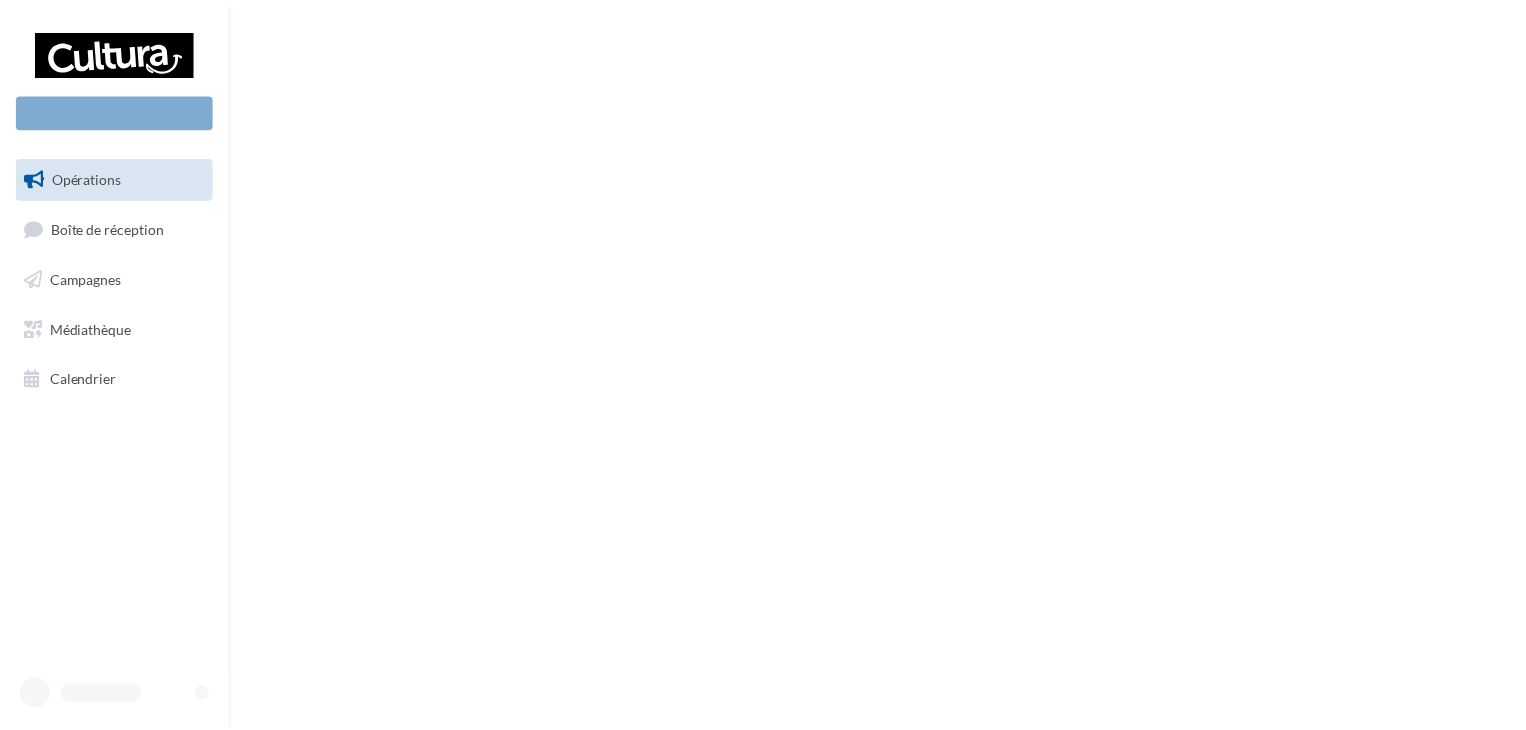 scroll, scrollTop: 0, scrollLeft: 0, axis: both 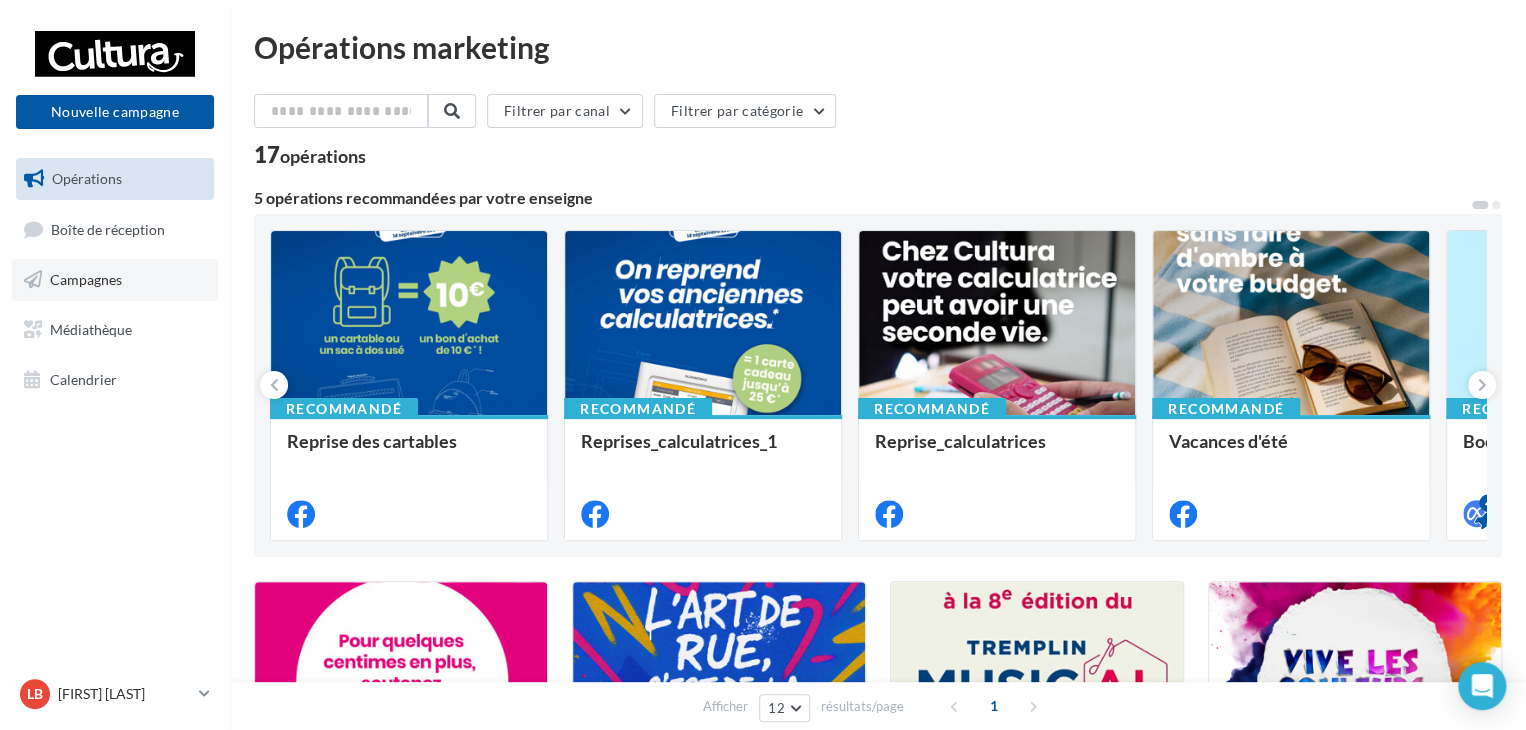 click on "Campagnes" at bounding box center [115, 280] 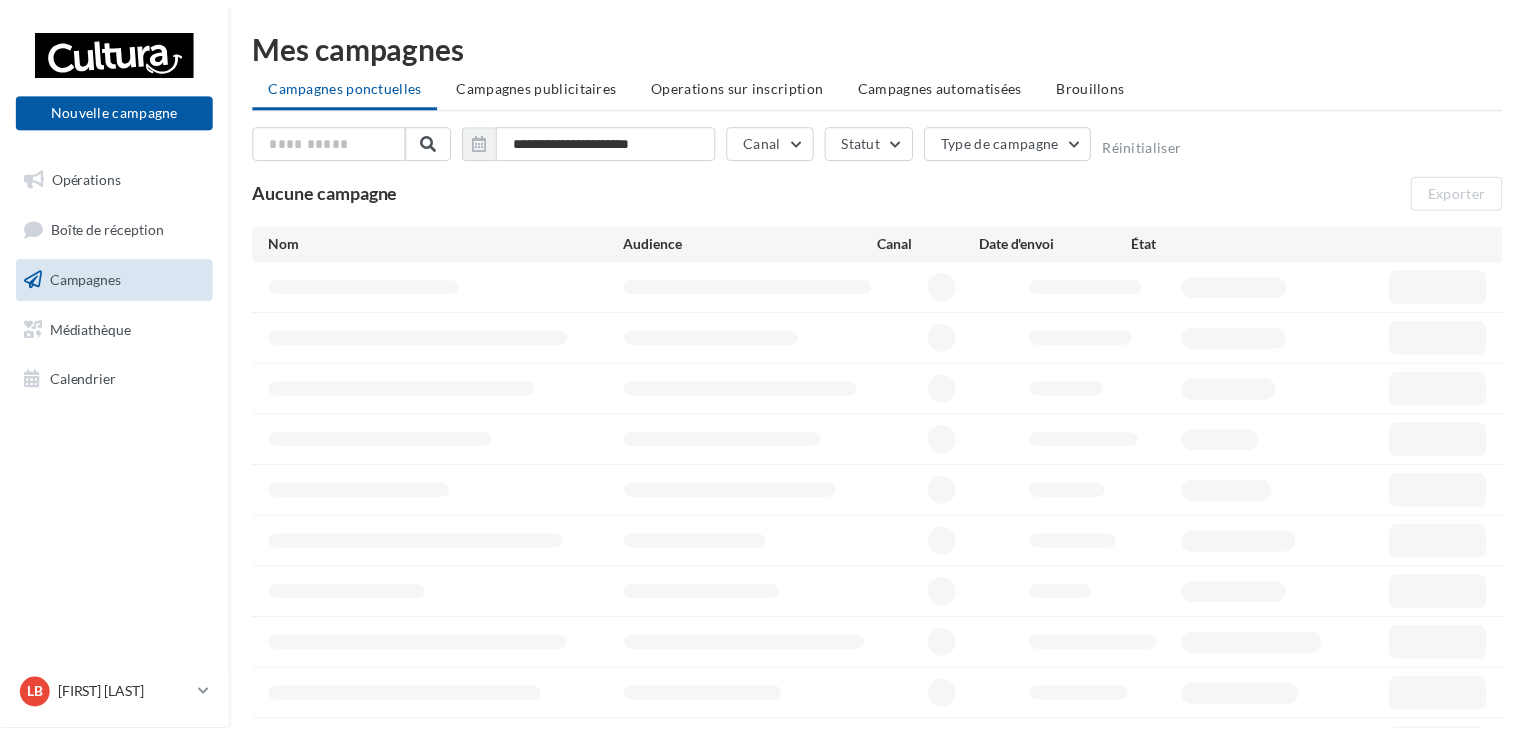 scroll, scrollTop: 0, scrollLeft: 0, axis: both 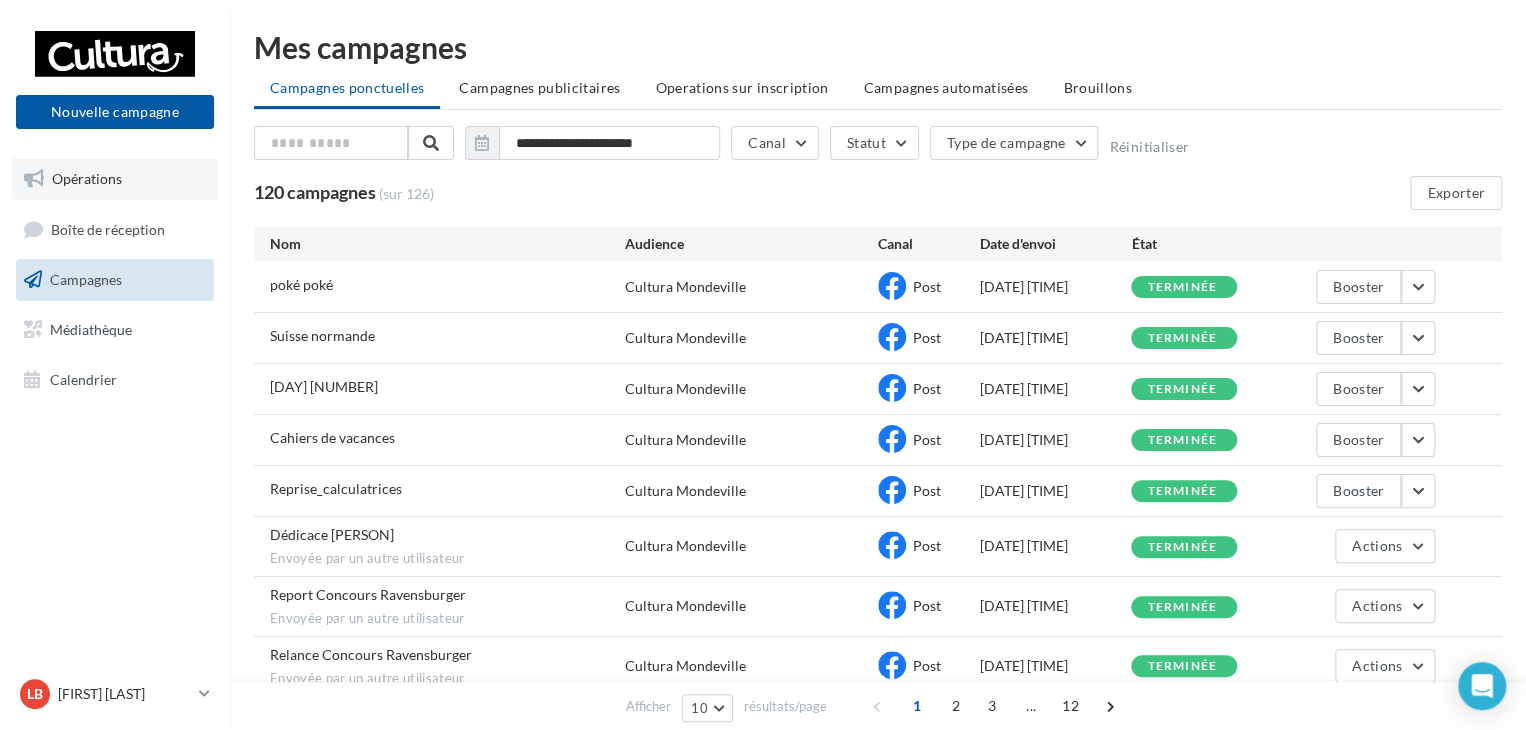 click on "Opérations" at bounding box center [87, 178] 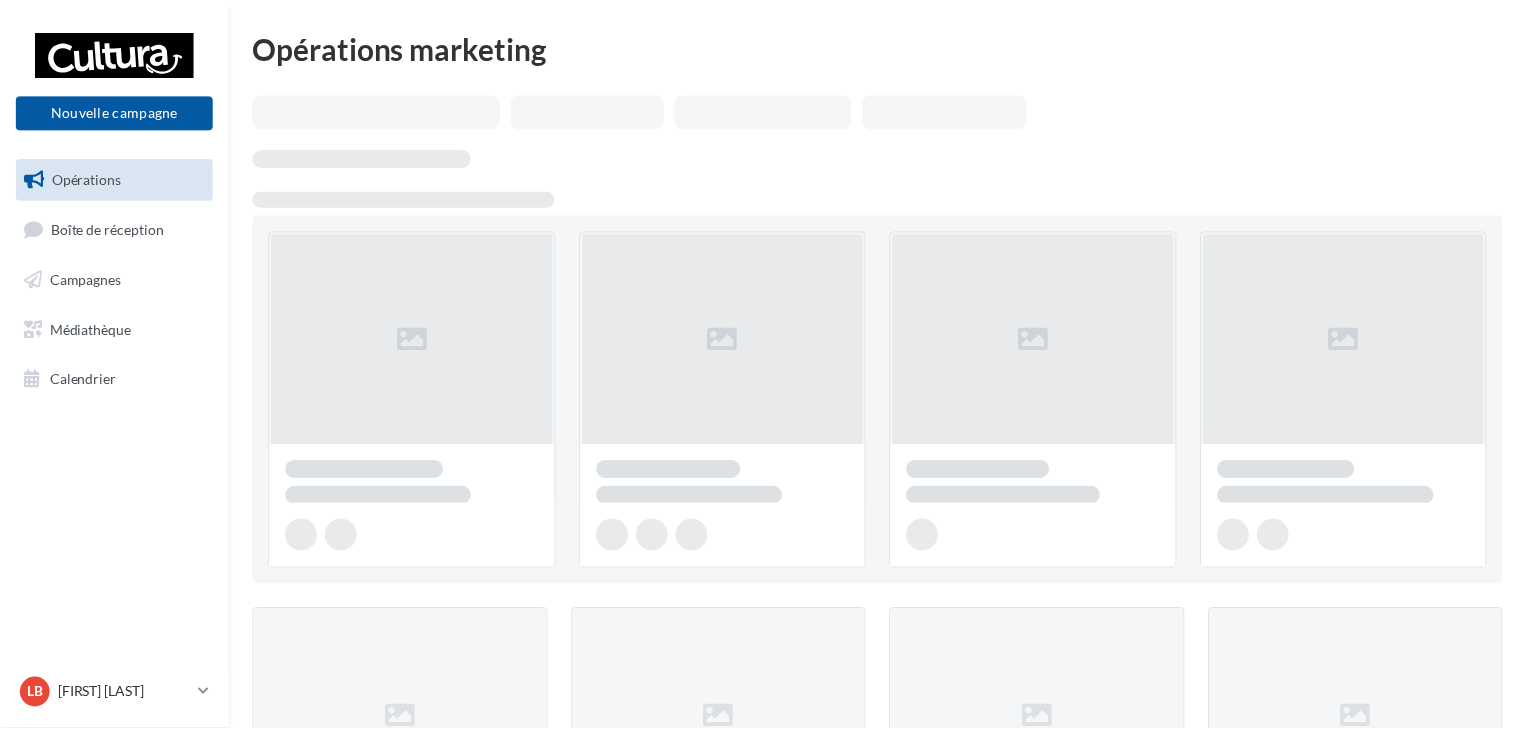 scroll, scrollTop: 0, scrollLeft: 0, axis: both 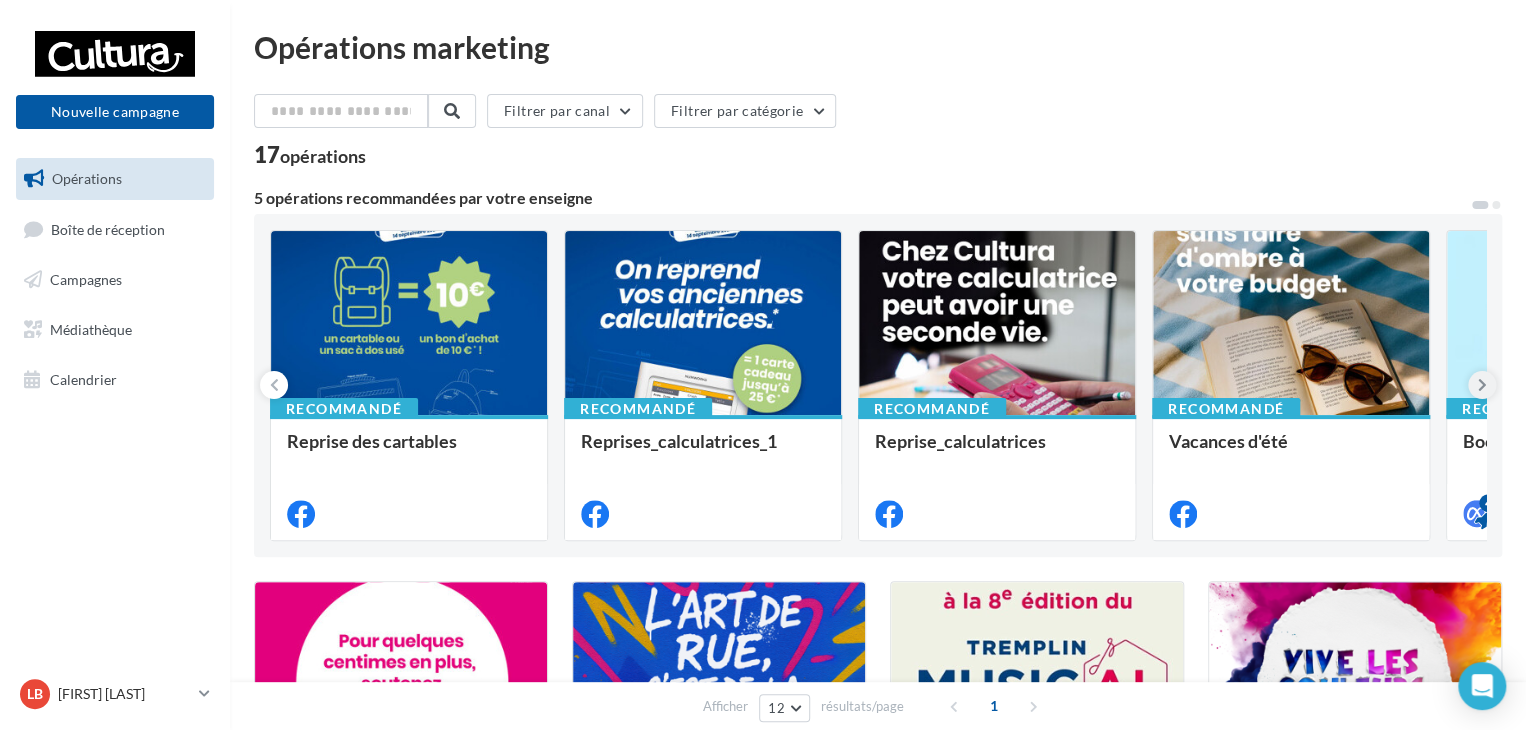 click at bounding box center (1482, 385) 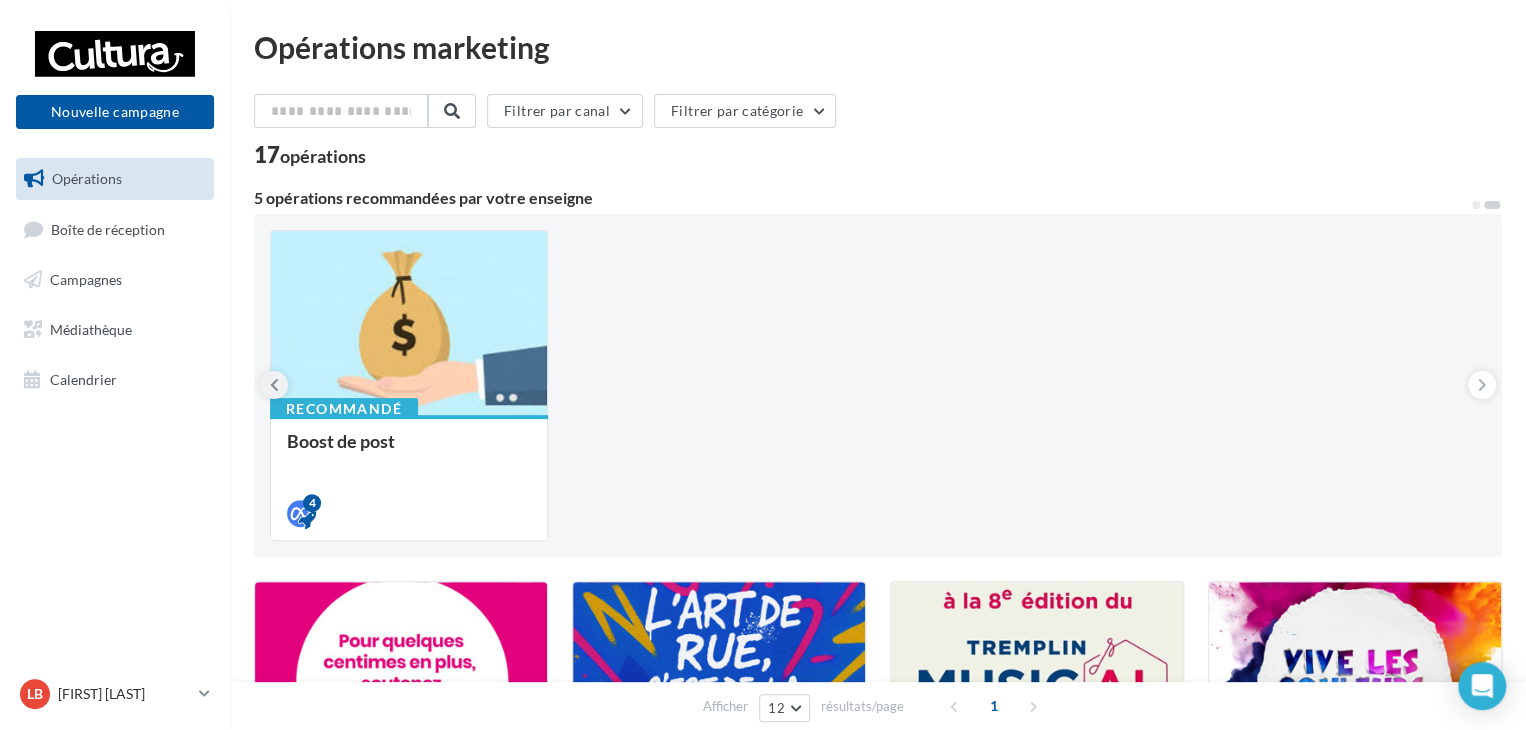 click at bounding box center [274, 385] 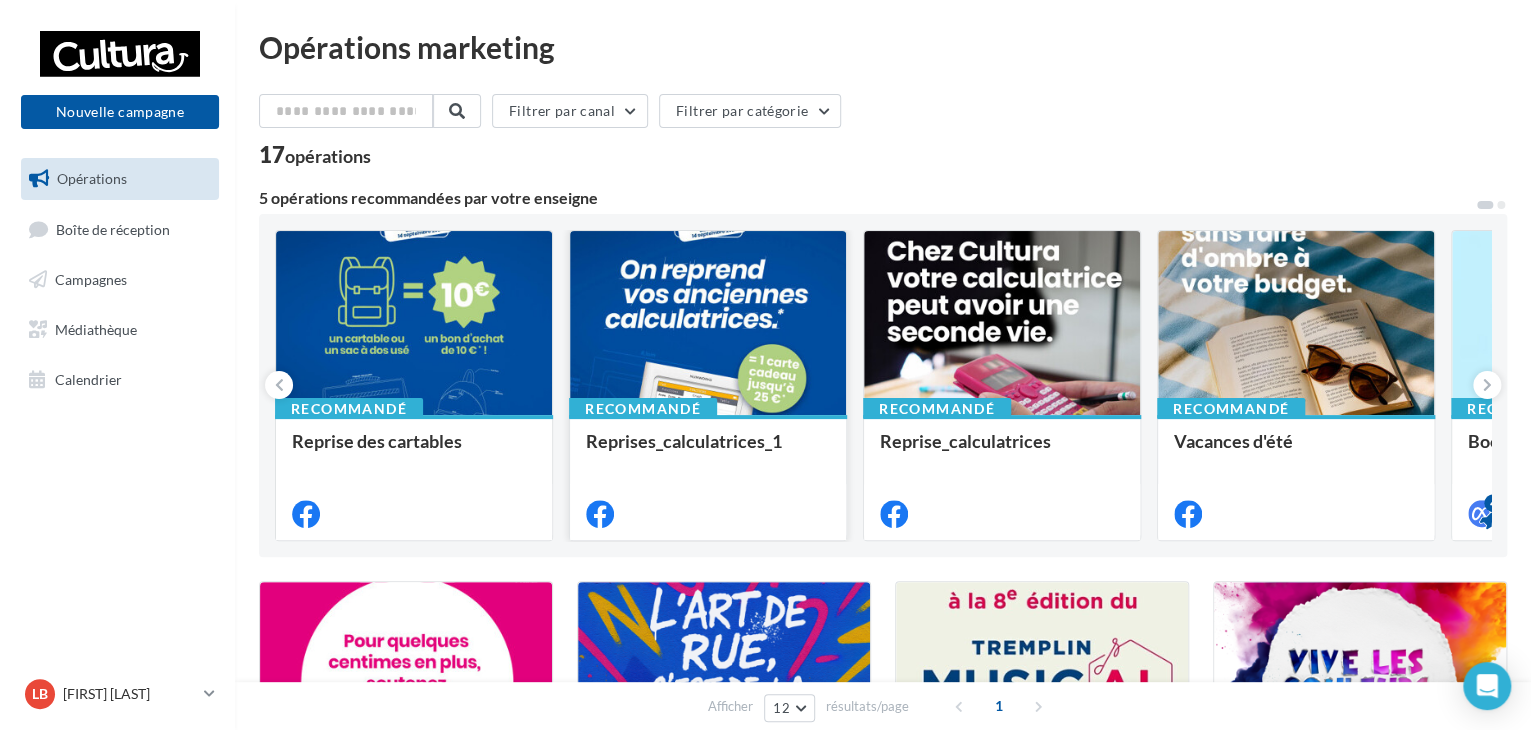 scroll, scrollTop: 324, scrollLeft: 0, axis: vertical 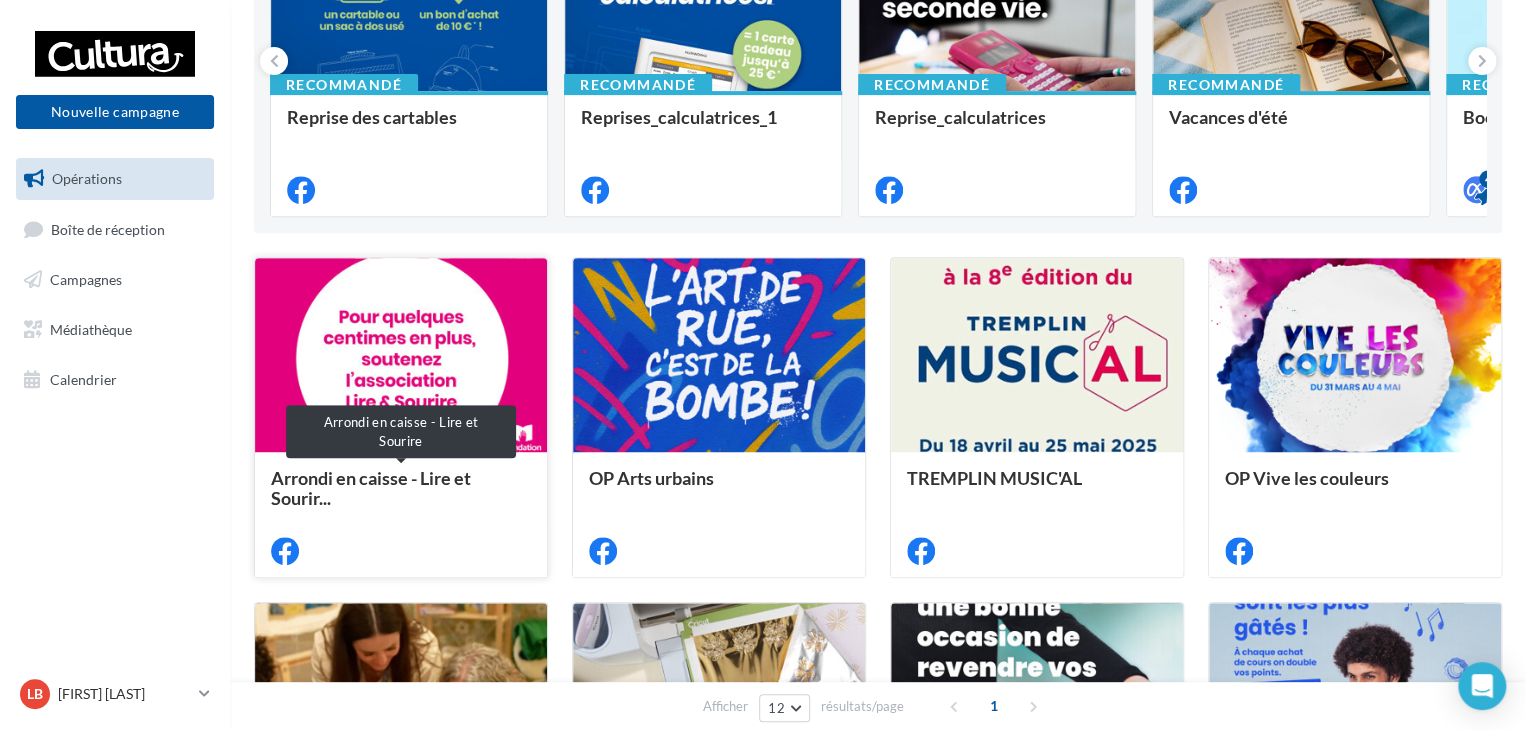 click on "Arrondi en caisse - Lire et Sourir..." at bounding box center [371, 488] 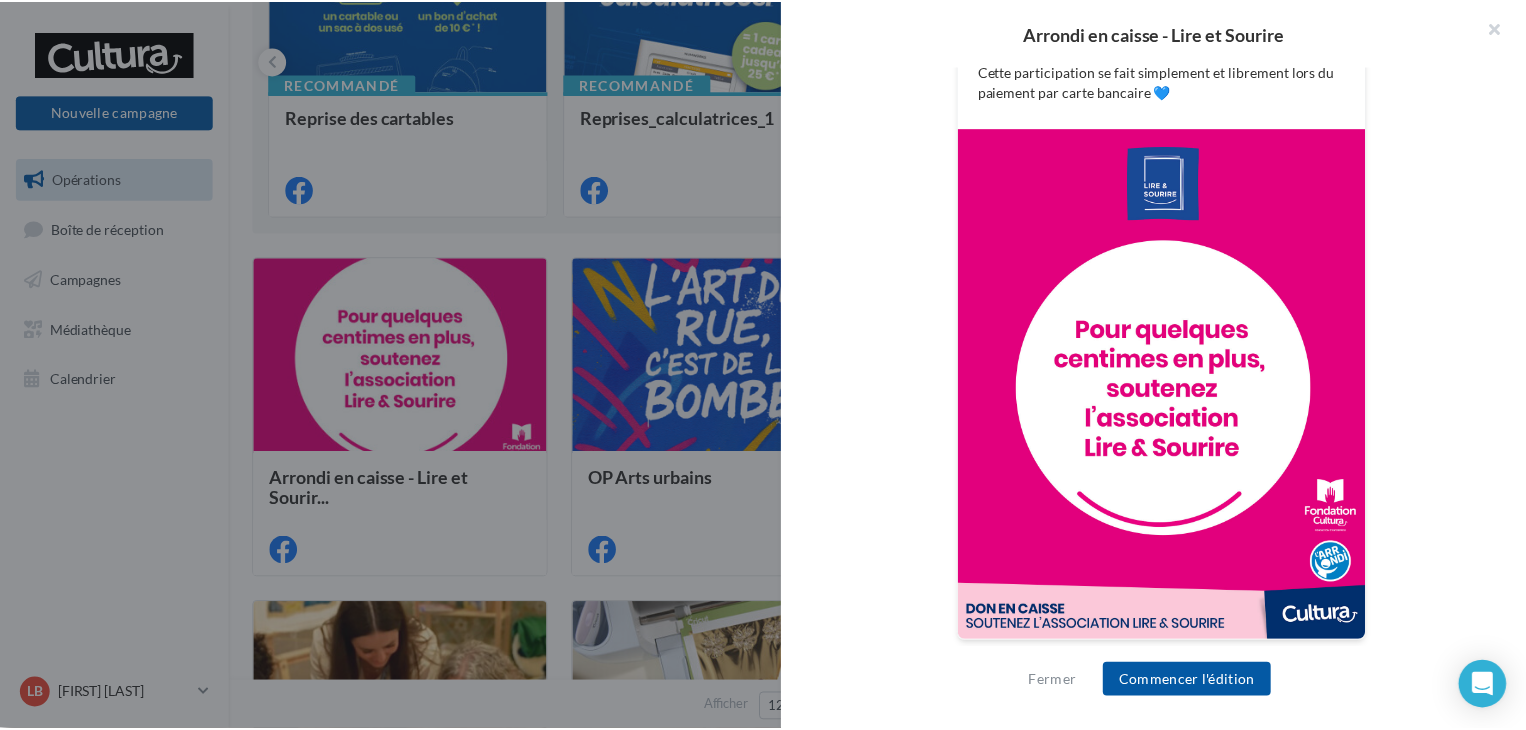 scroll, scrollTop: 531, scrollLeft: 0, axis: vertical 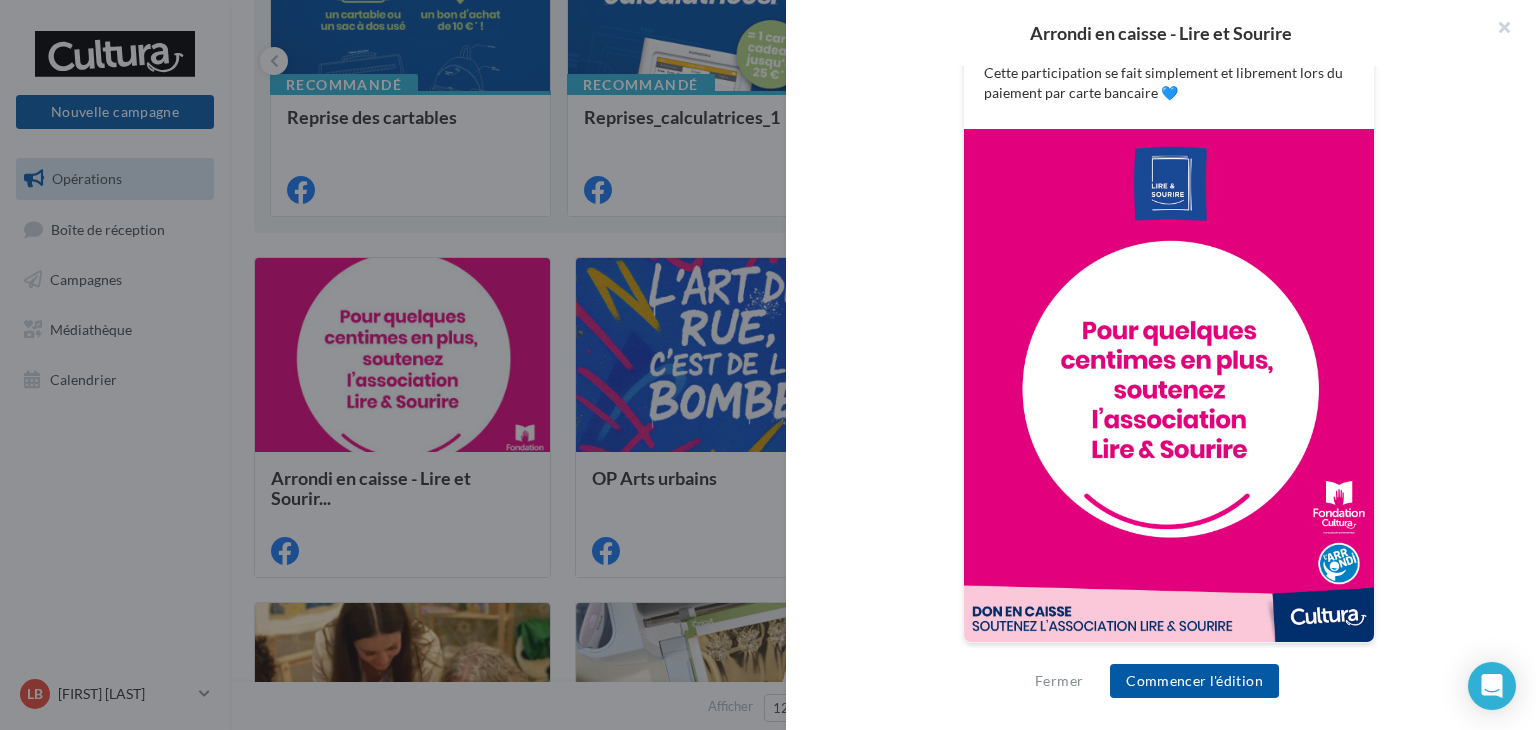 click at bounding box center [768, 365] 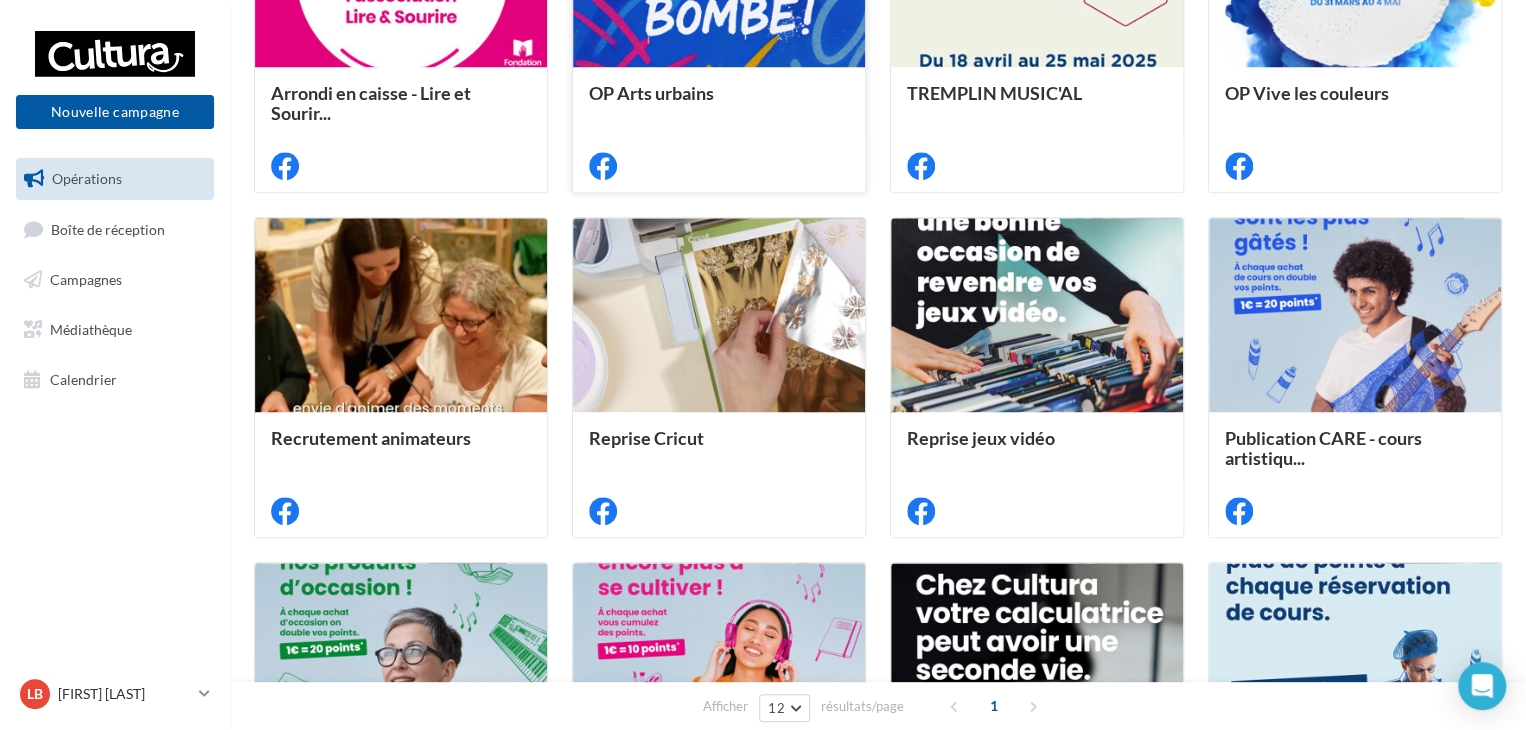 scroll, scrollTop: 0, scrollLeft: 0, axis: both 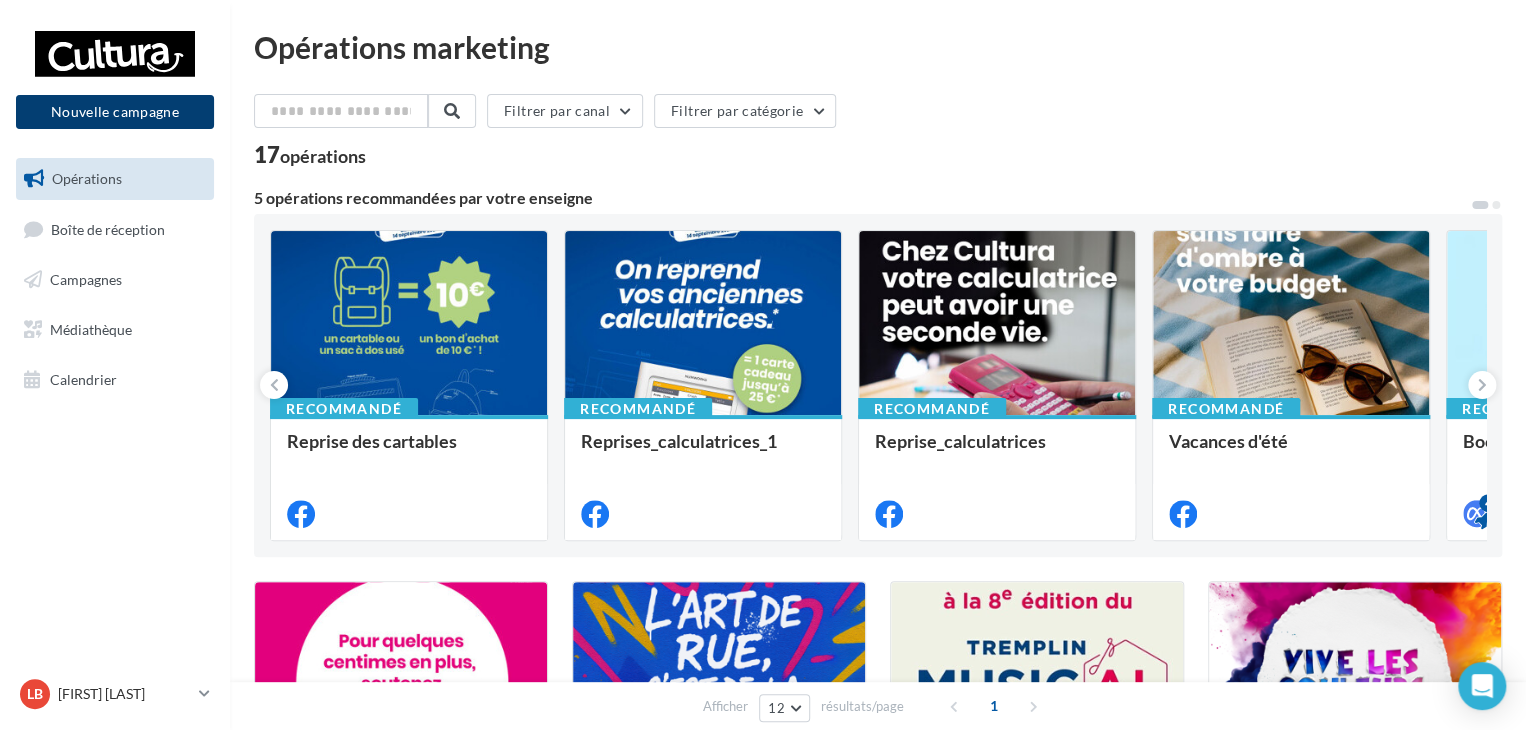 click on "Nouvelle campagne" at bounding box center [115, 112] 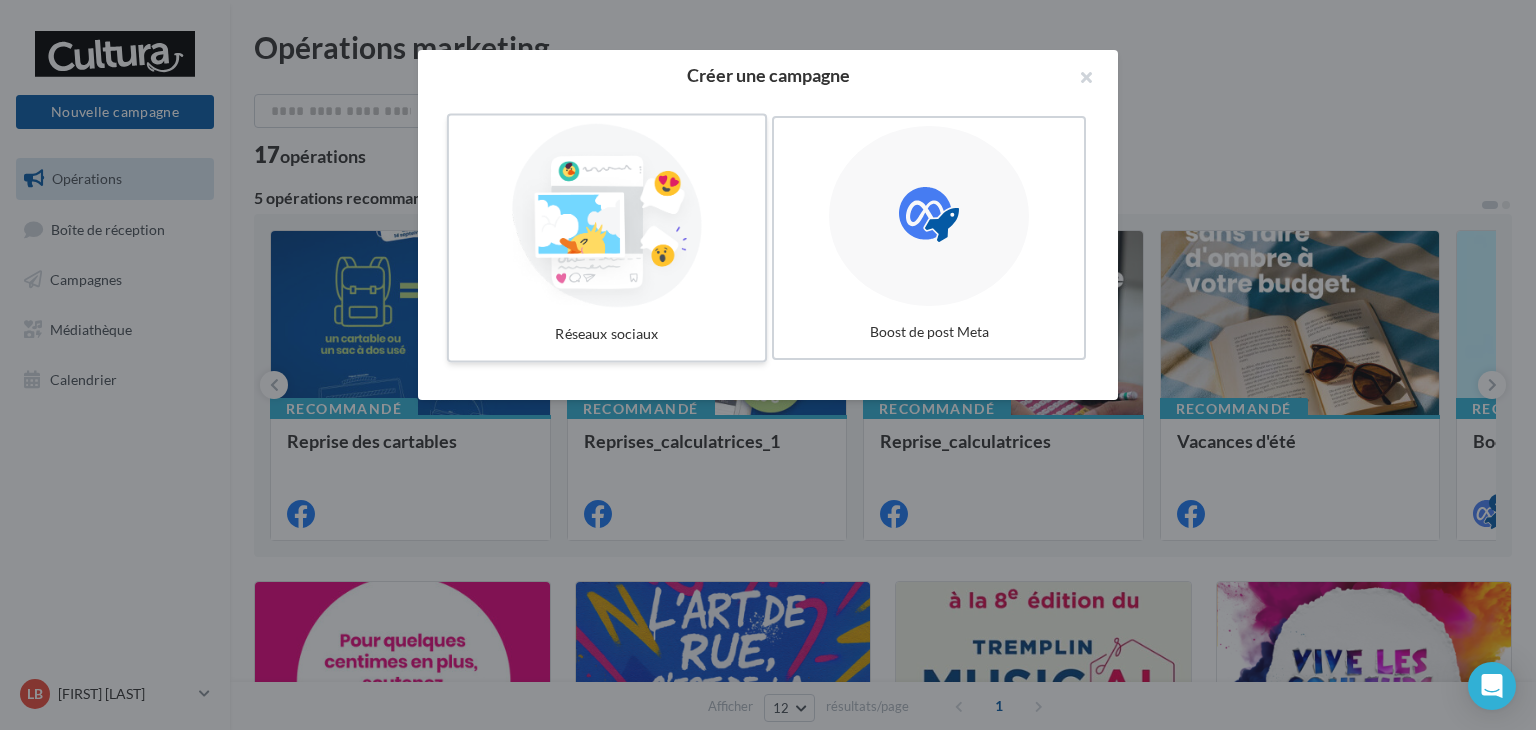 click at bounding box center (607, 216) 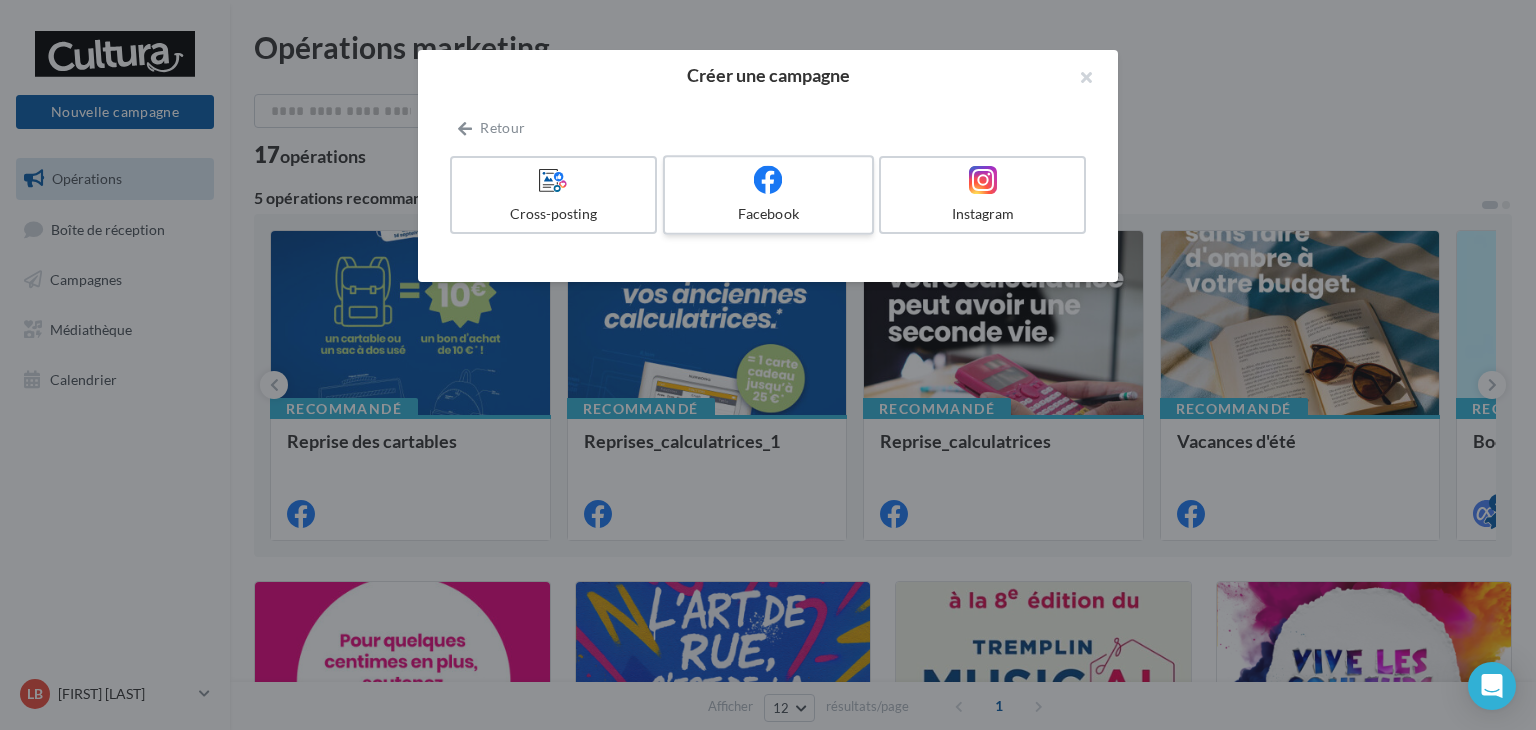click on "Facebook" at bounding box center (768, 214) 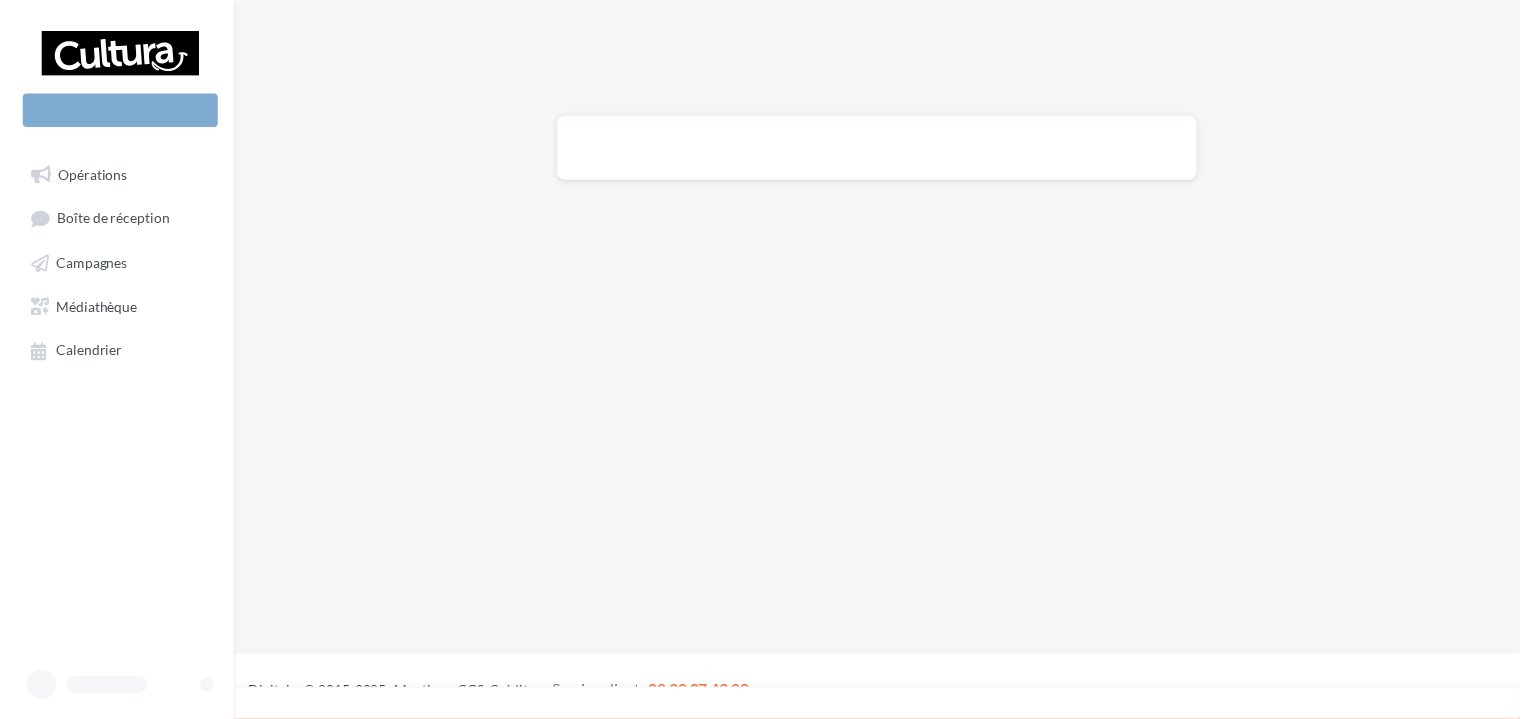 scroll, scrollTop: 0, scrollLeft: 0, axis: both 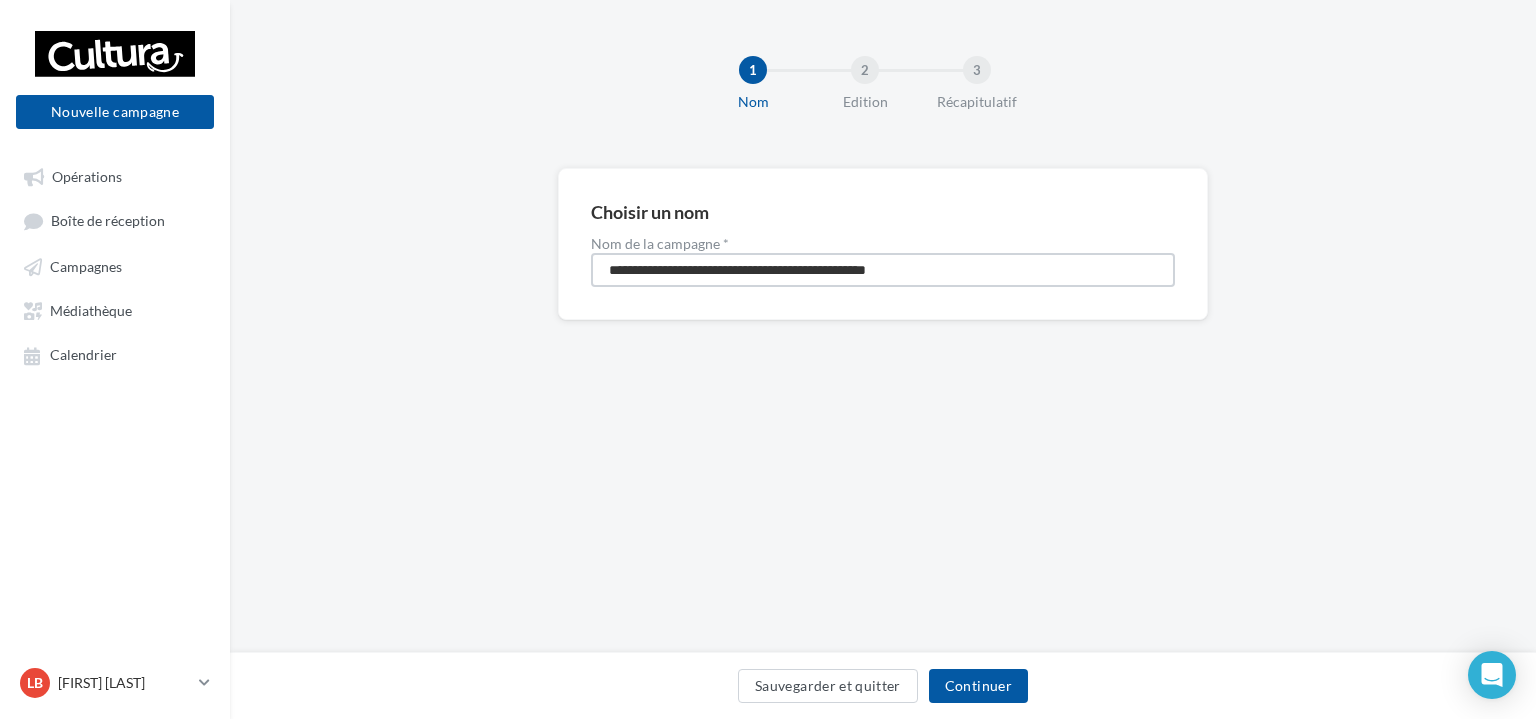 drag, startPoint x: 979, startPoint y: 273, endPoint x: 593, endPoint y: 285, distance: 386.1865 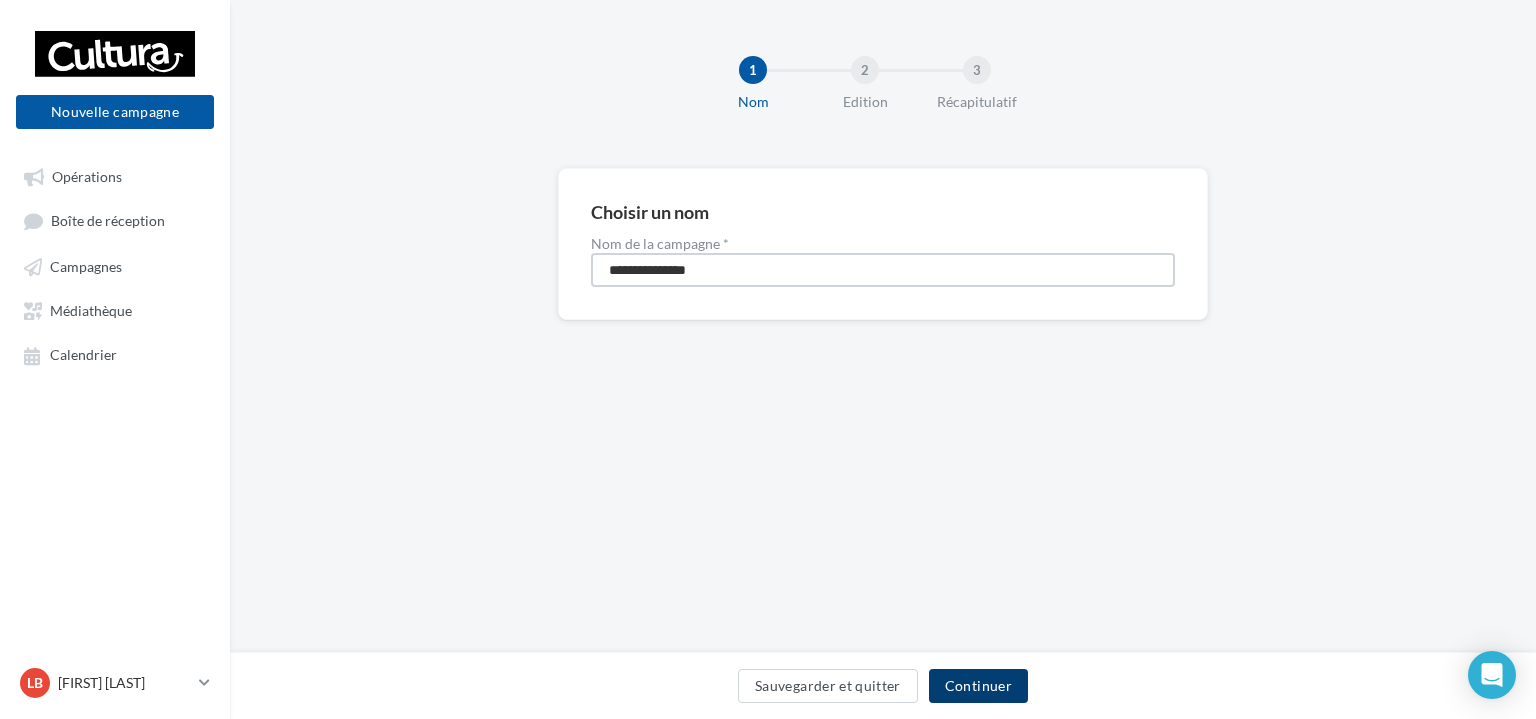 type on "**********" 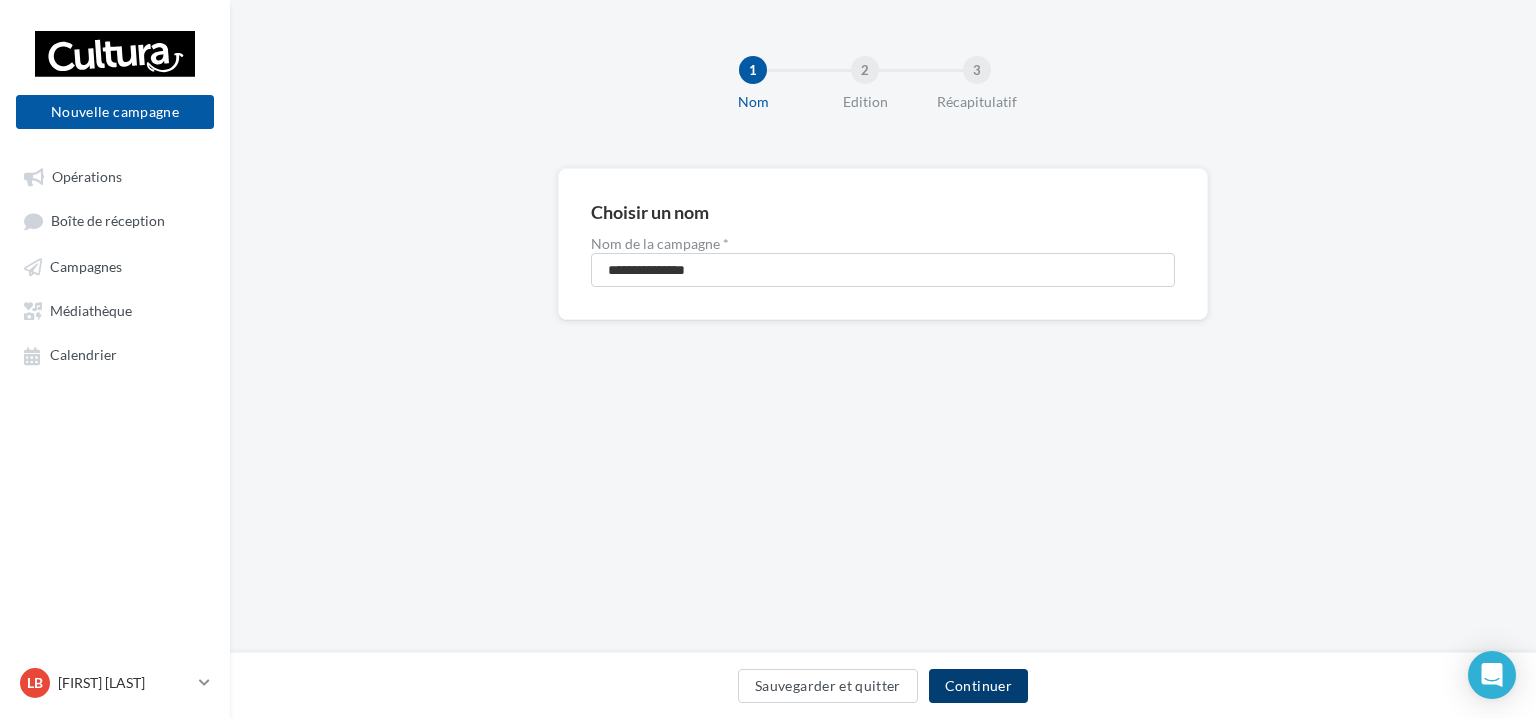 click on "Continuer" at bounding box center (978, 686) 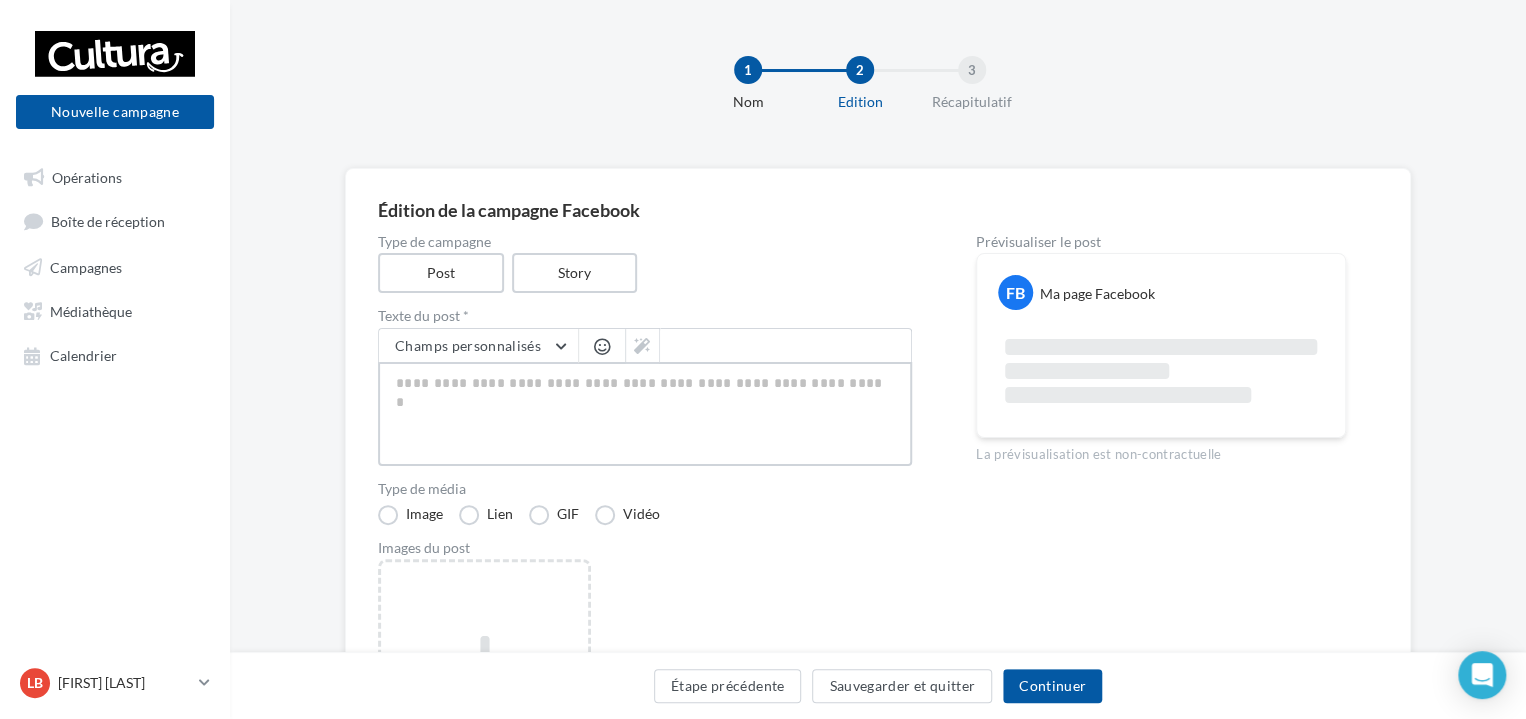 click at bounding box center [645, 414] 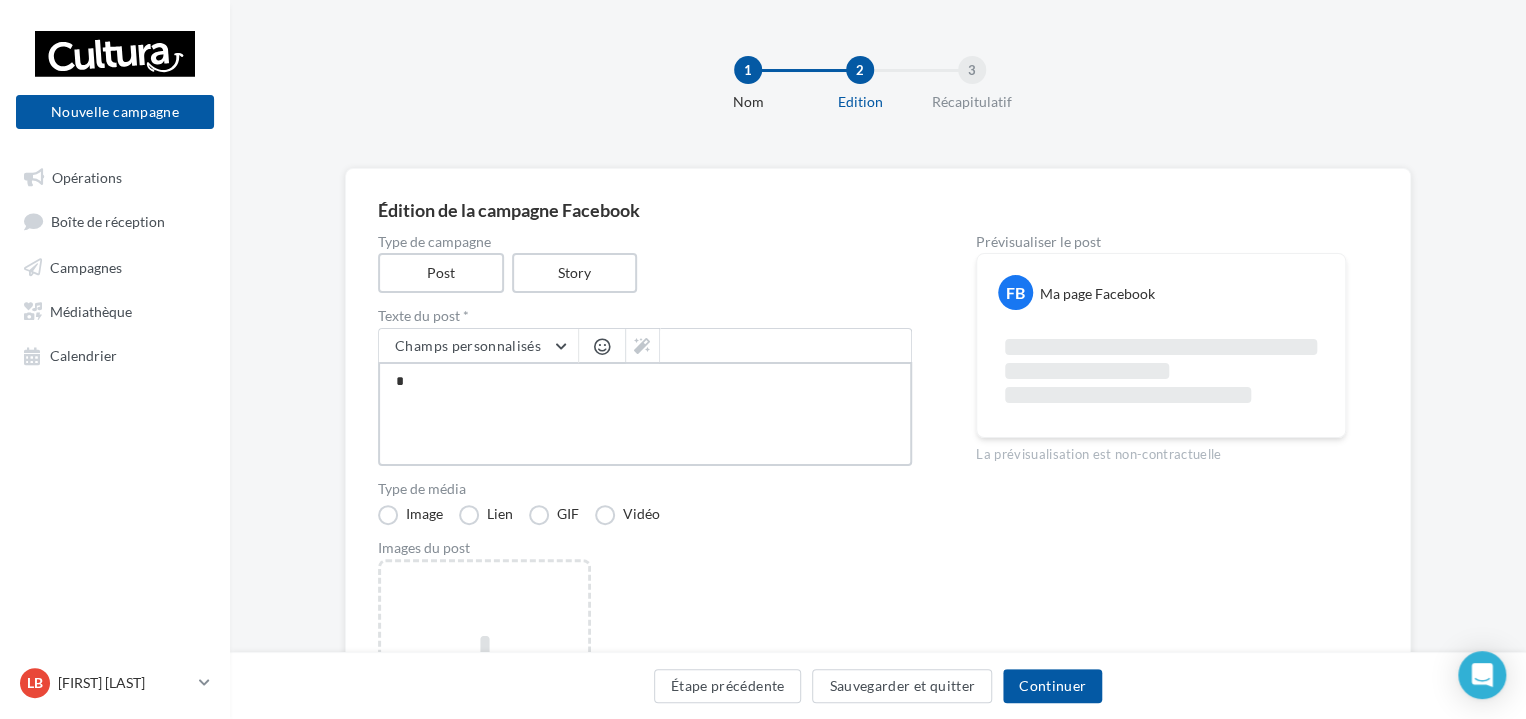type on "**" 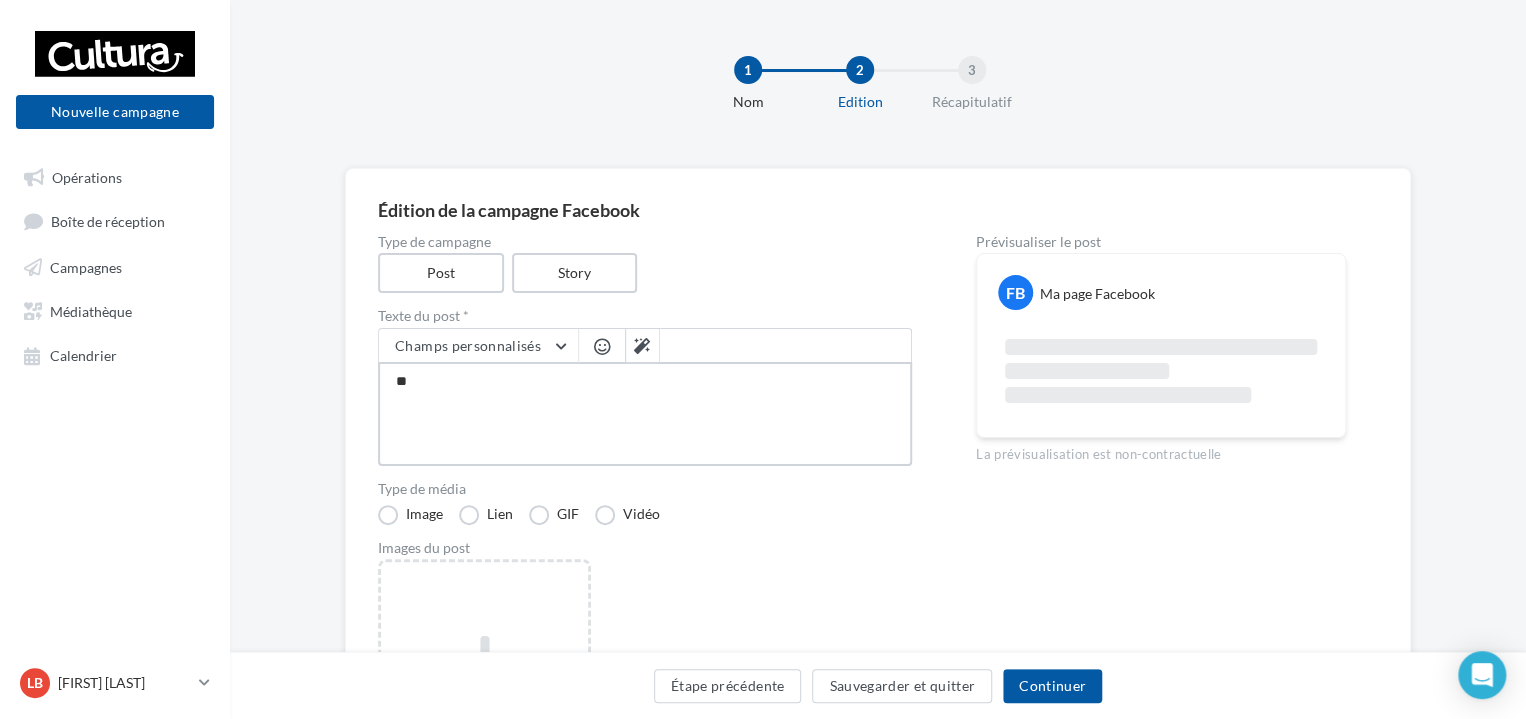 type on "***" 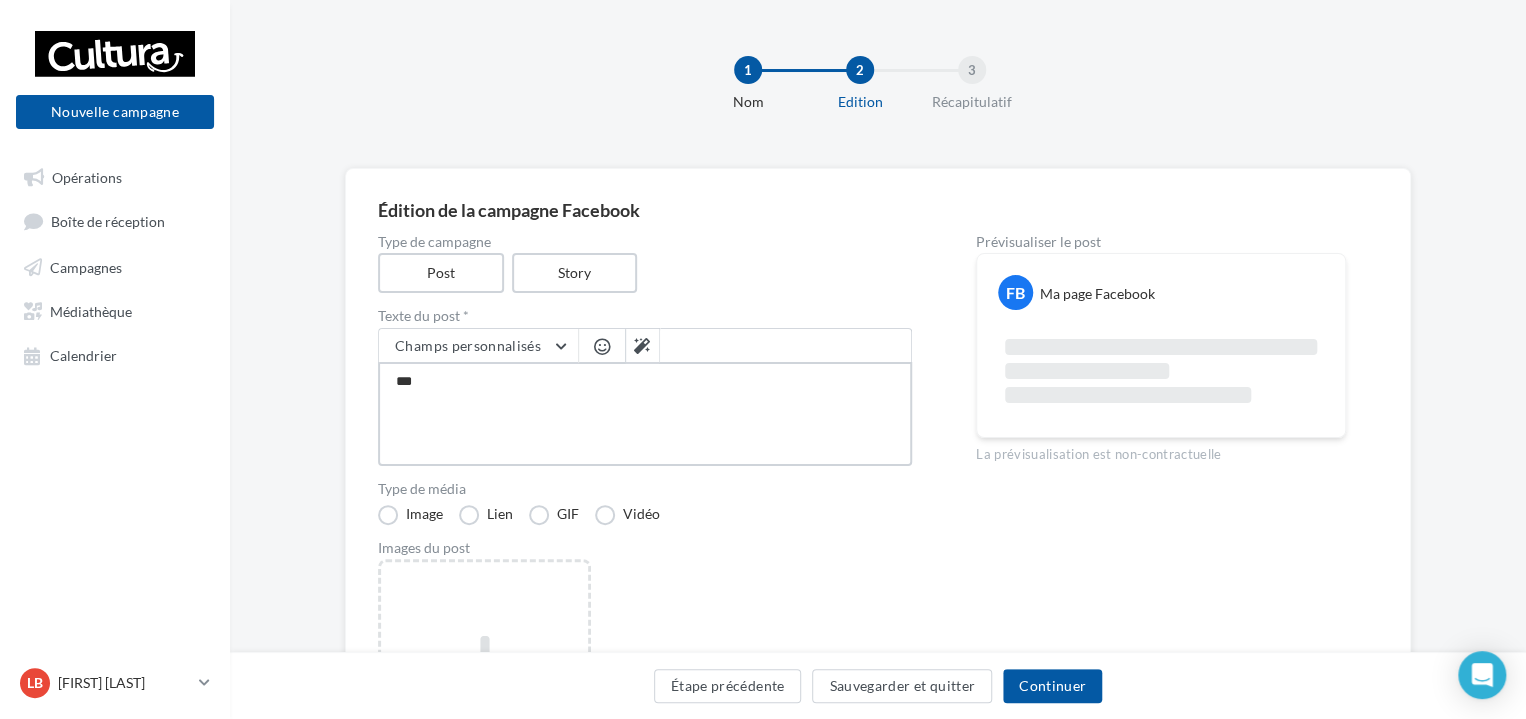 type on "****" 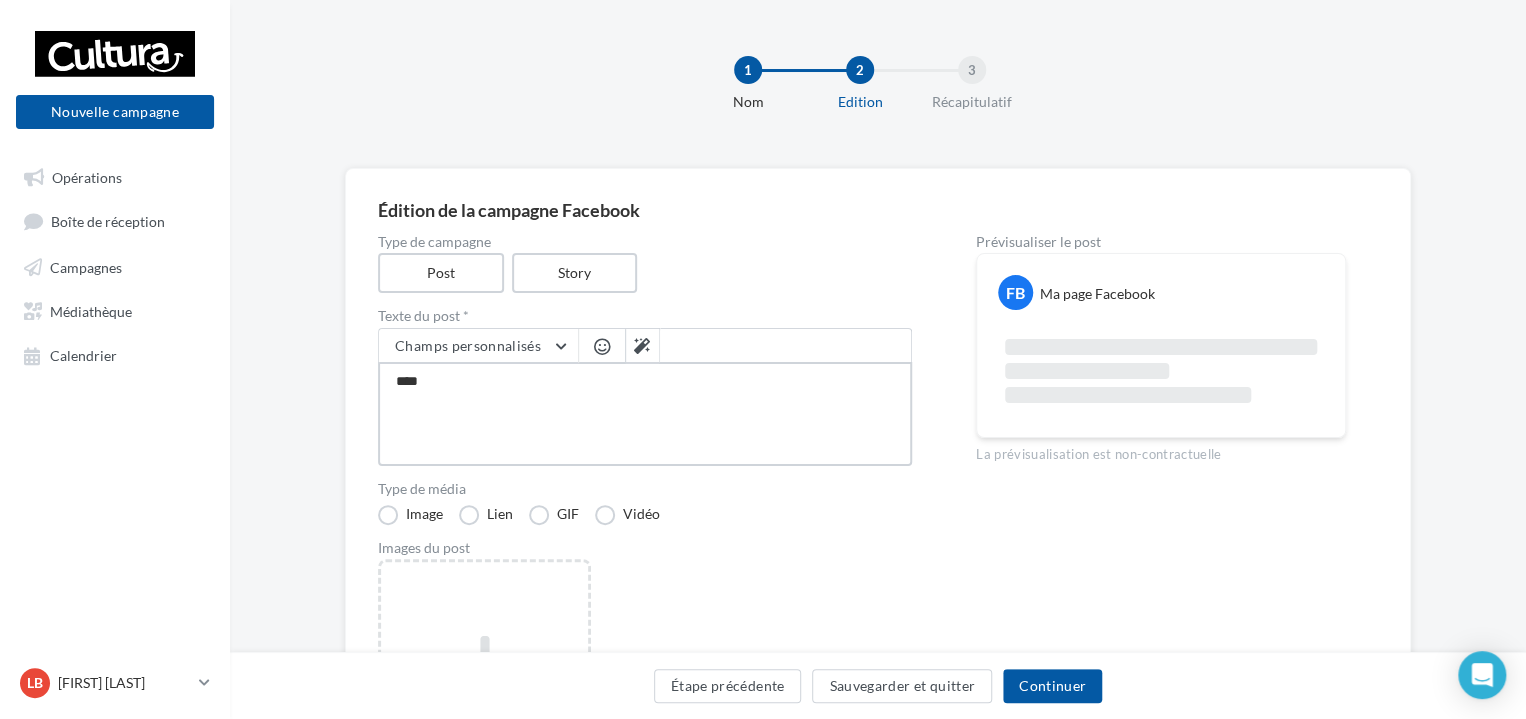 type on "****" 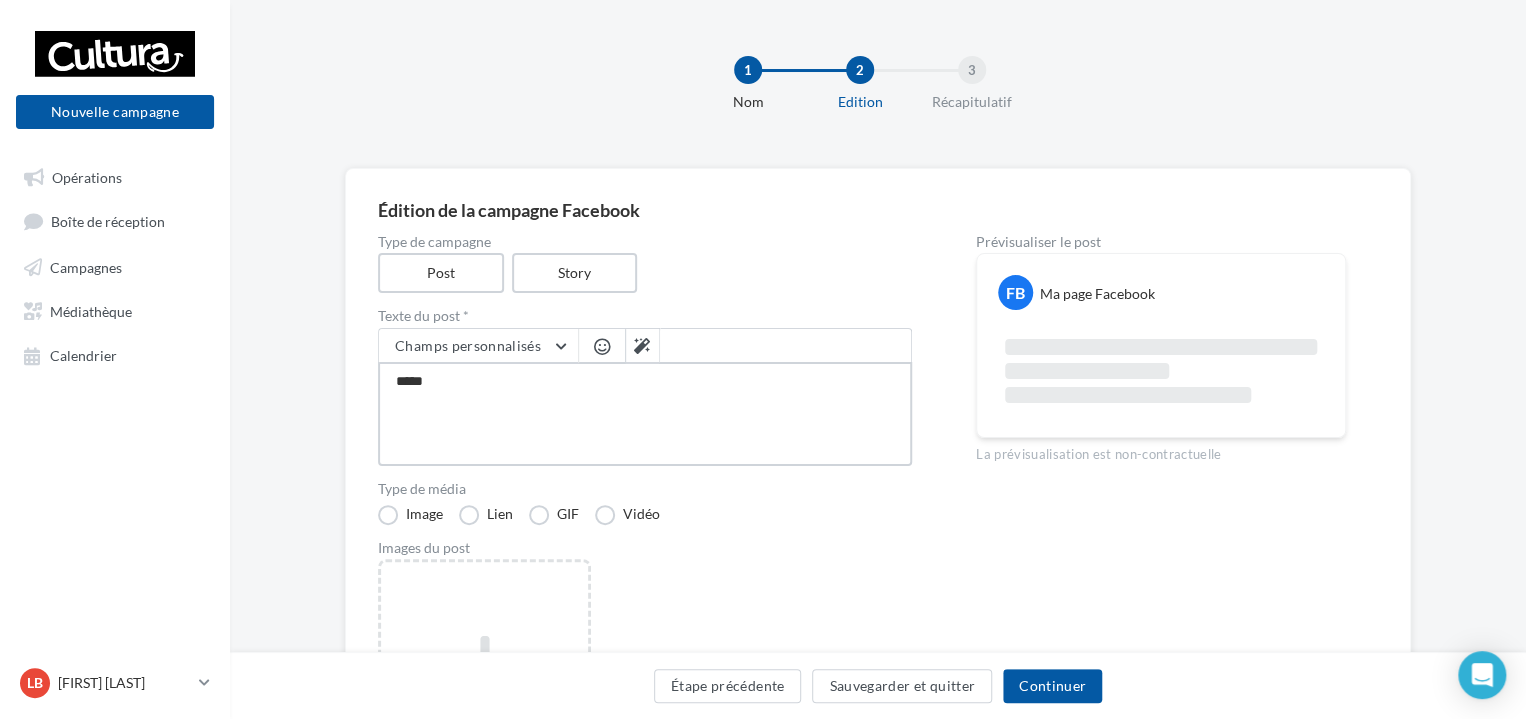 type on "******" 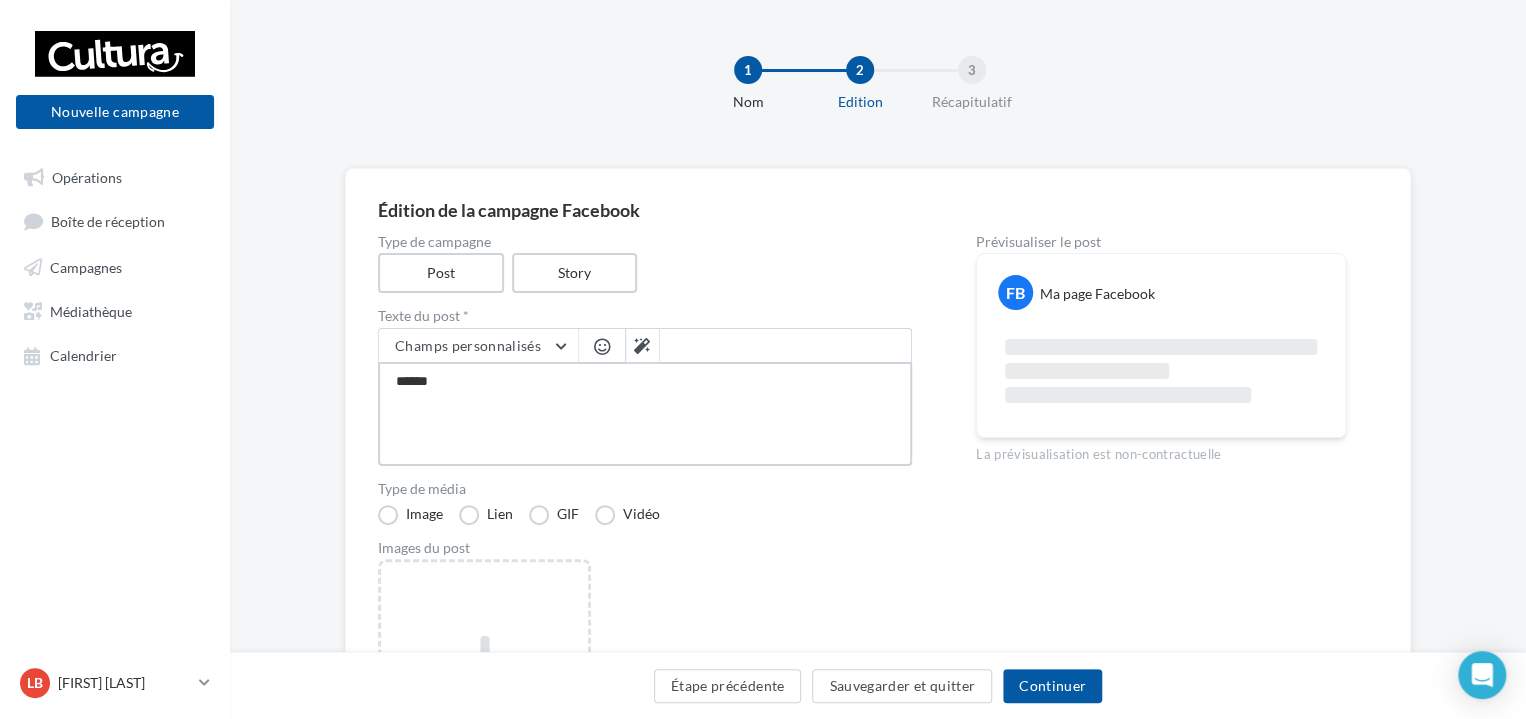 type on "*******" 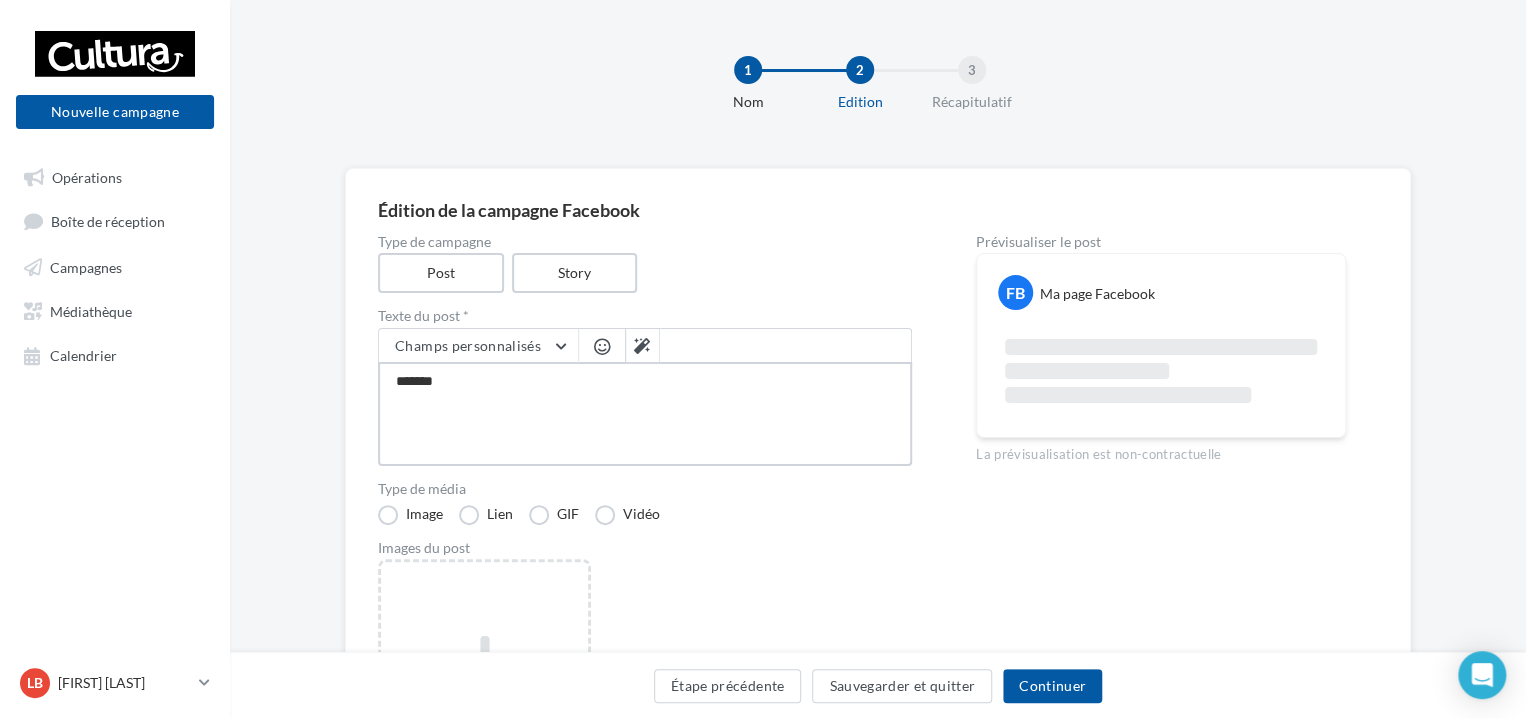 type on "********" 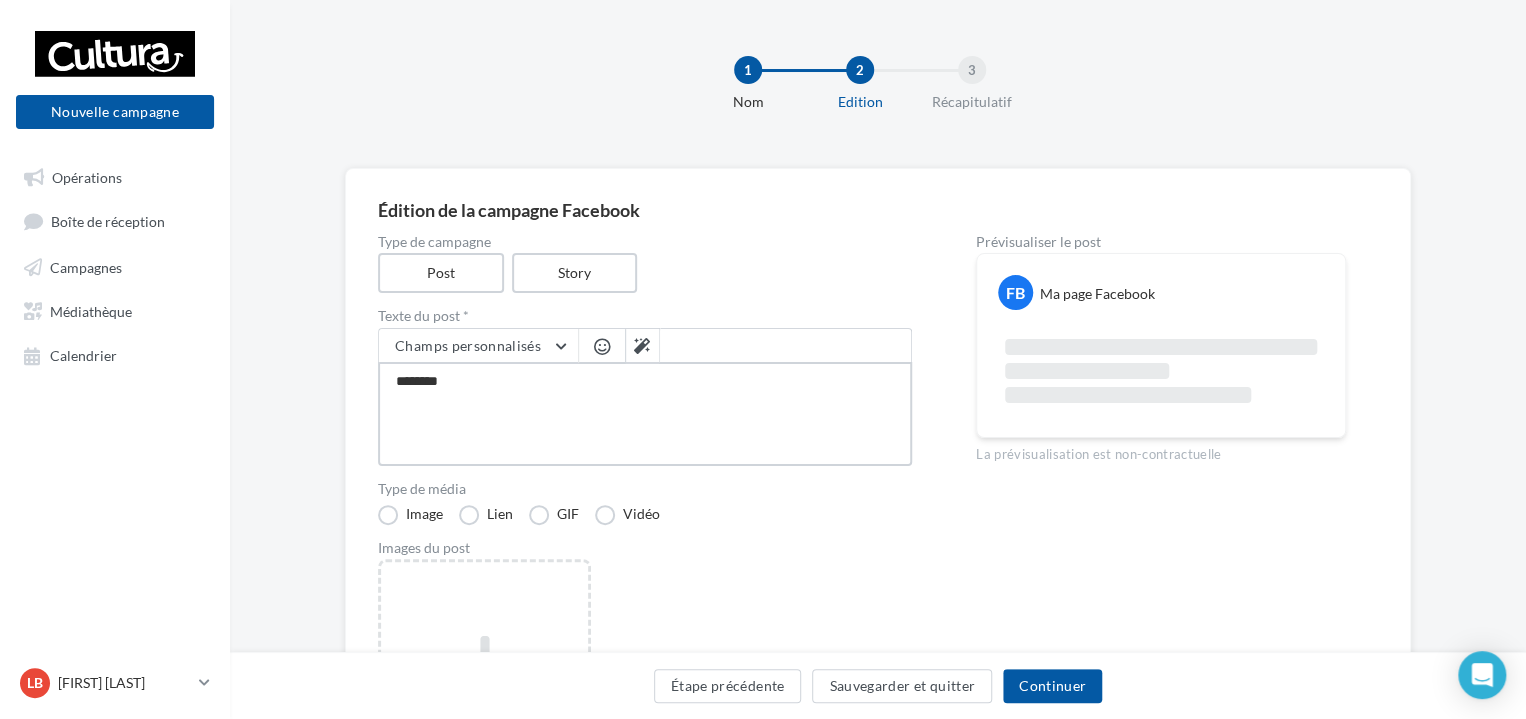 type on "*********" 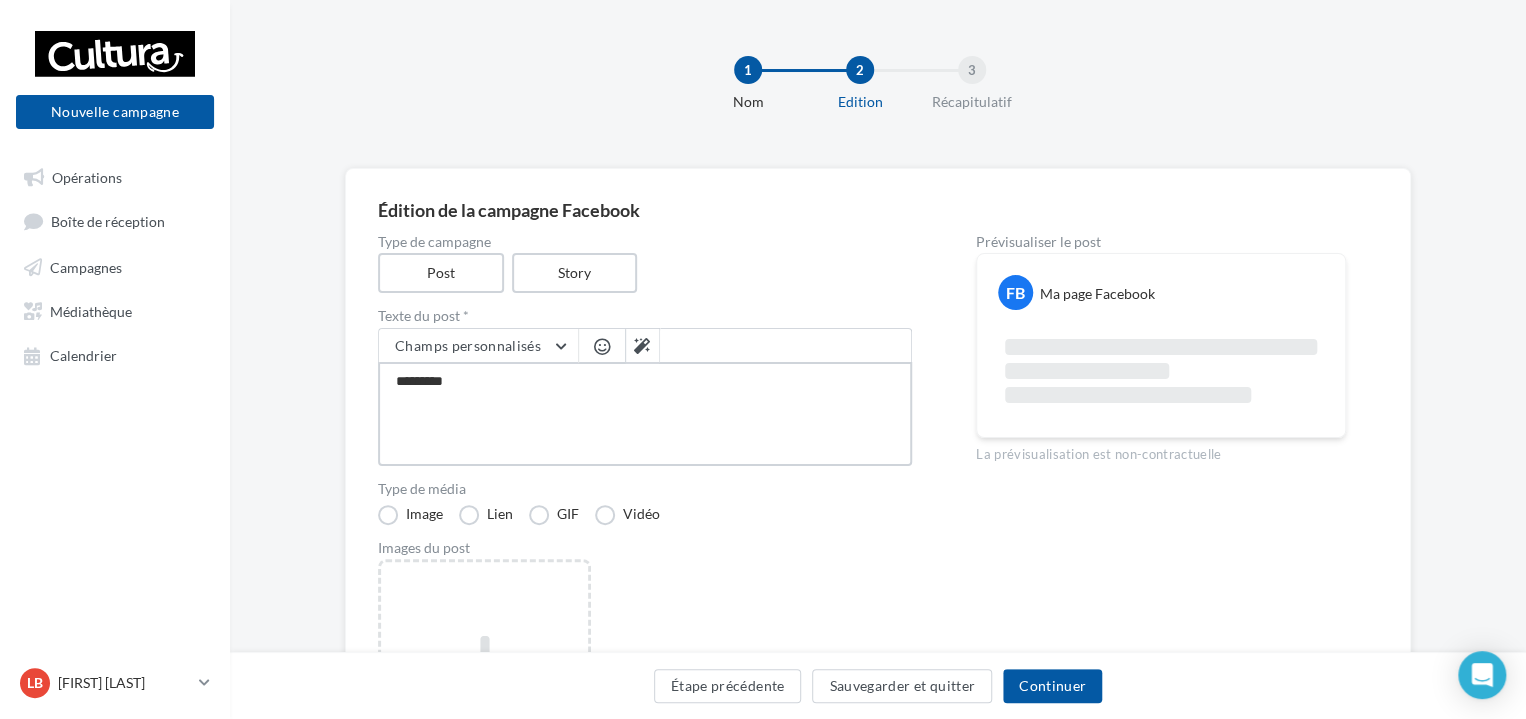 type on "**********" 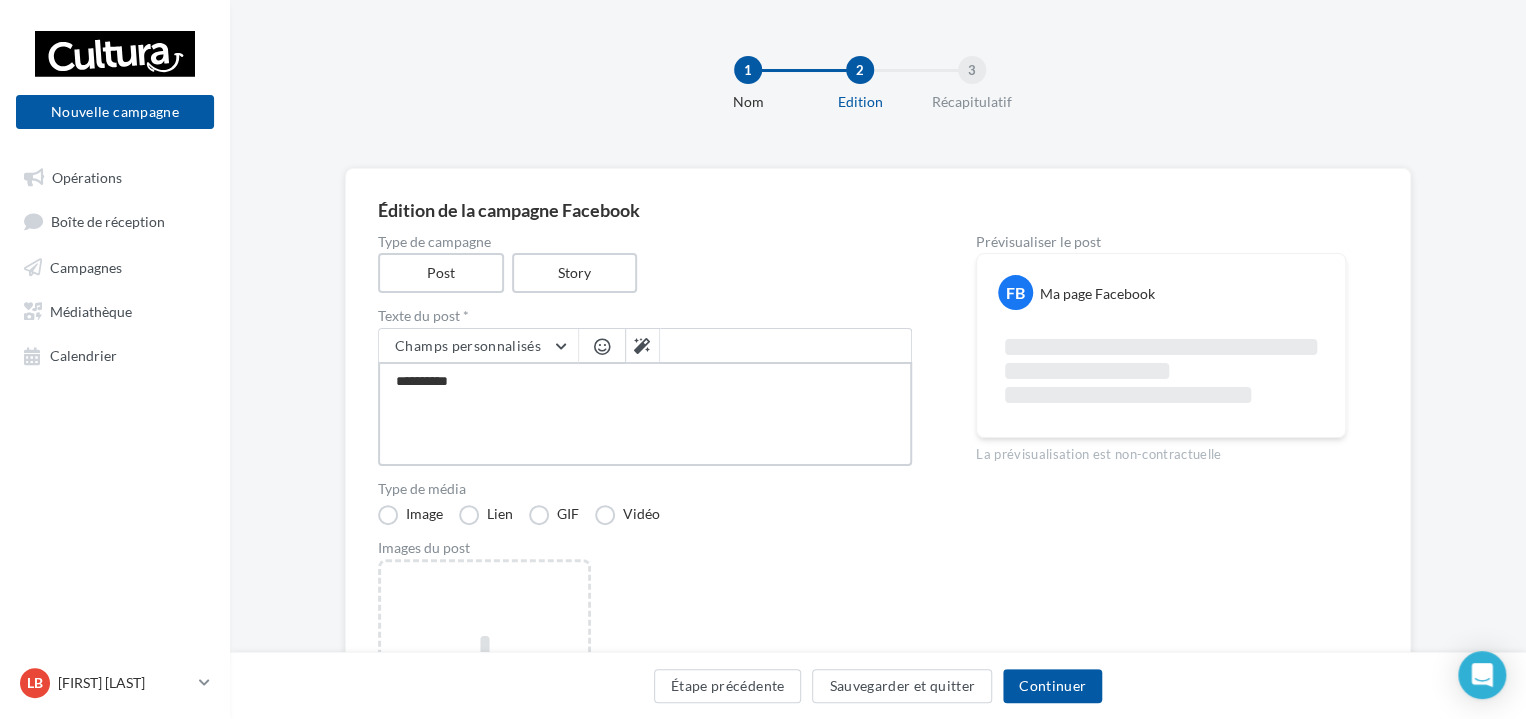 type on "**********" 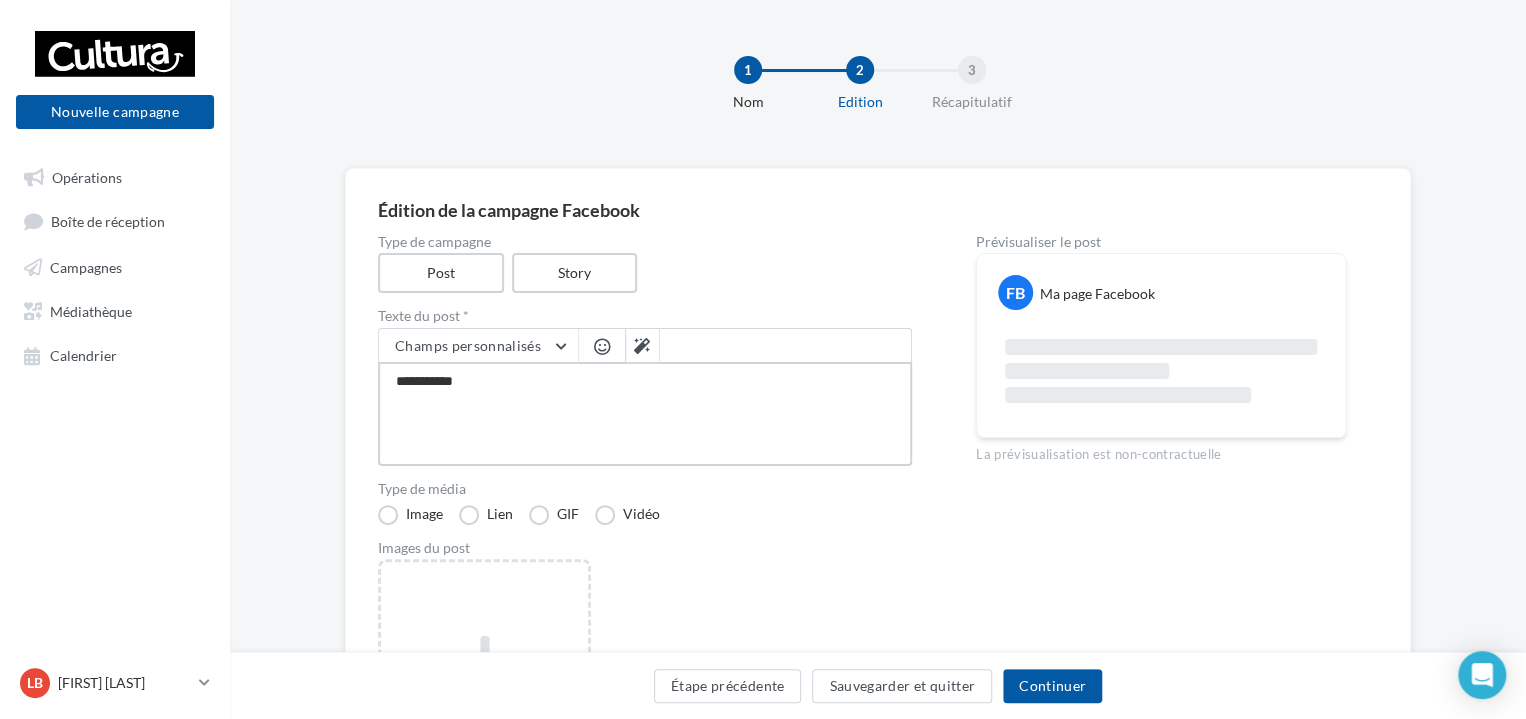 type on "**********" 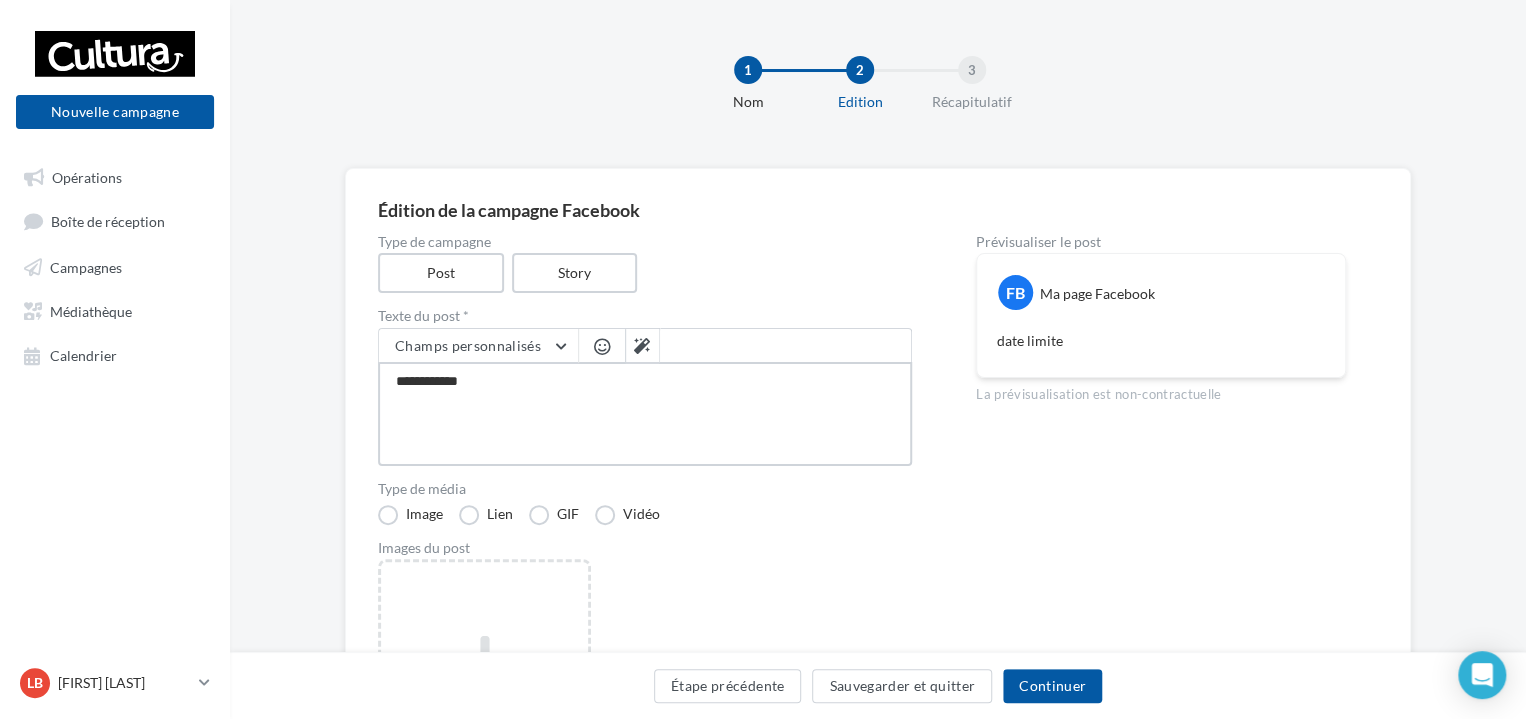 type on "**********" 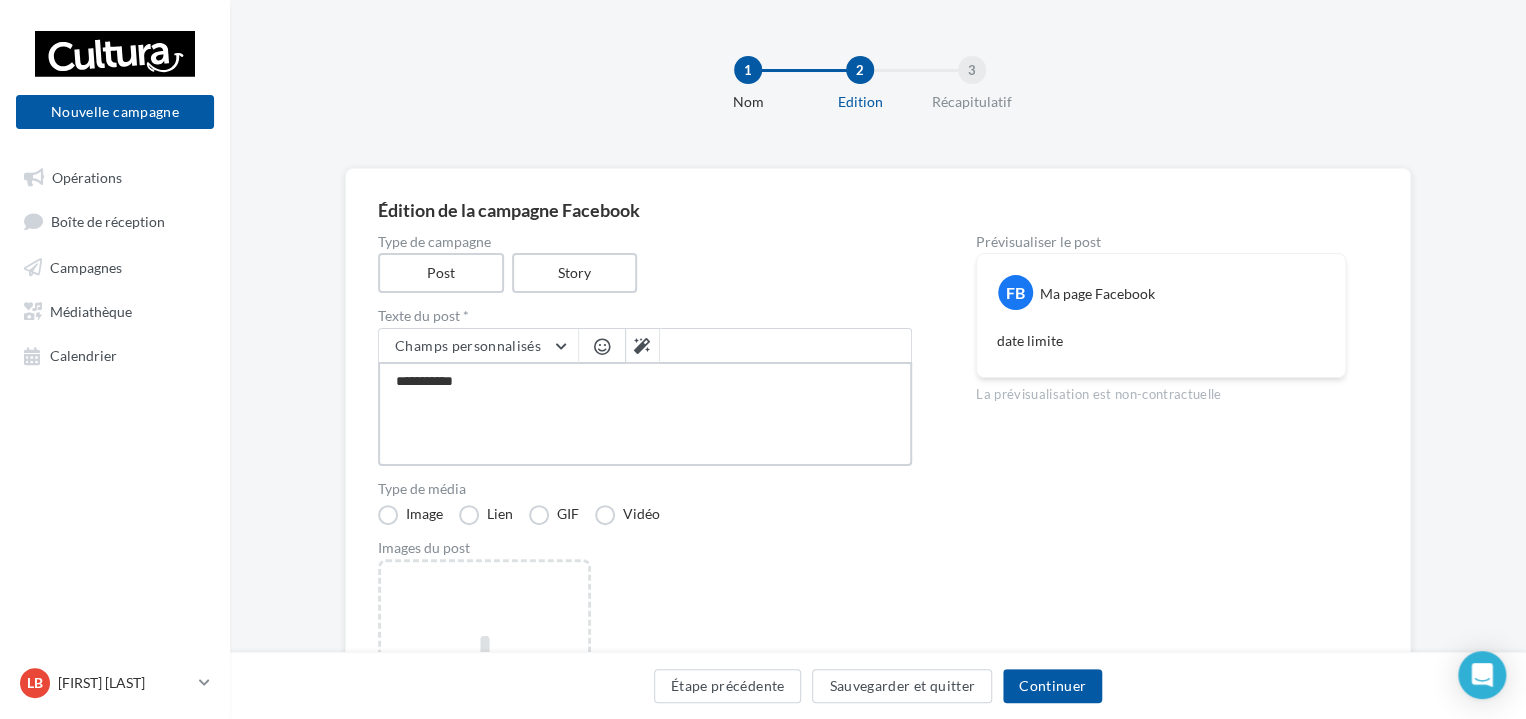type on "**********" 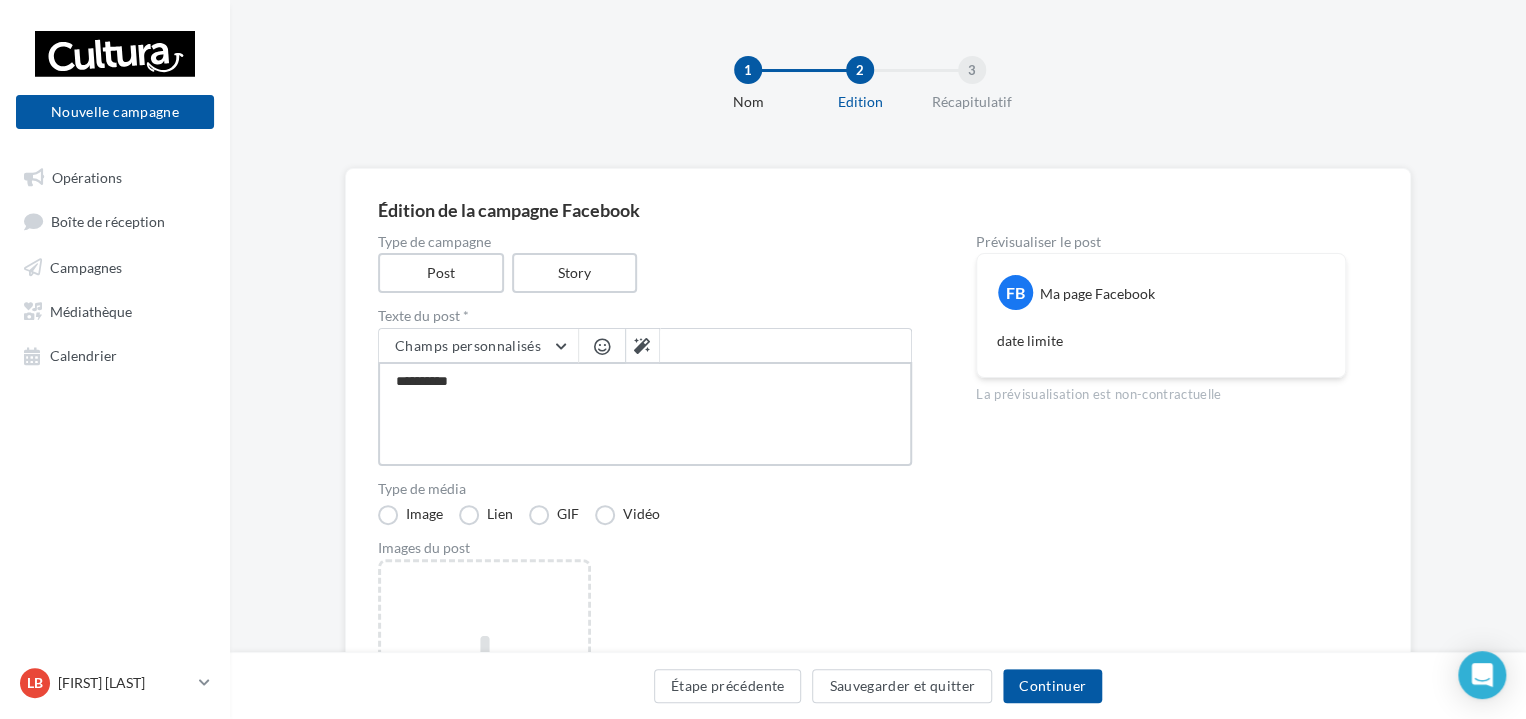 type on "*********" 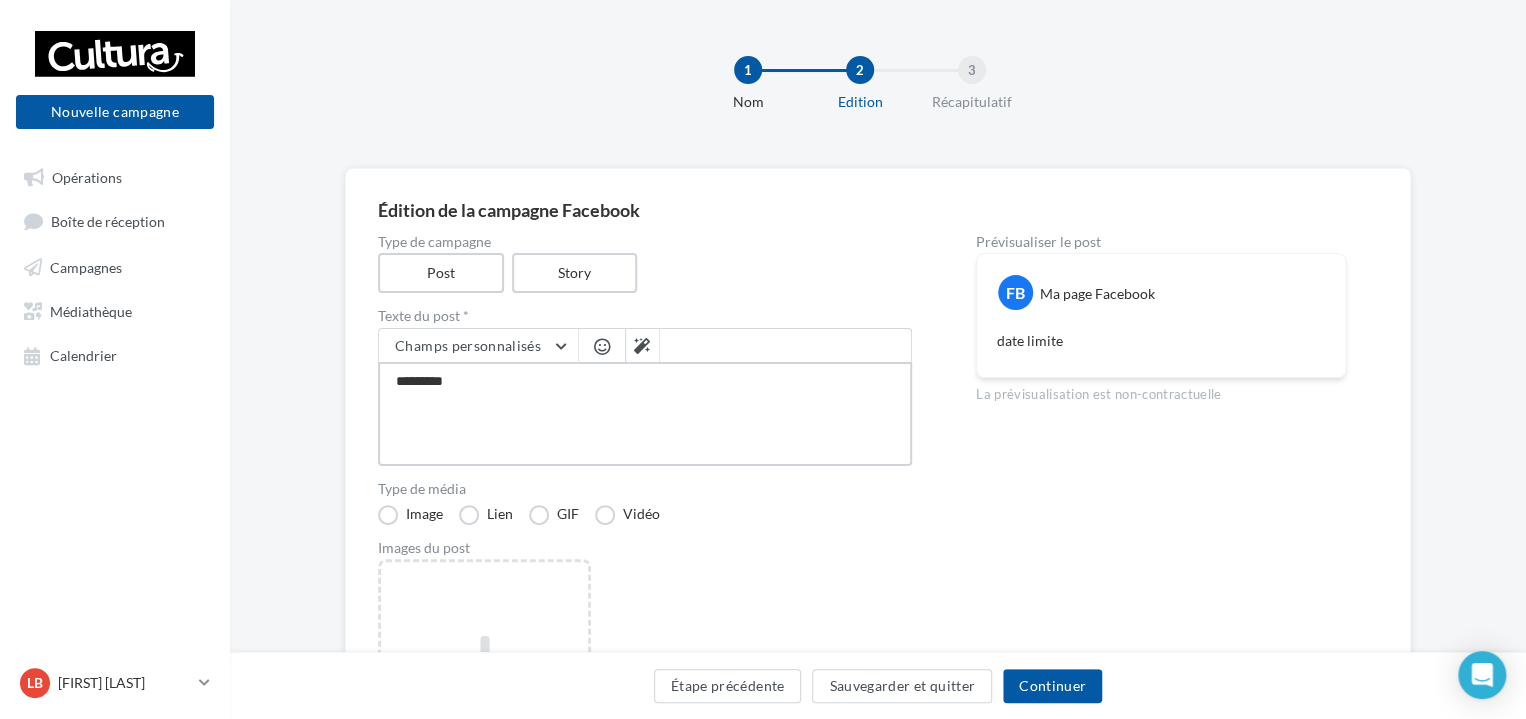 type on "********" 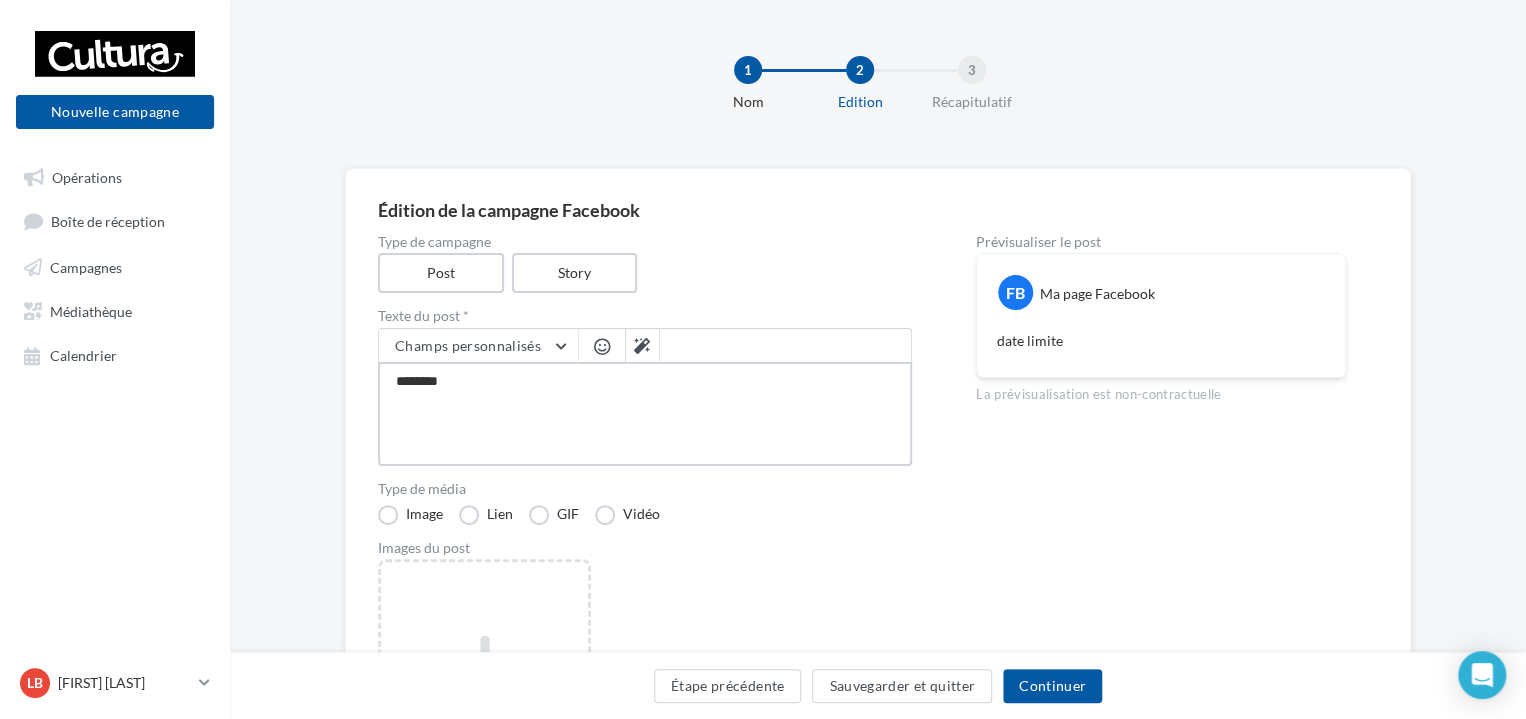 type on "*******" 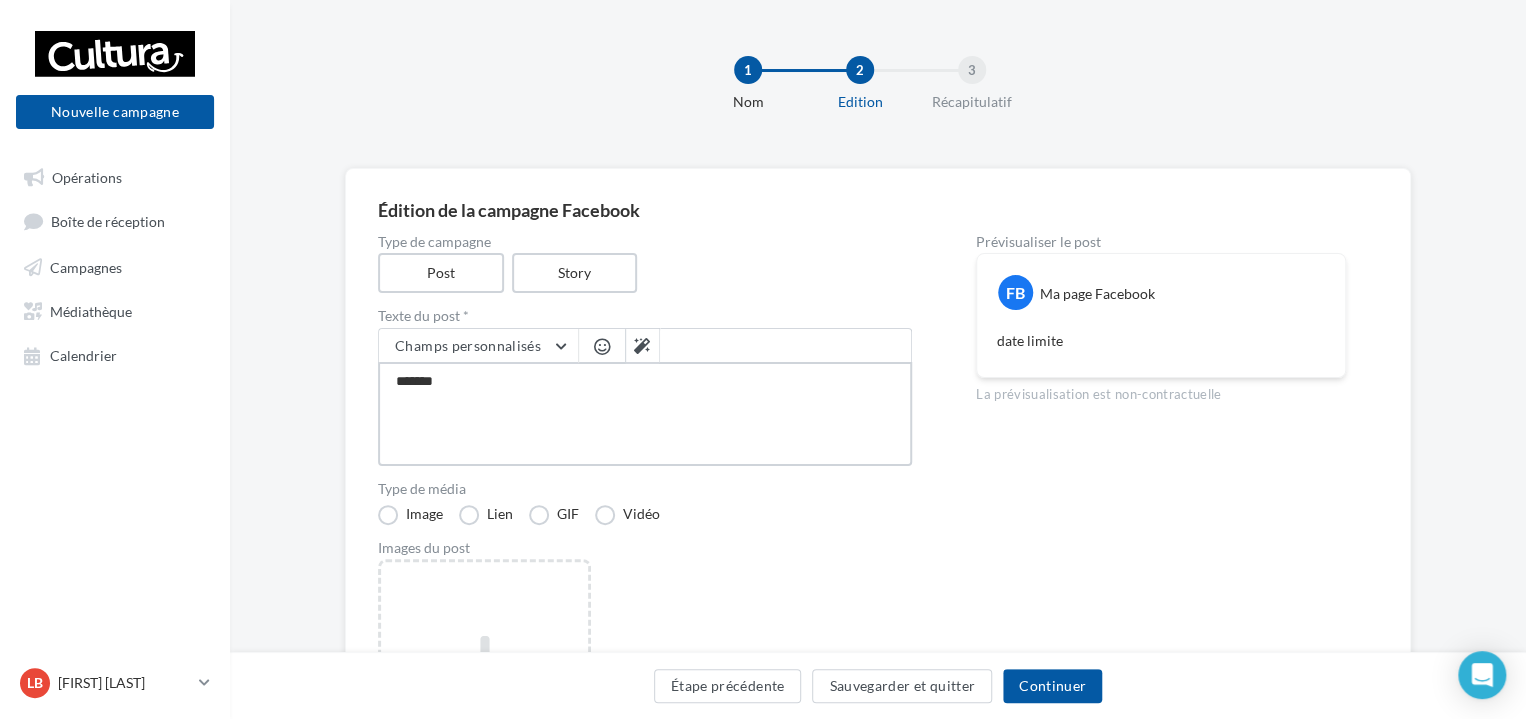 type on "******" 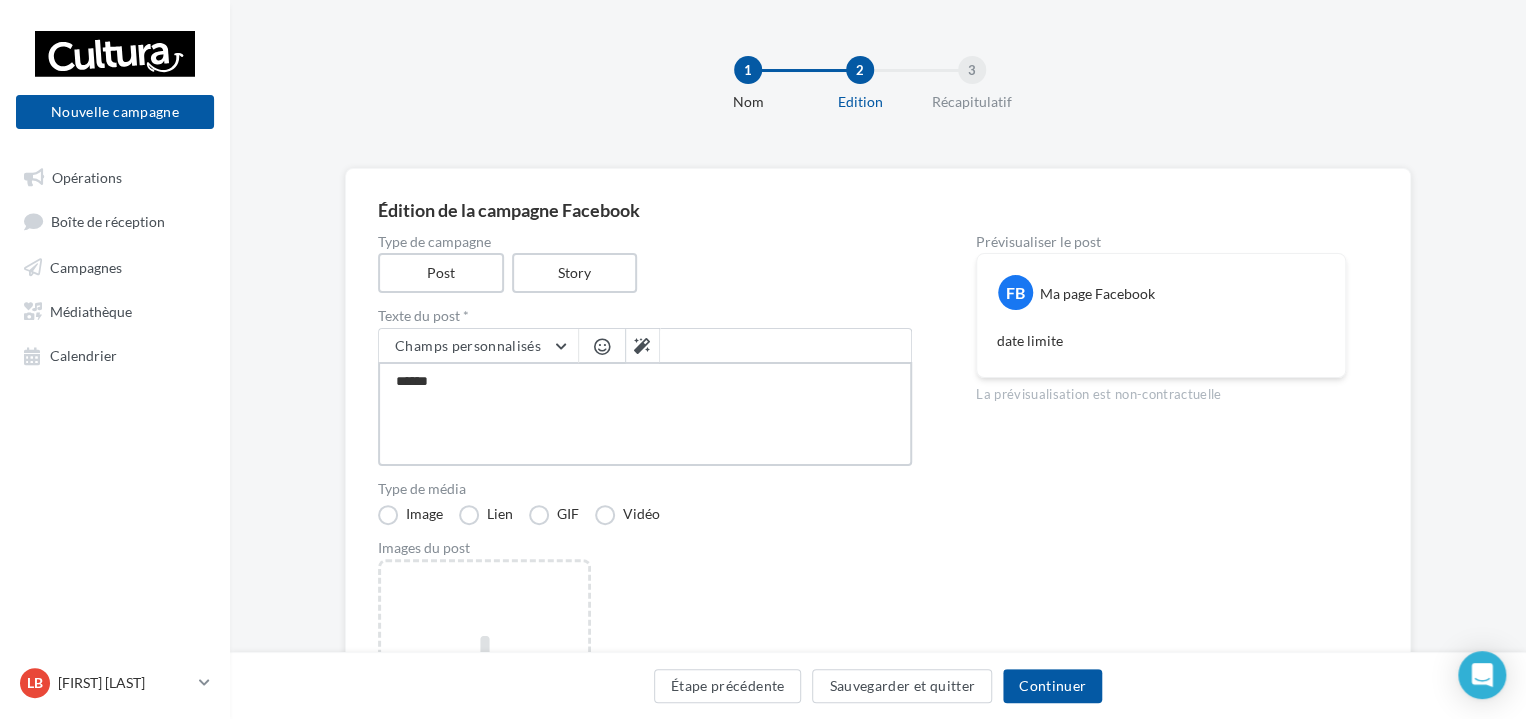 type on "****" 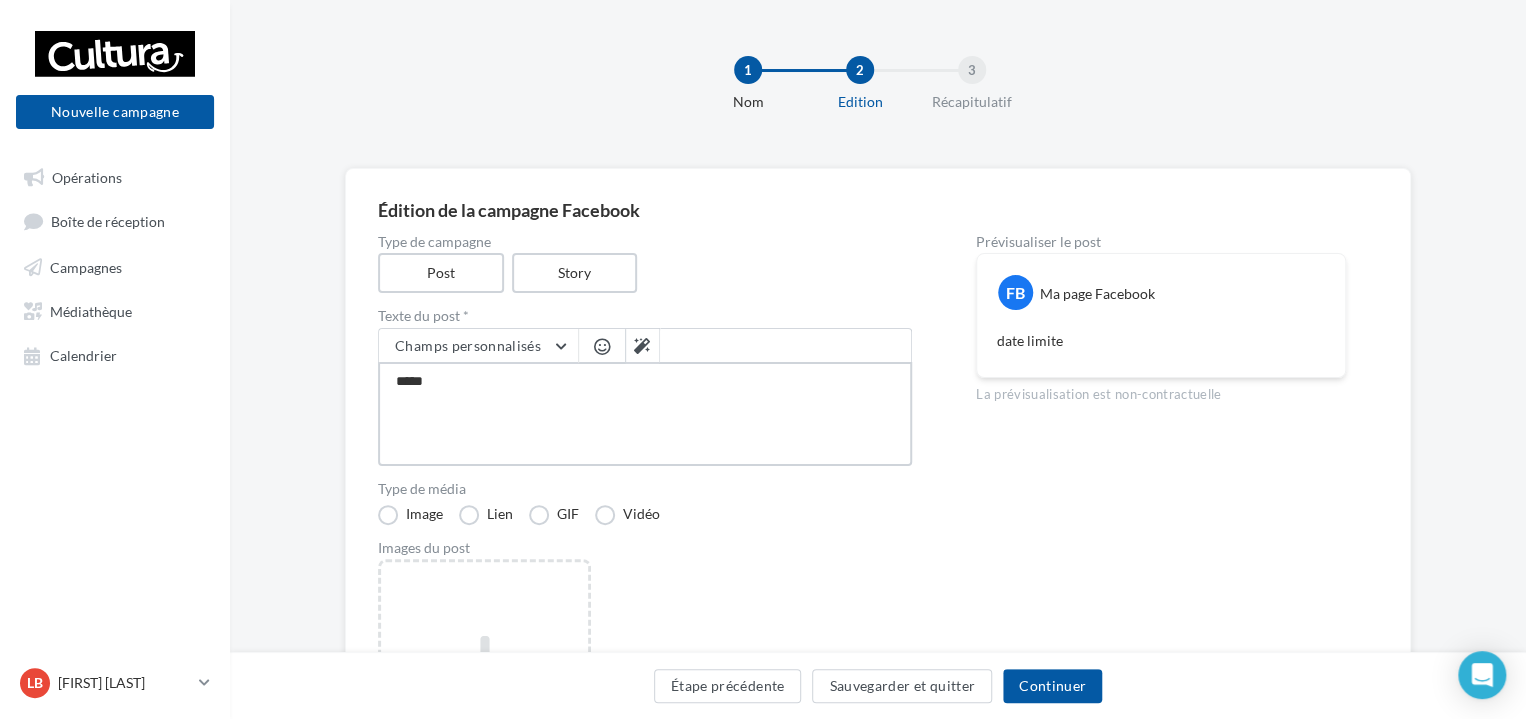 type on "****" 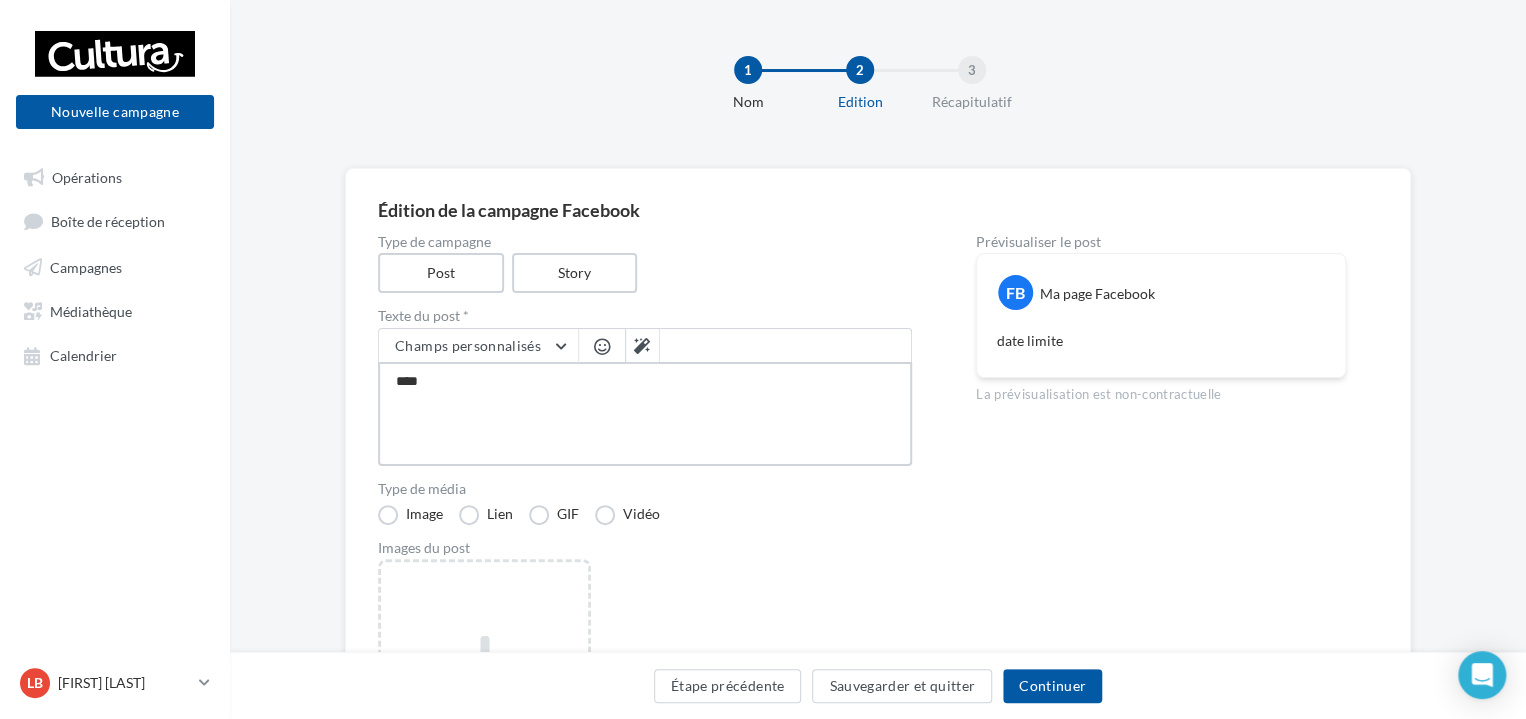 type on "***" 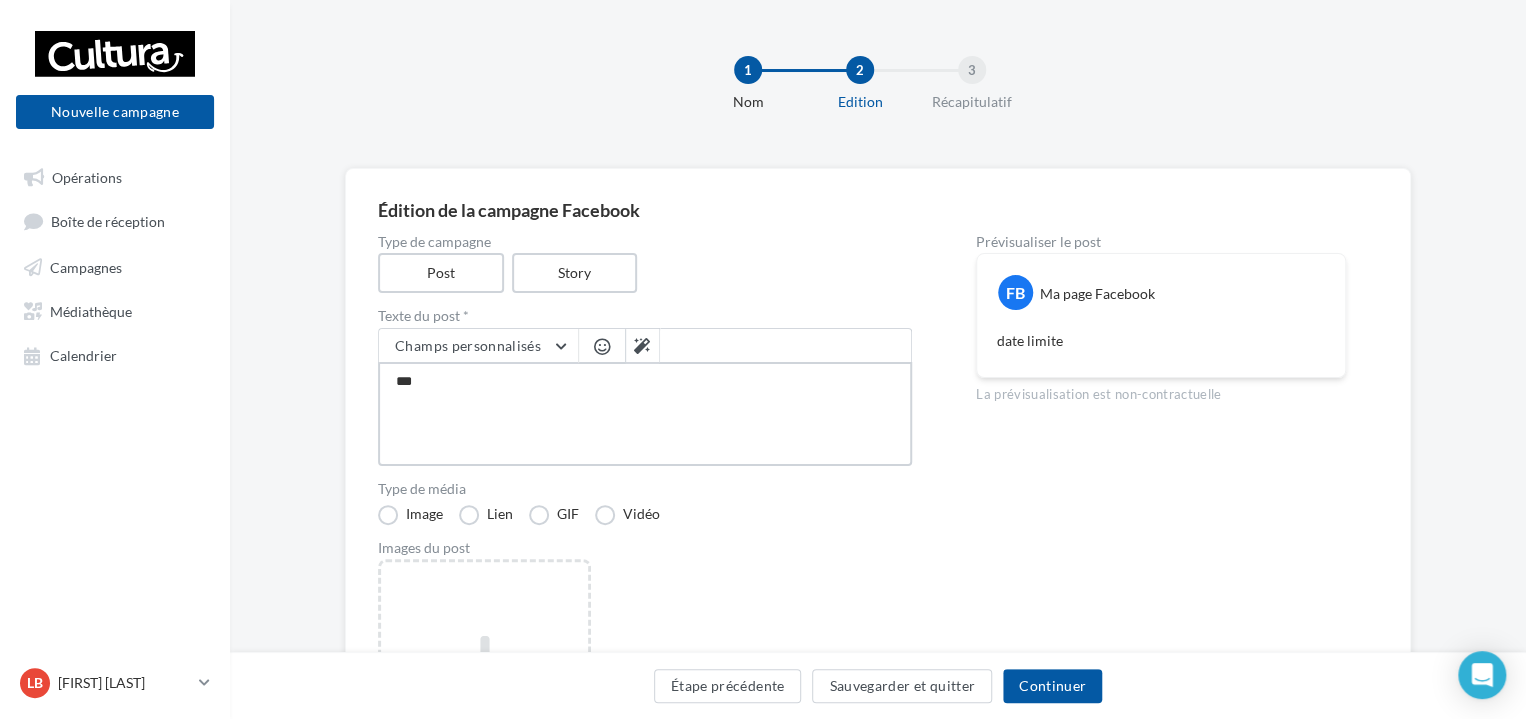 type on "**" 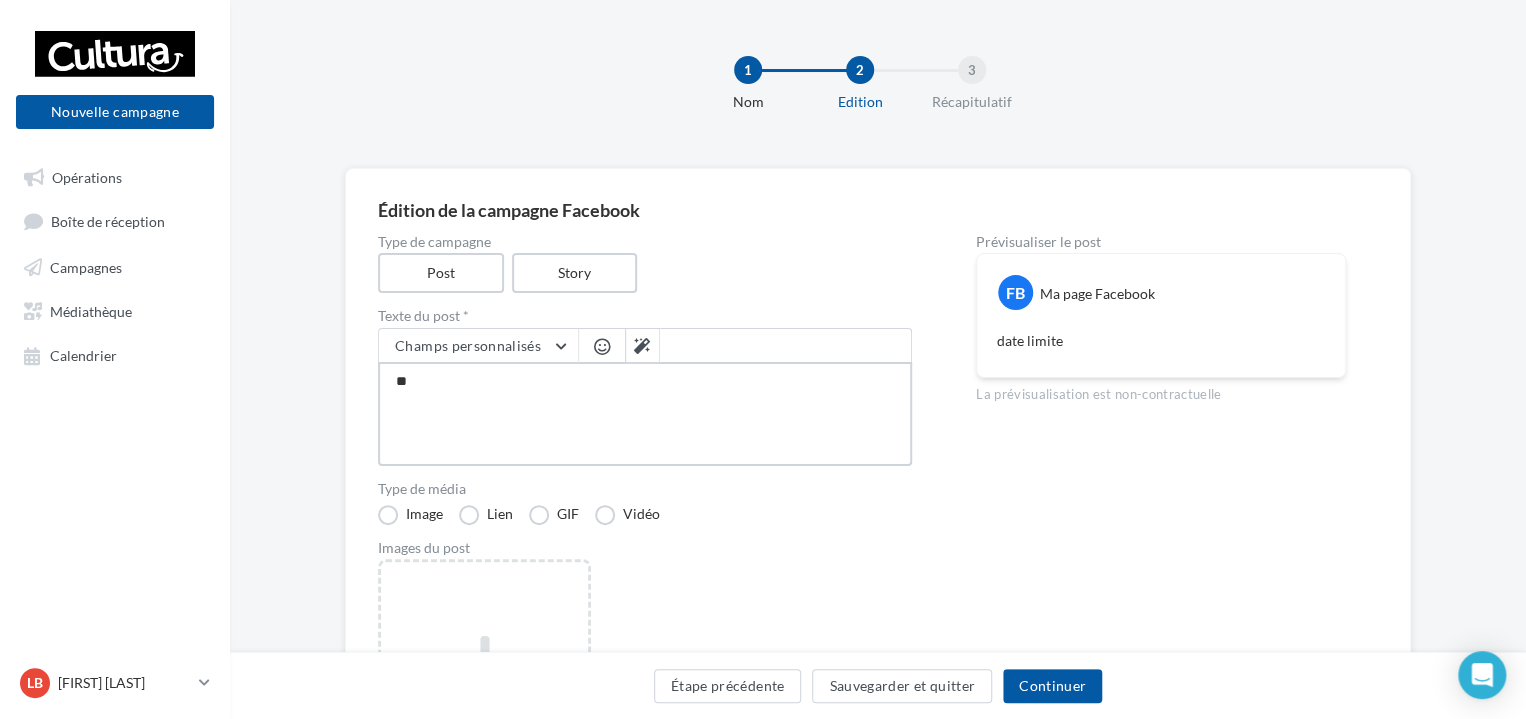 type on "*" 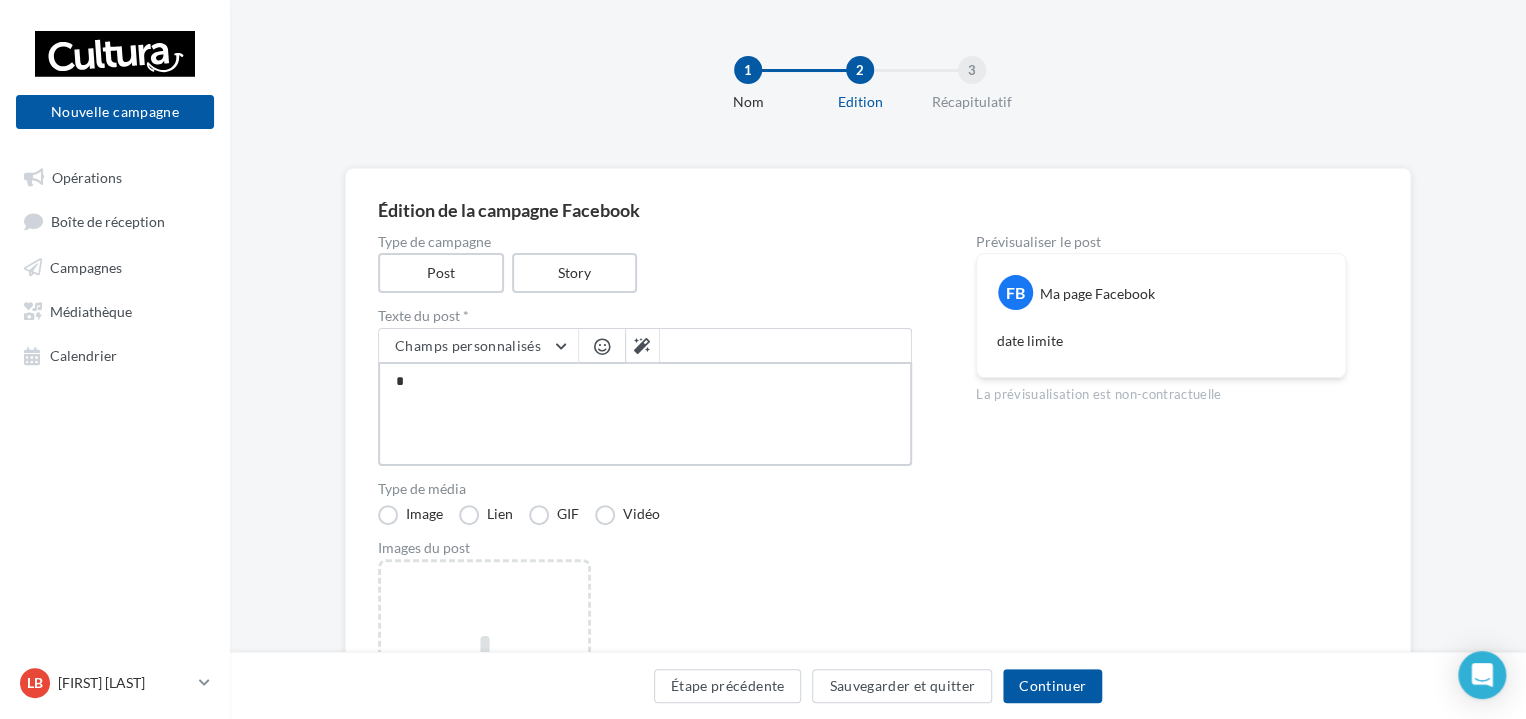 type 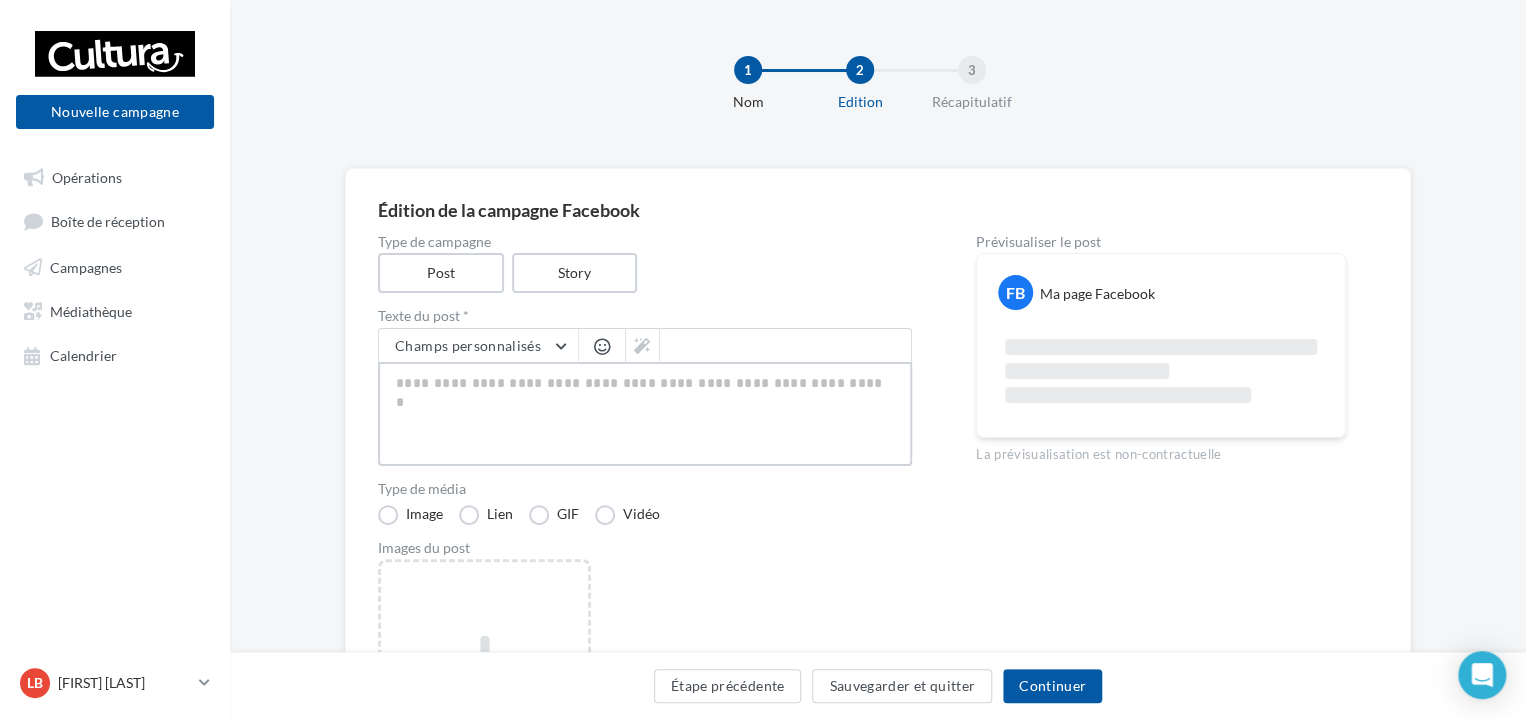 type on "*" 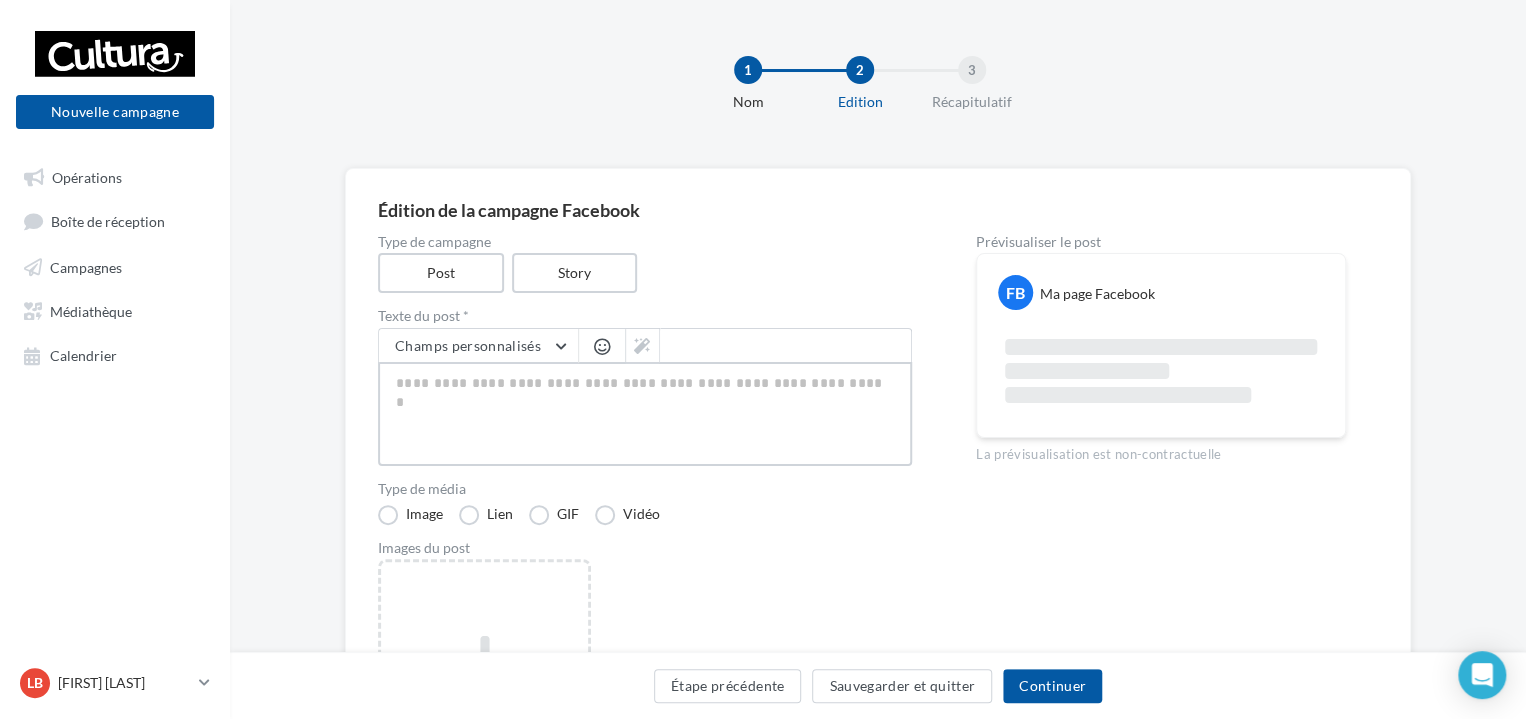 type on "*" 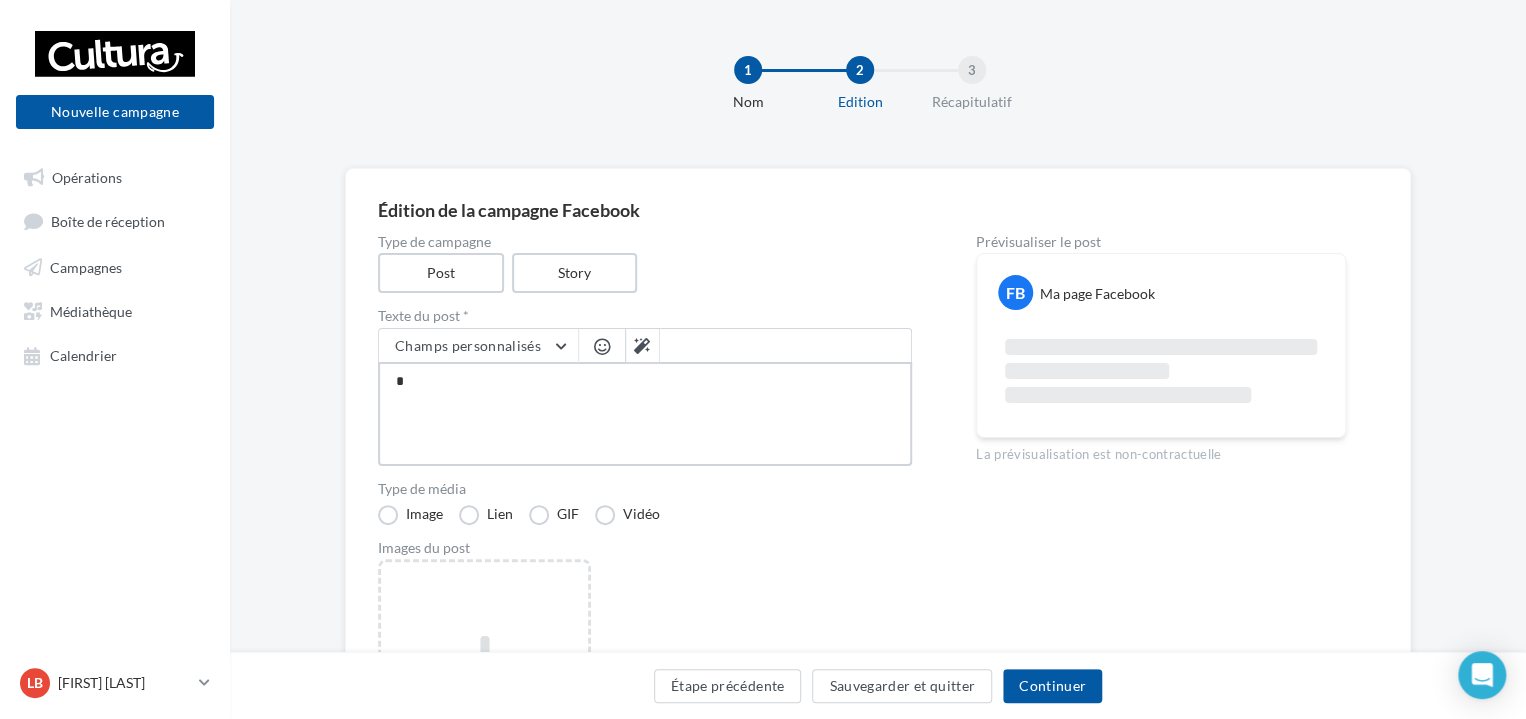 type on "**" 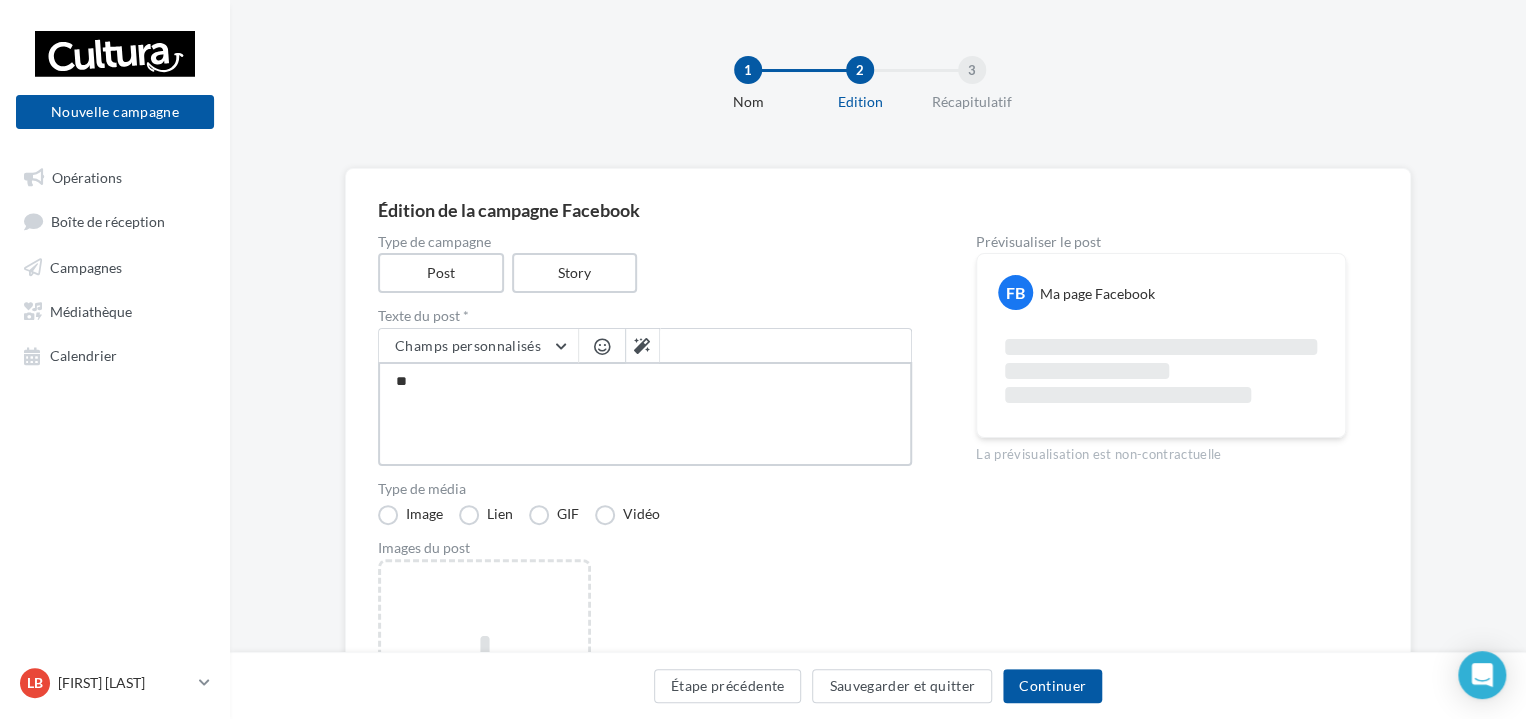 type on "***" 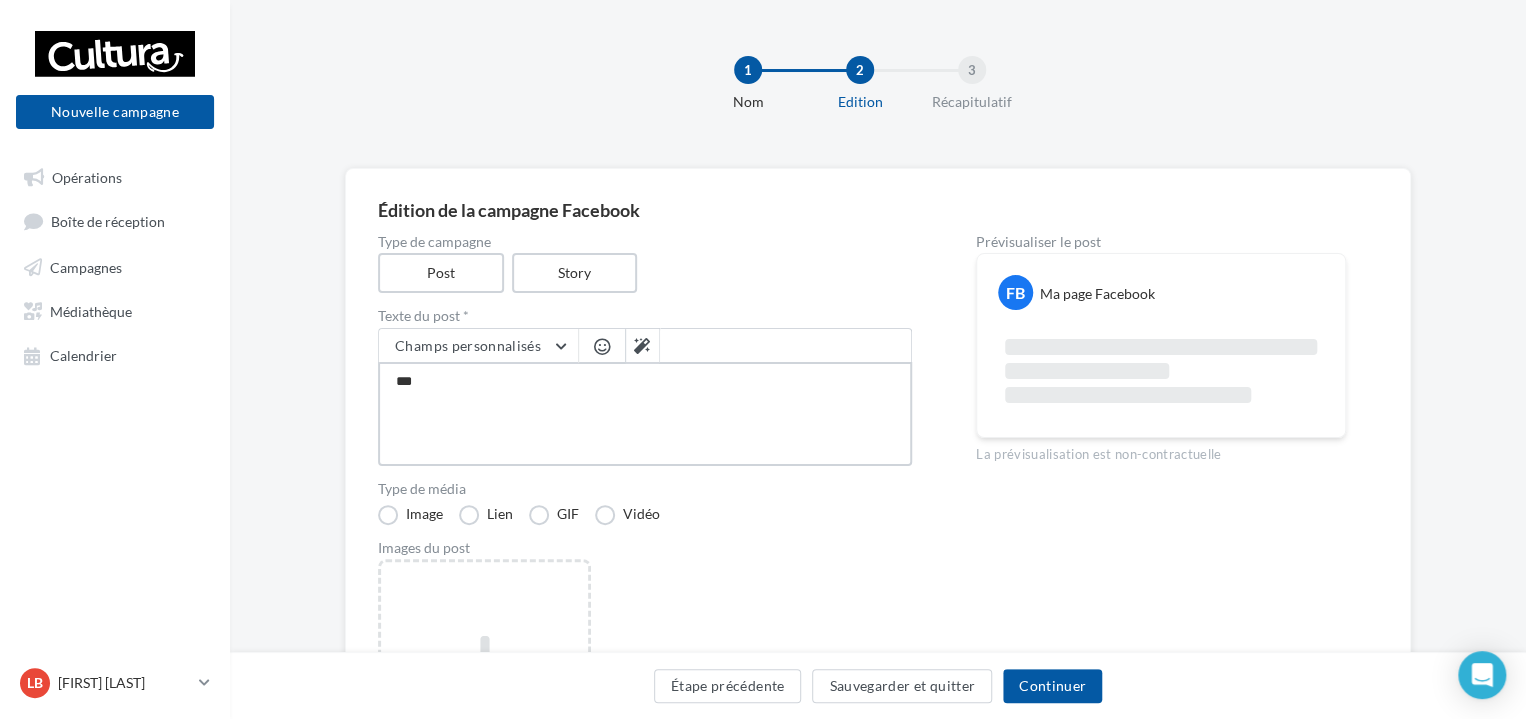 type on "****" 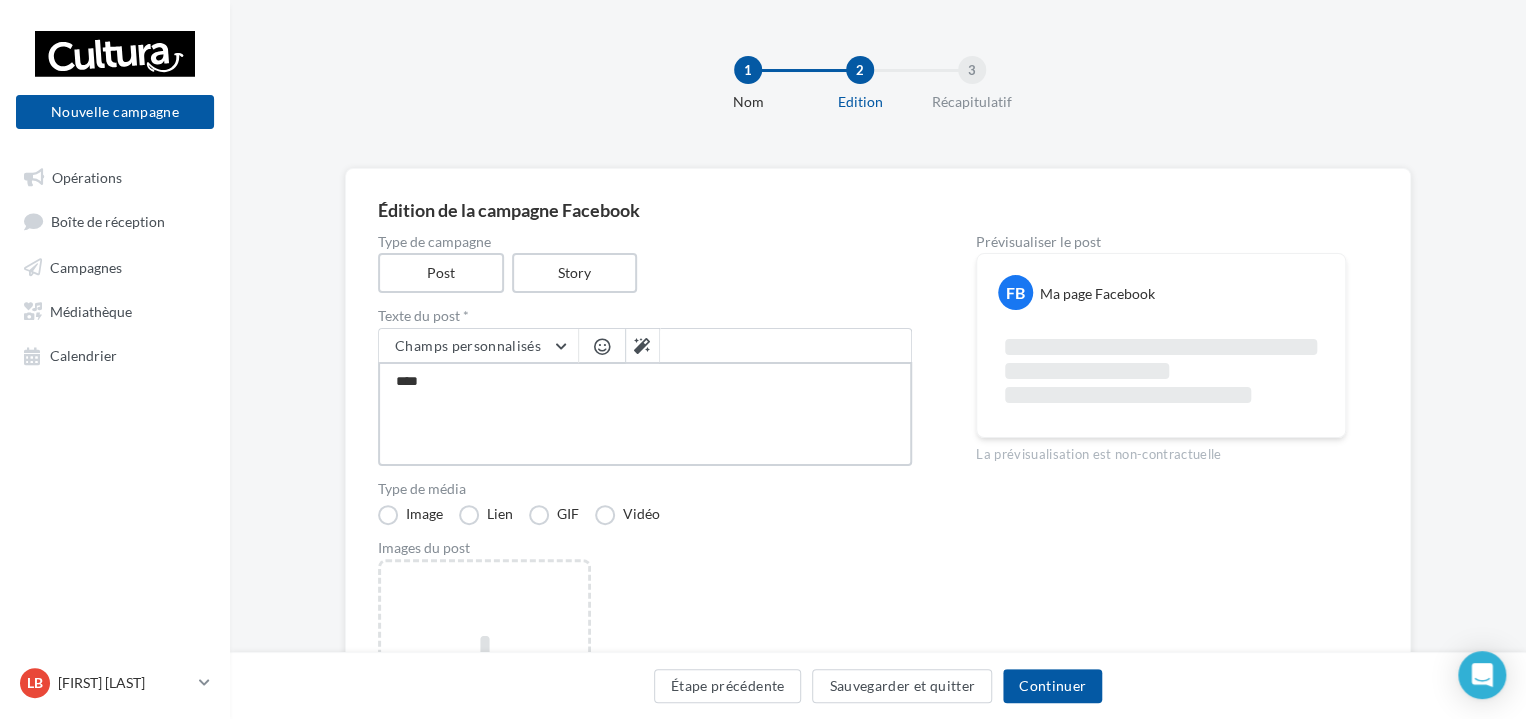type on "*****" 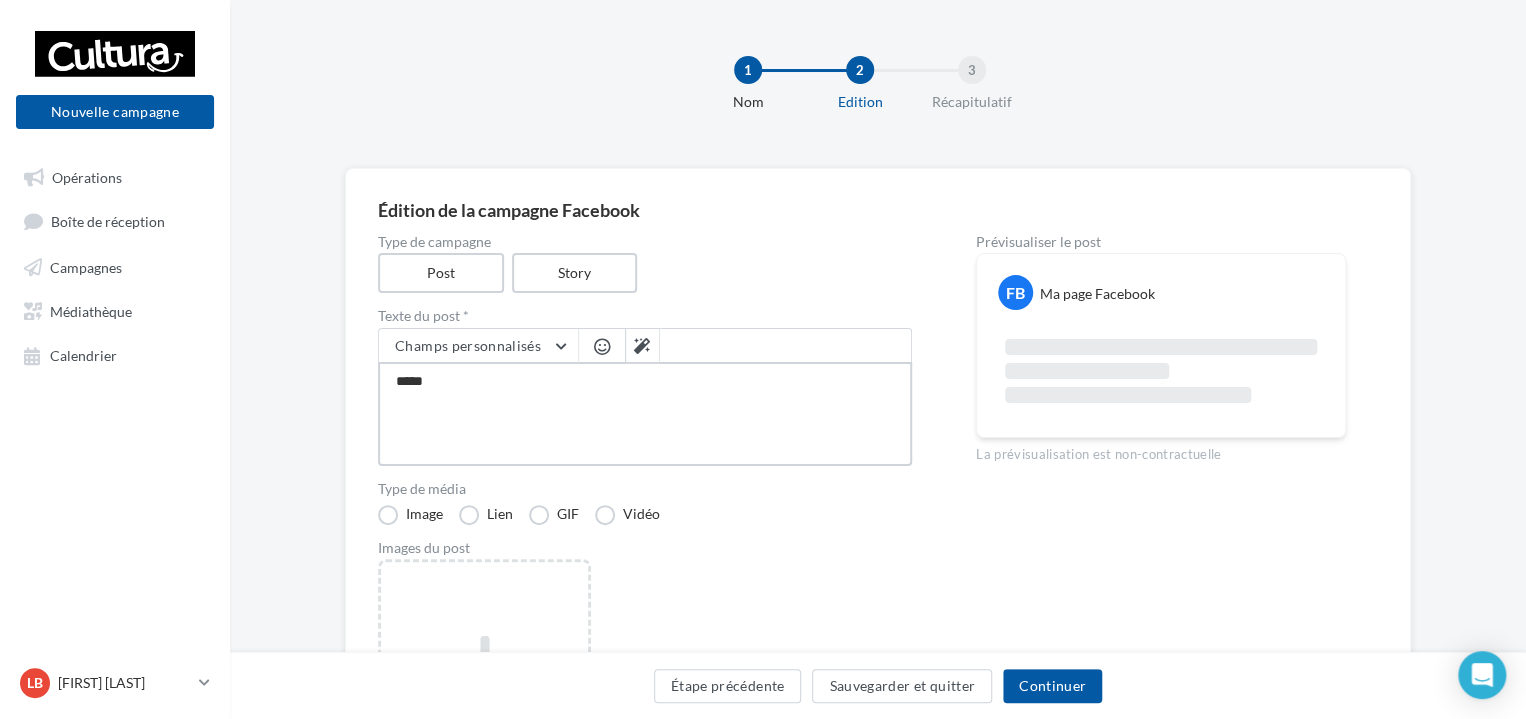 type on "*****" 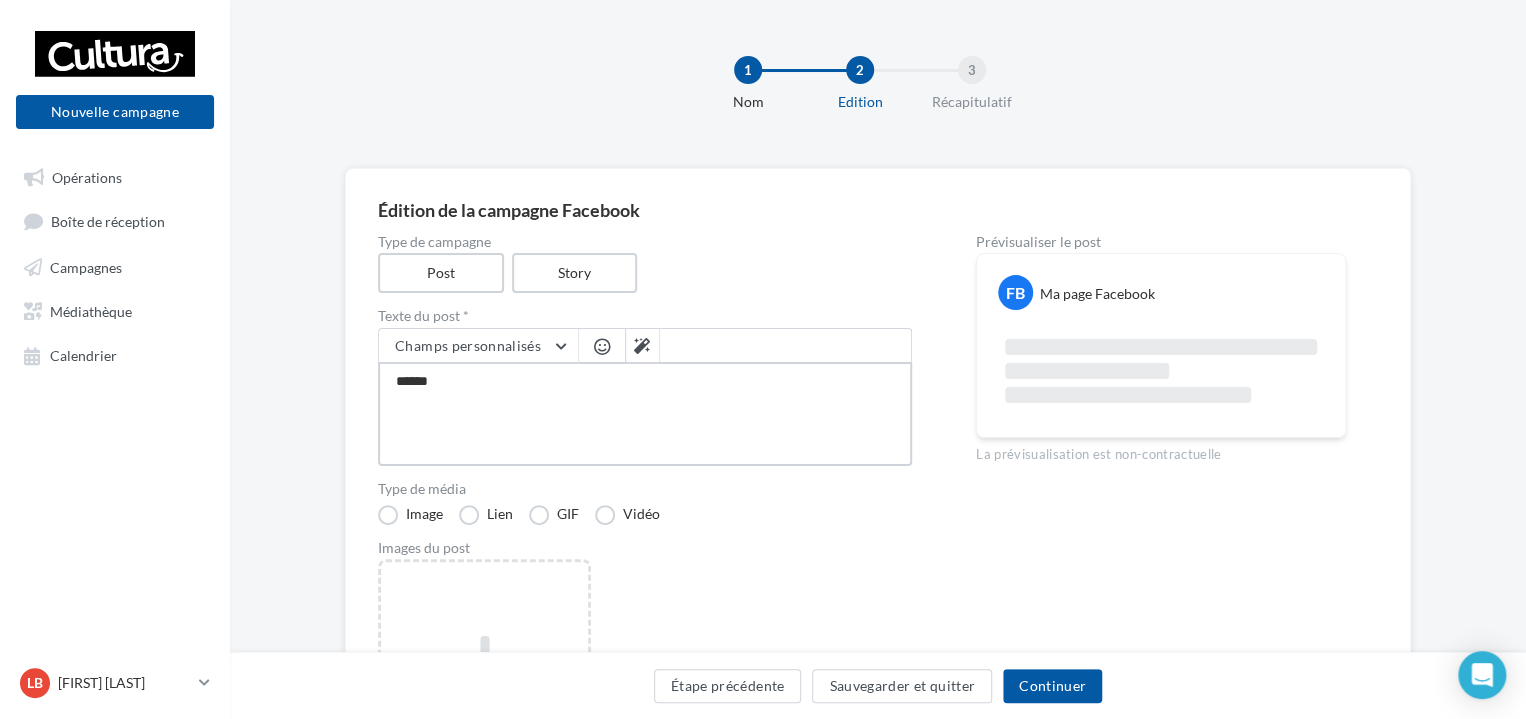type on "*******" 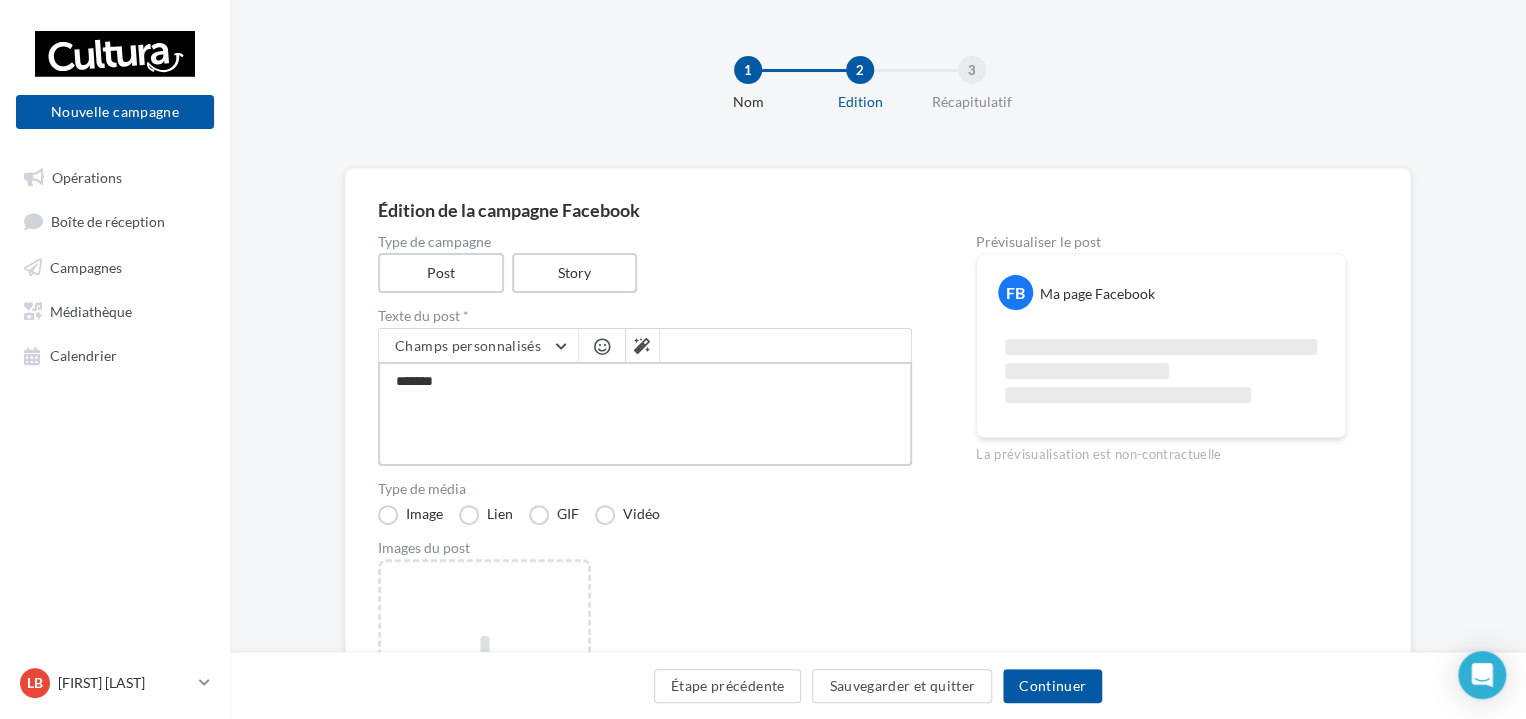 type on "********" 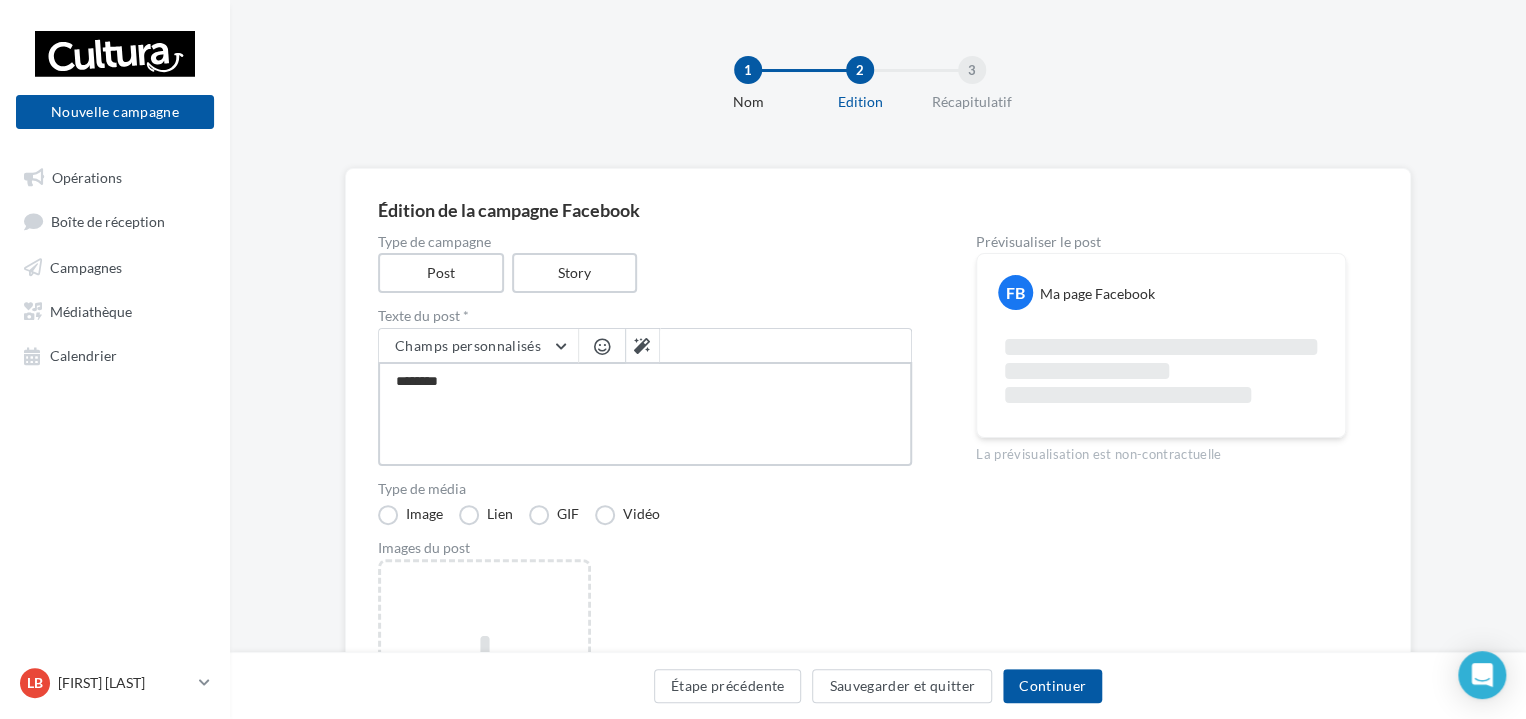 type on "********" 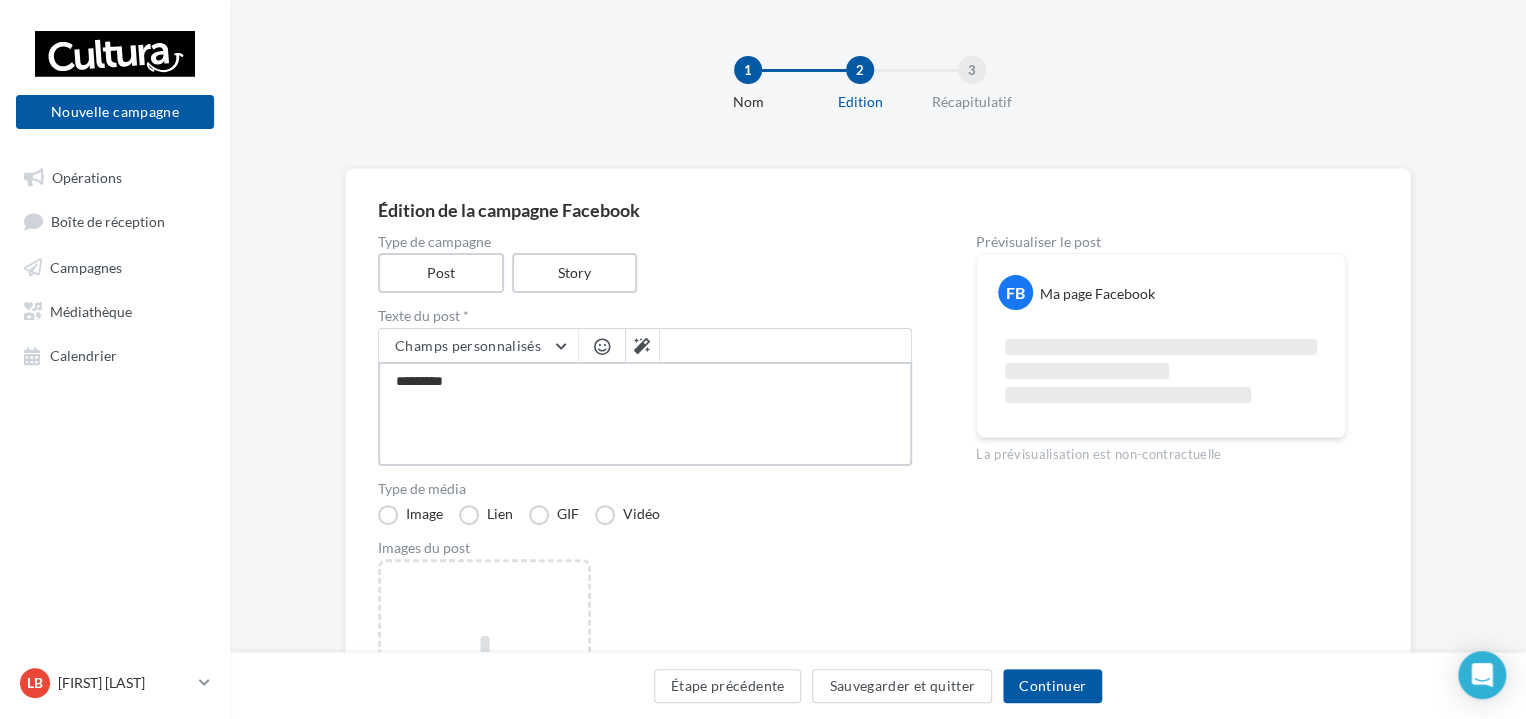 type on "**********" 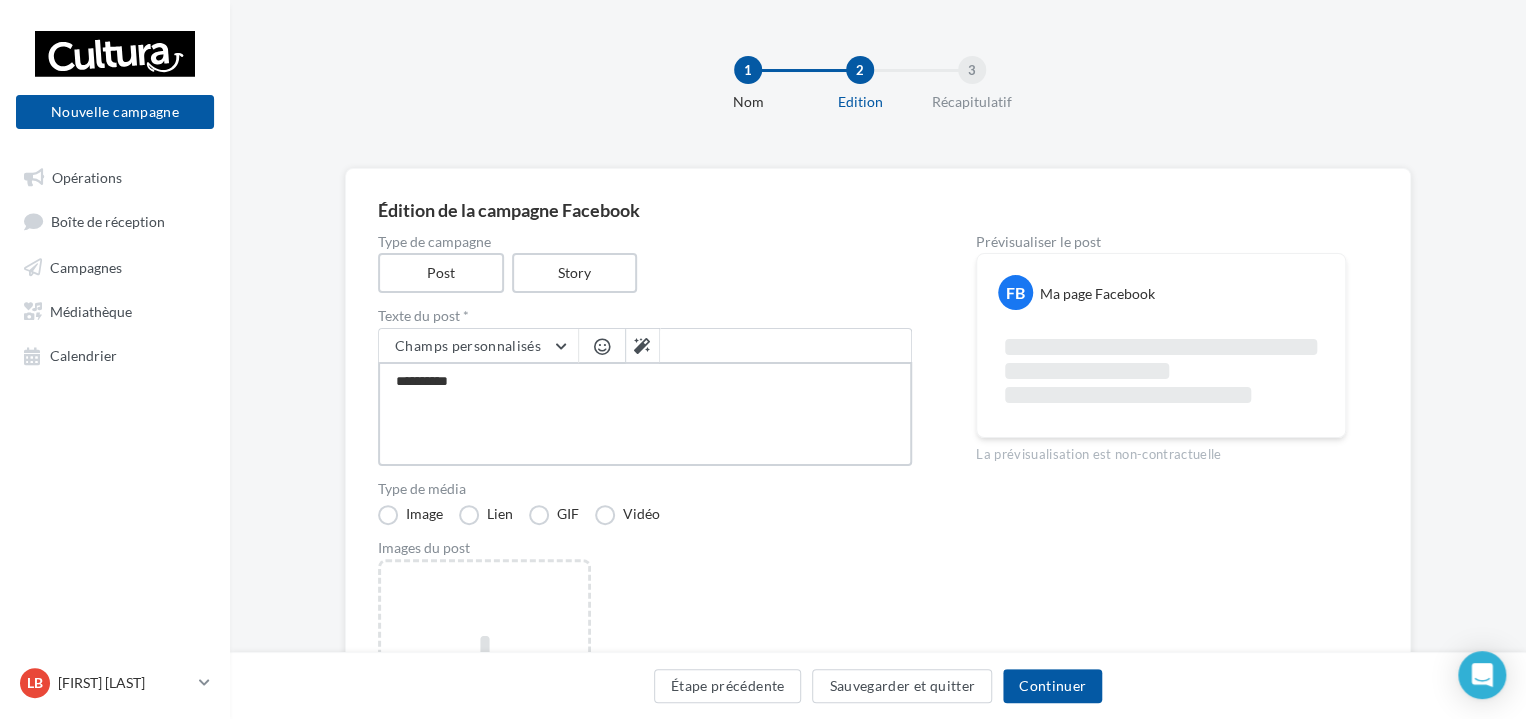 type on "**********" 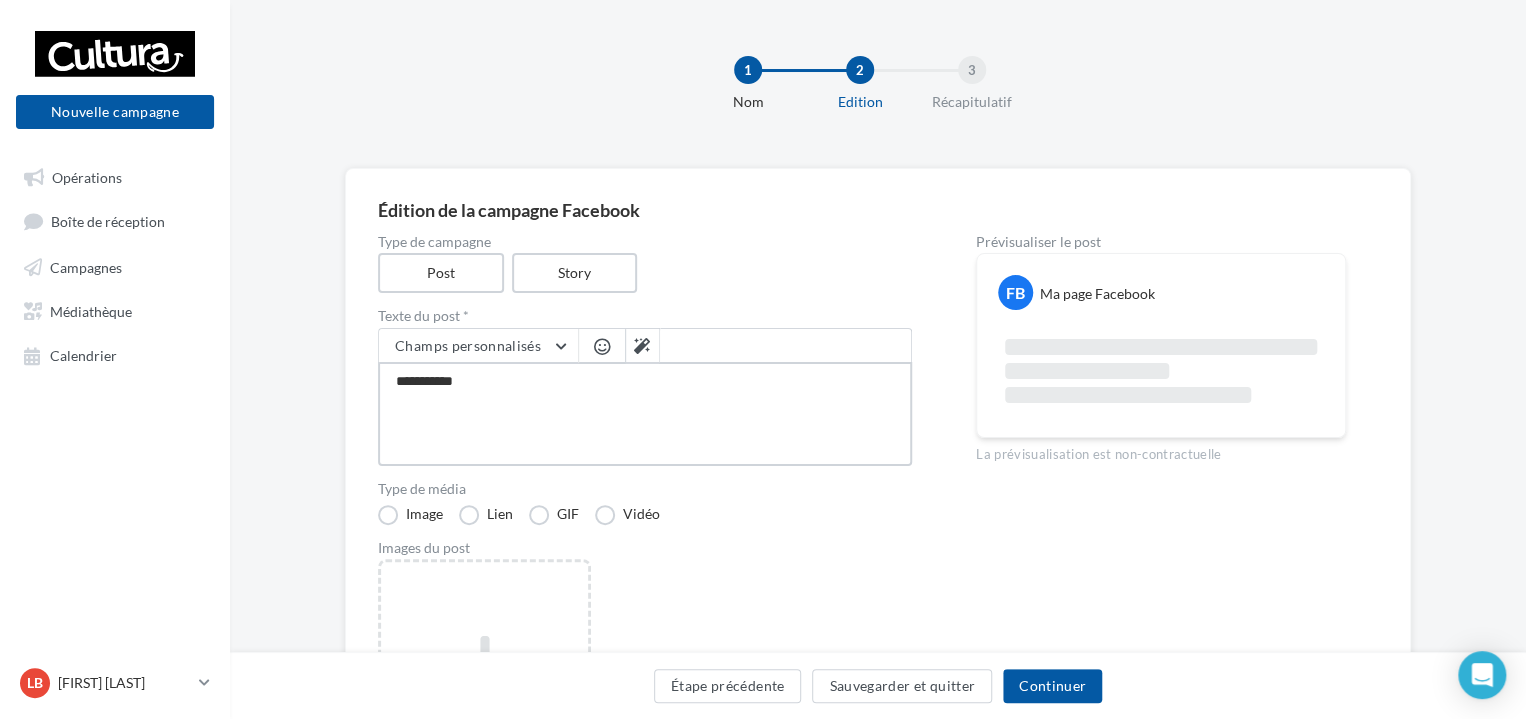type on "**********" 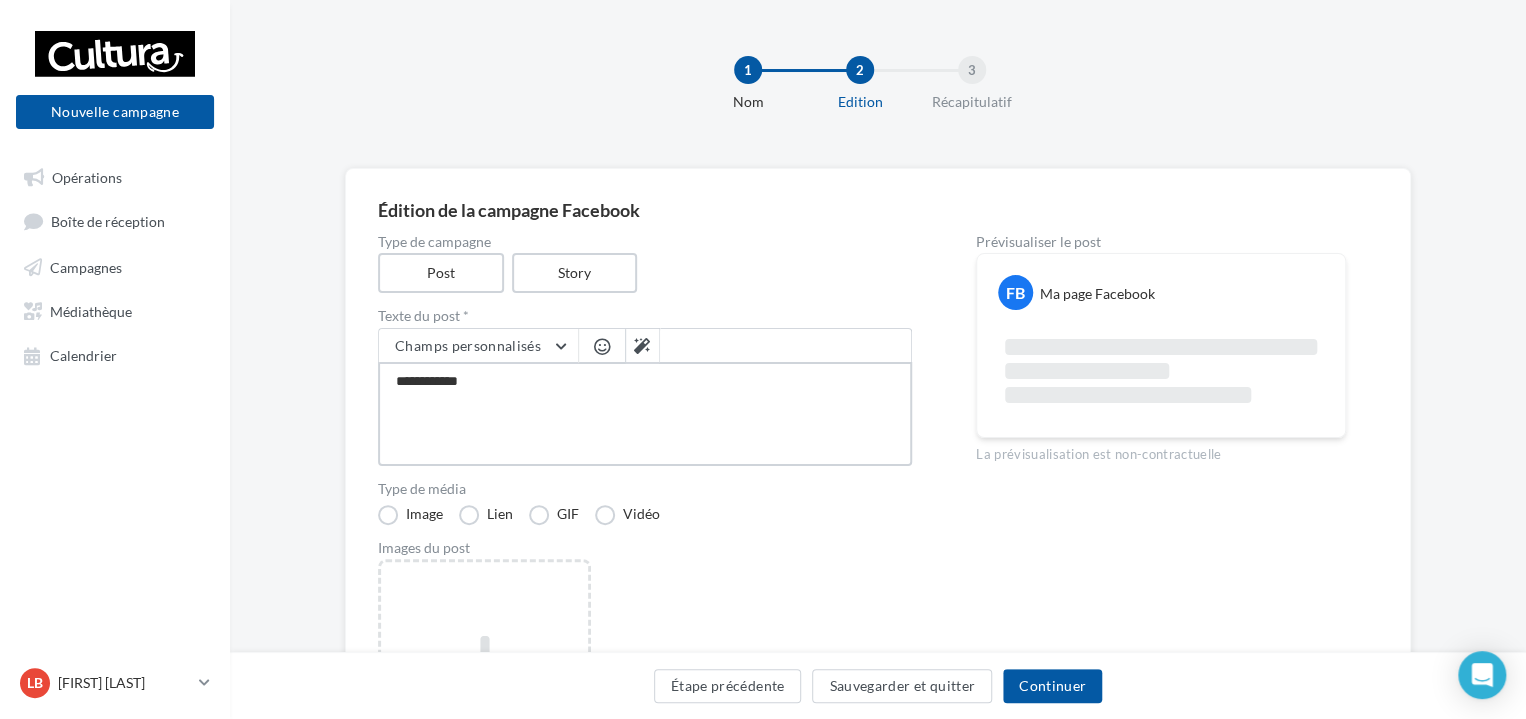 type on "**********" 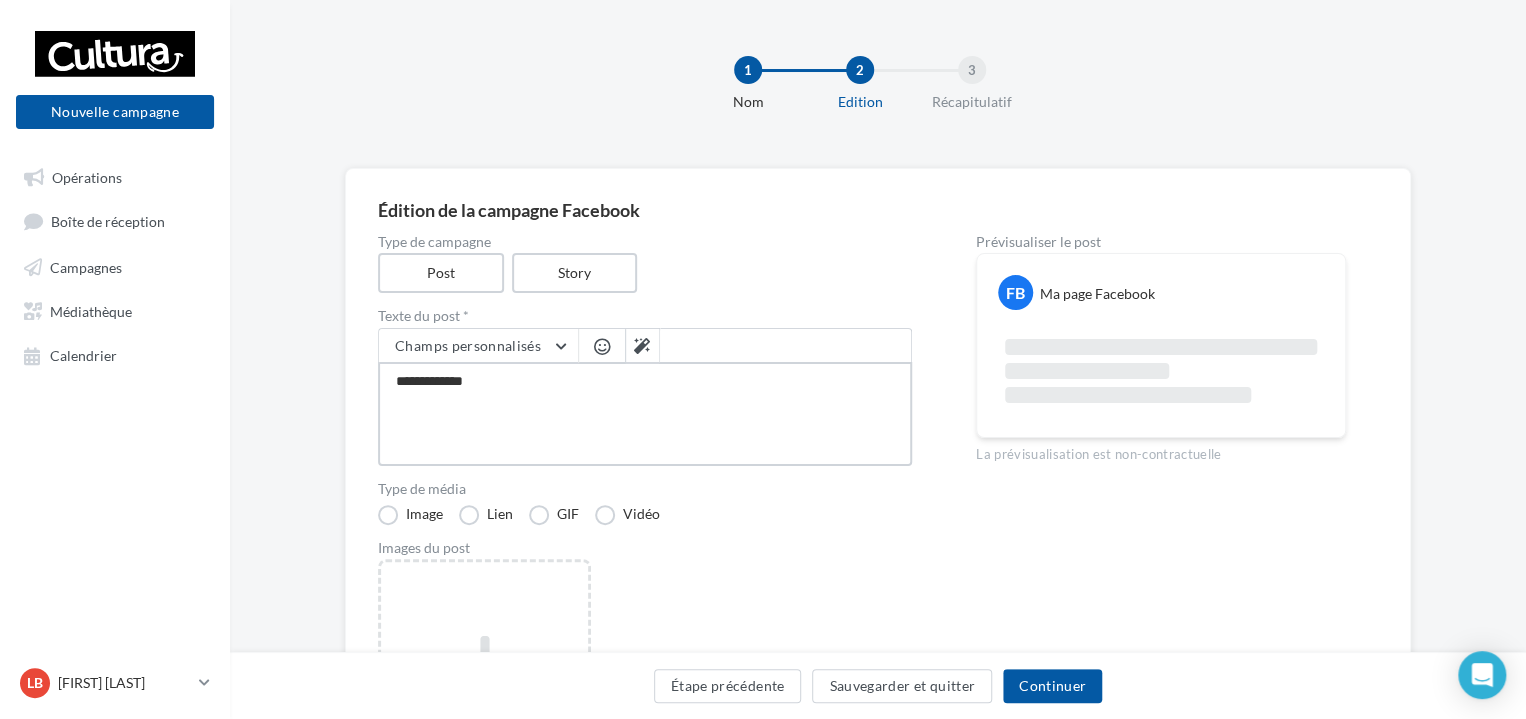 type on "**********" 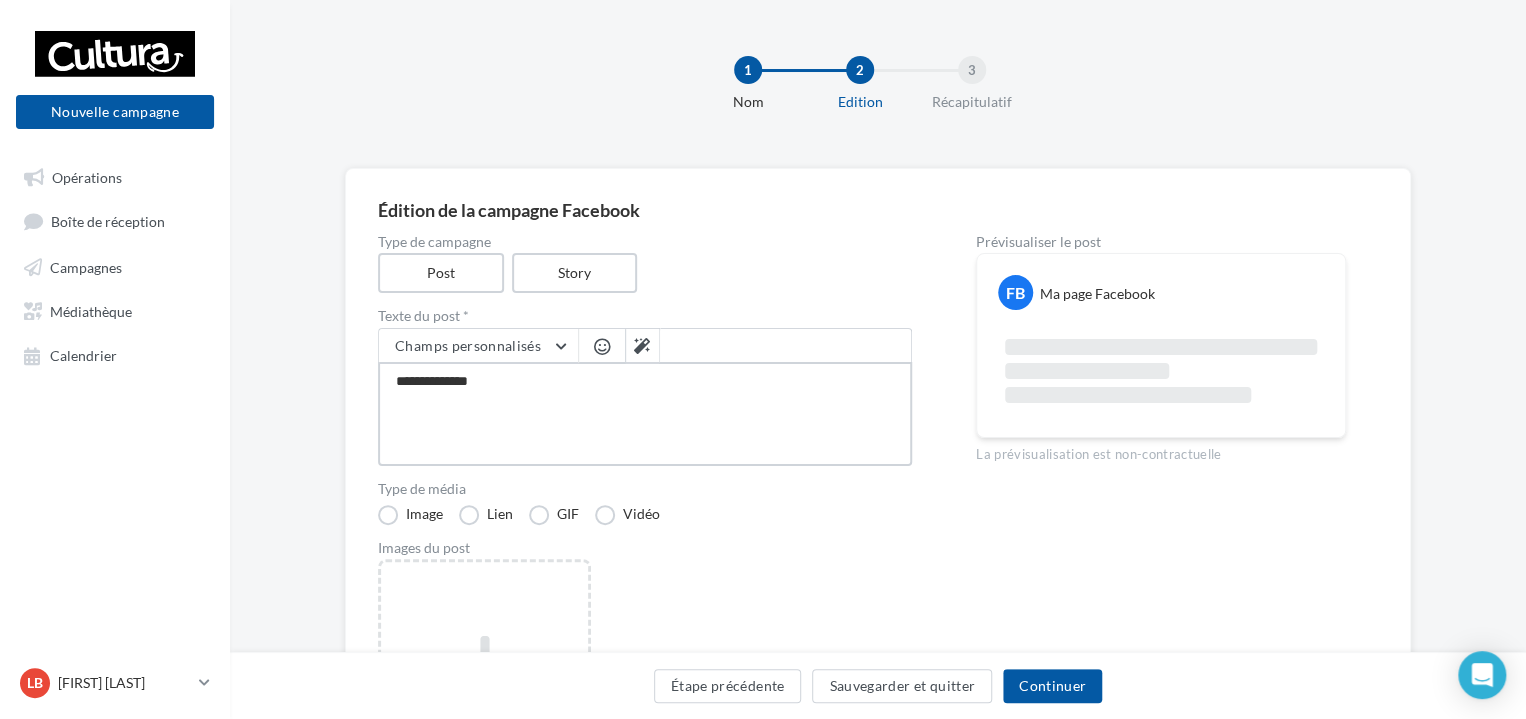 type on "**********" 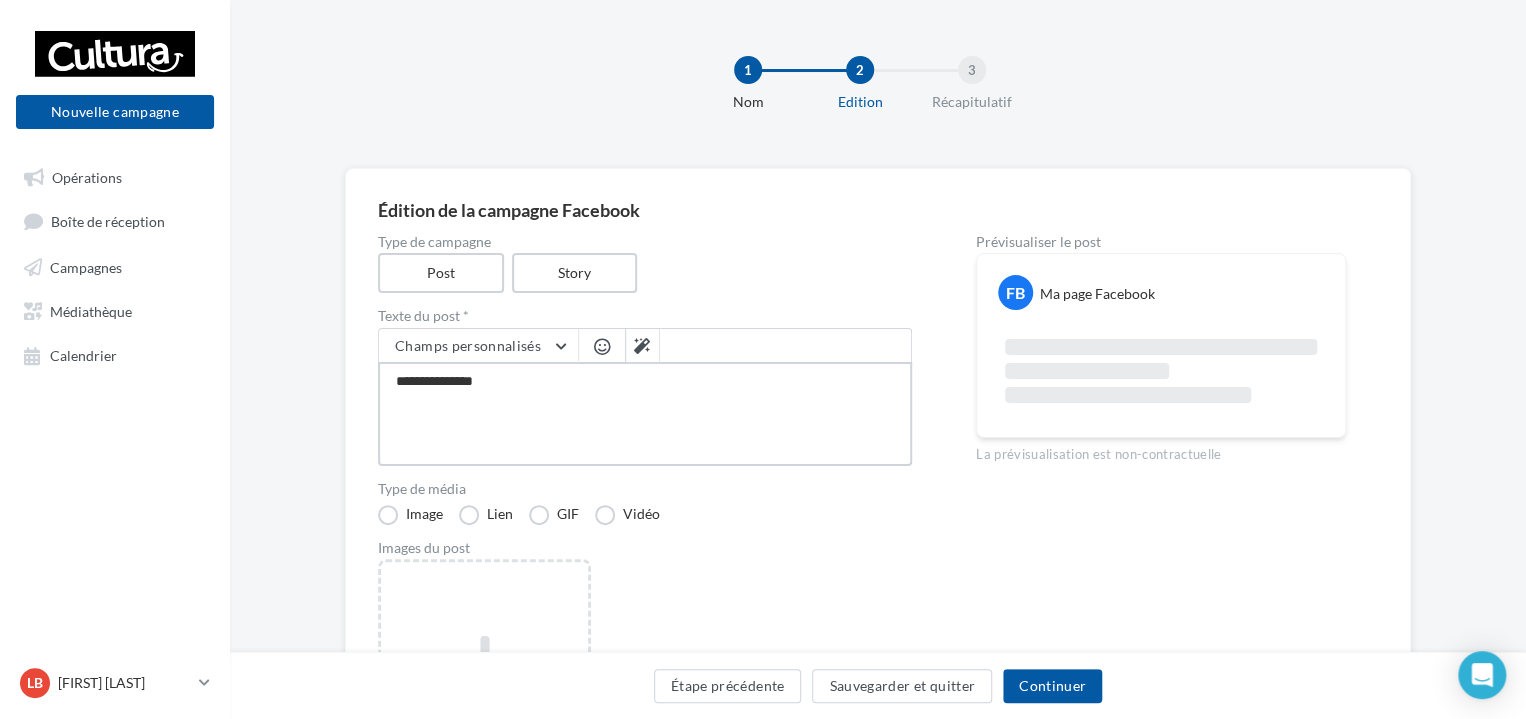 type on "**********" 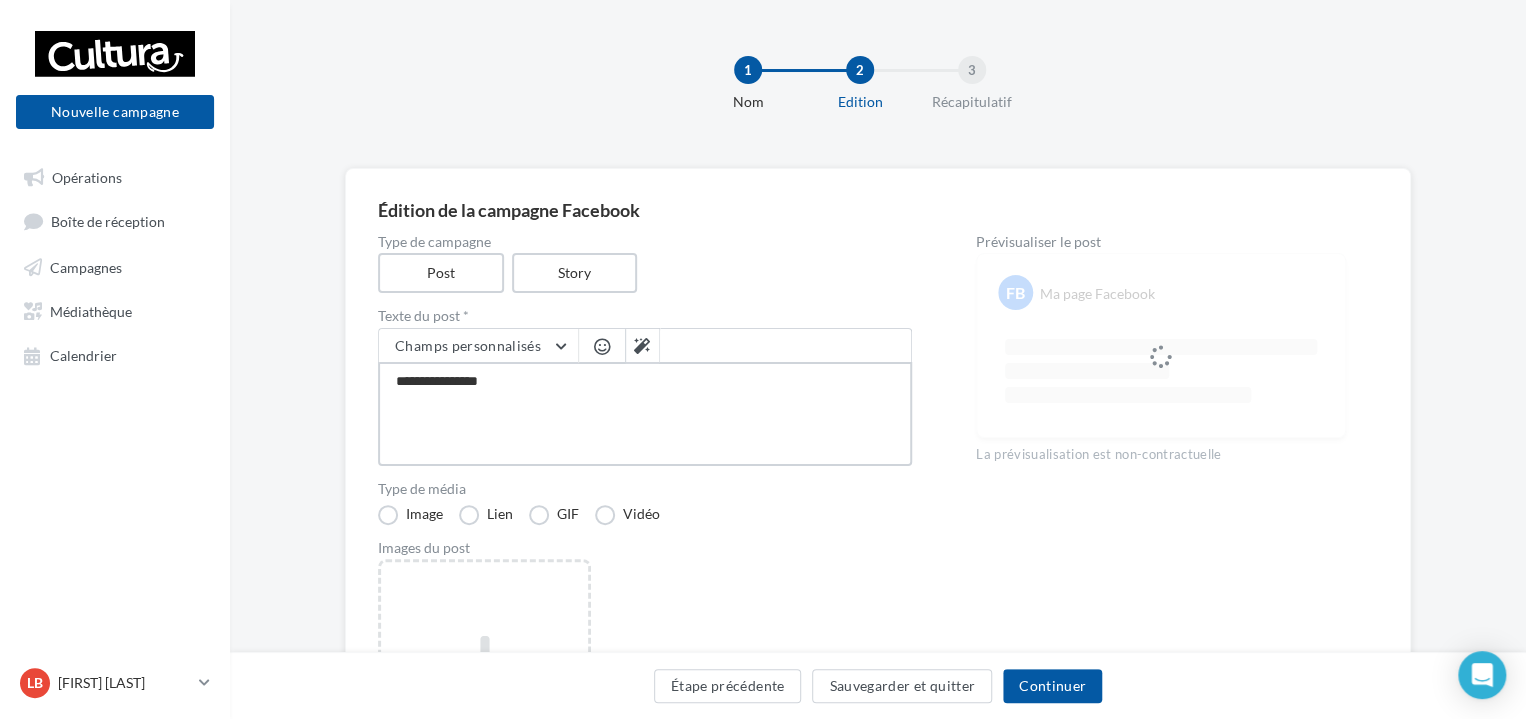 type on "**********" 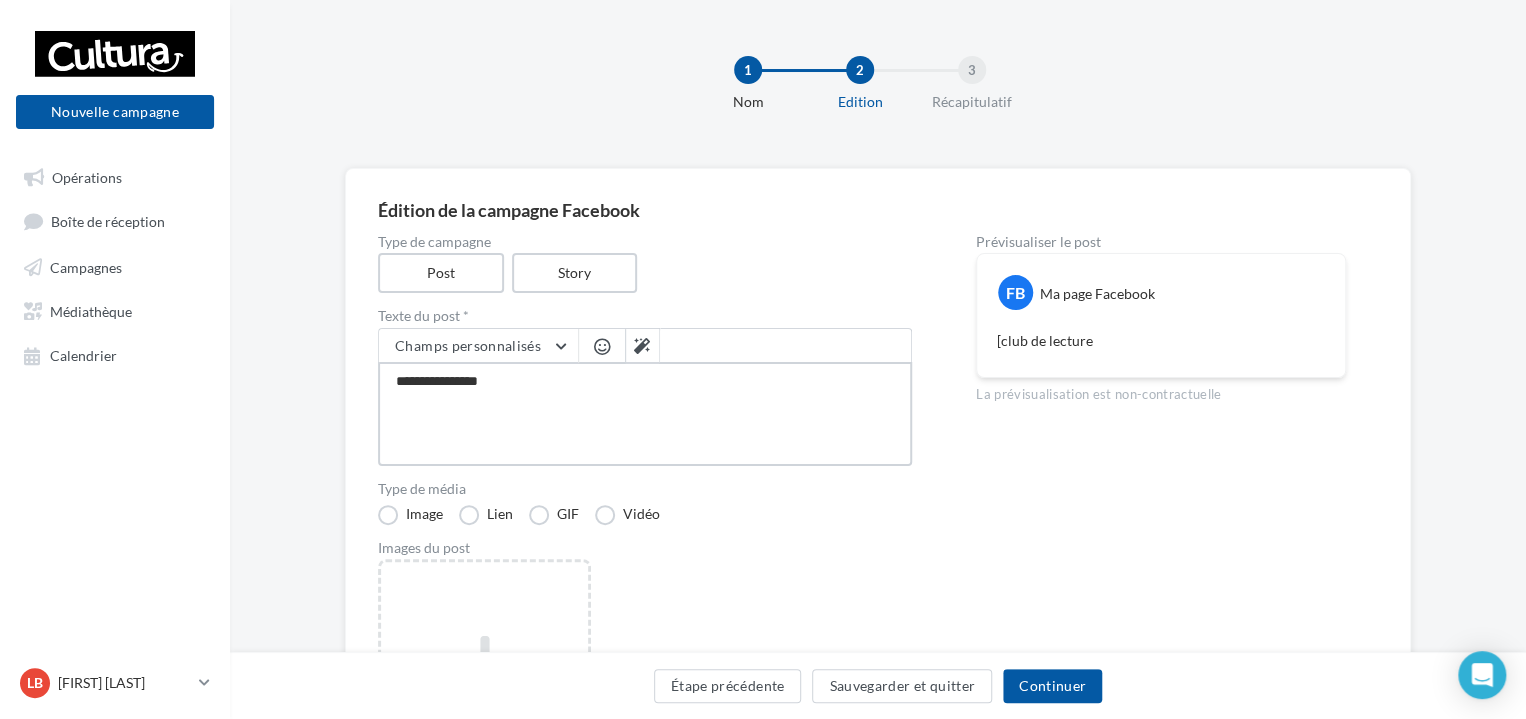 type on "**********" 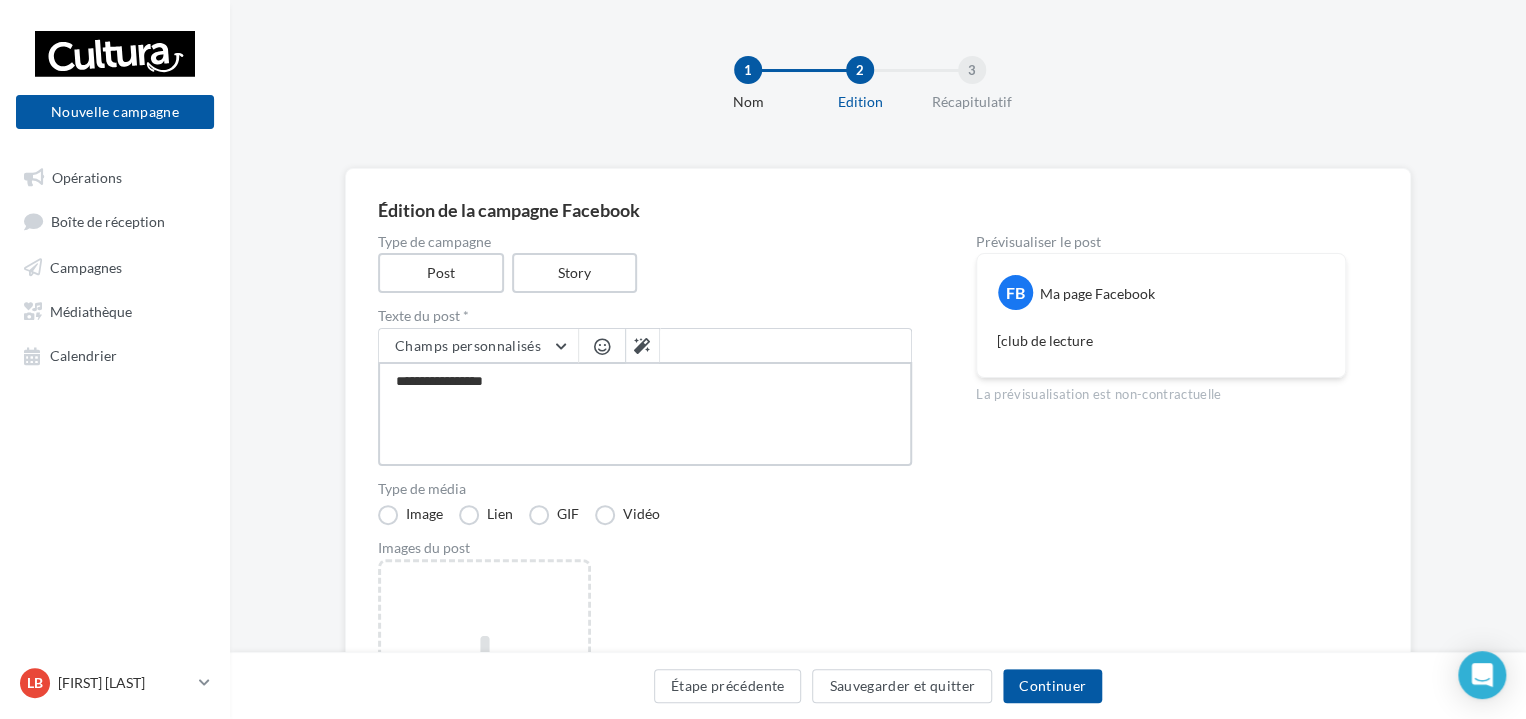 type on "**********" 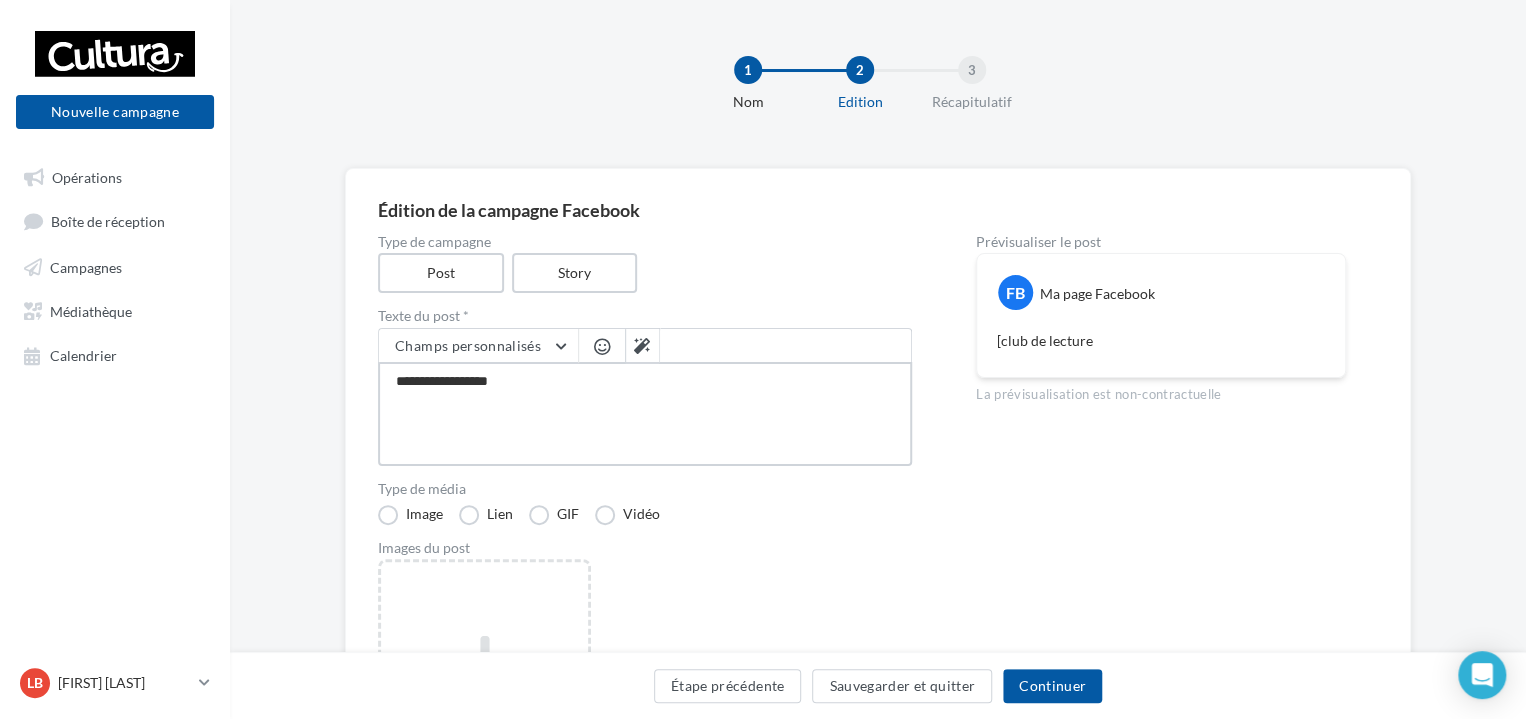 type on "**********" 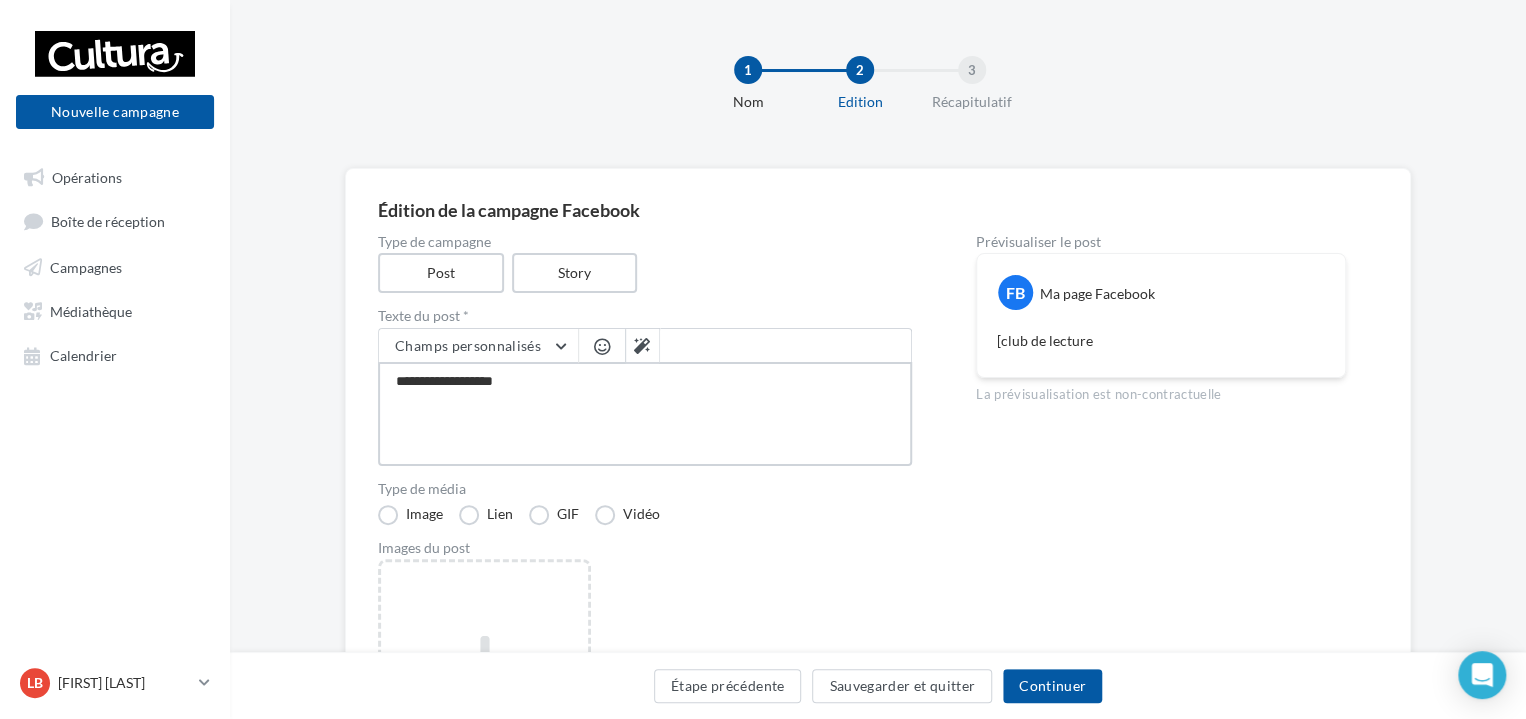 type on "**********" 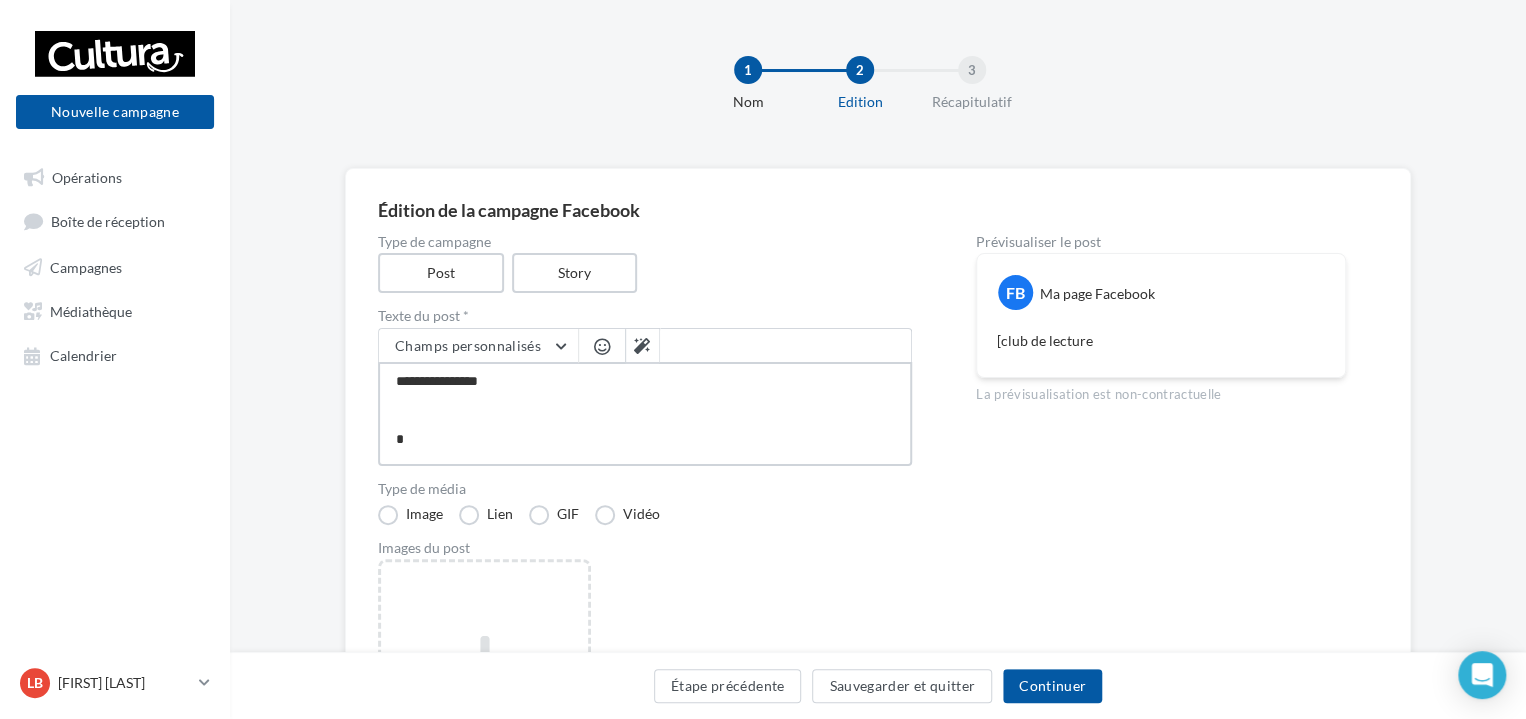 type on "**********" 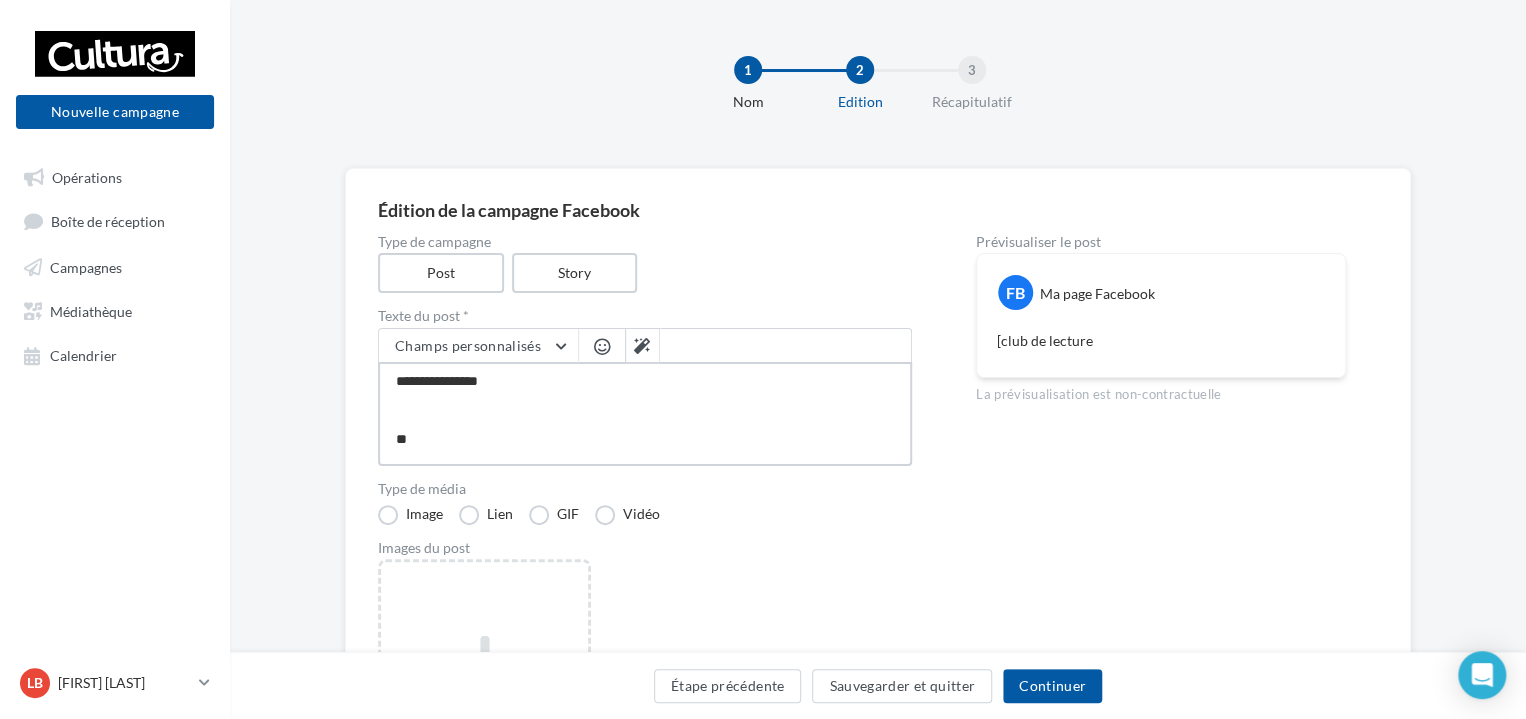 type on "**********" 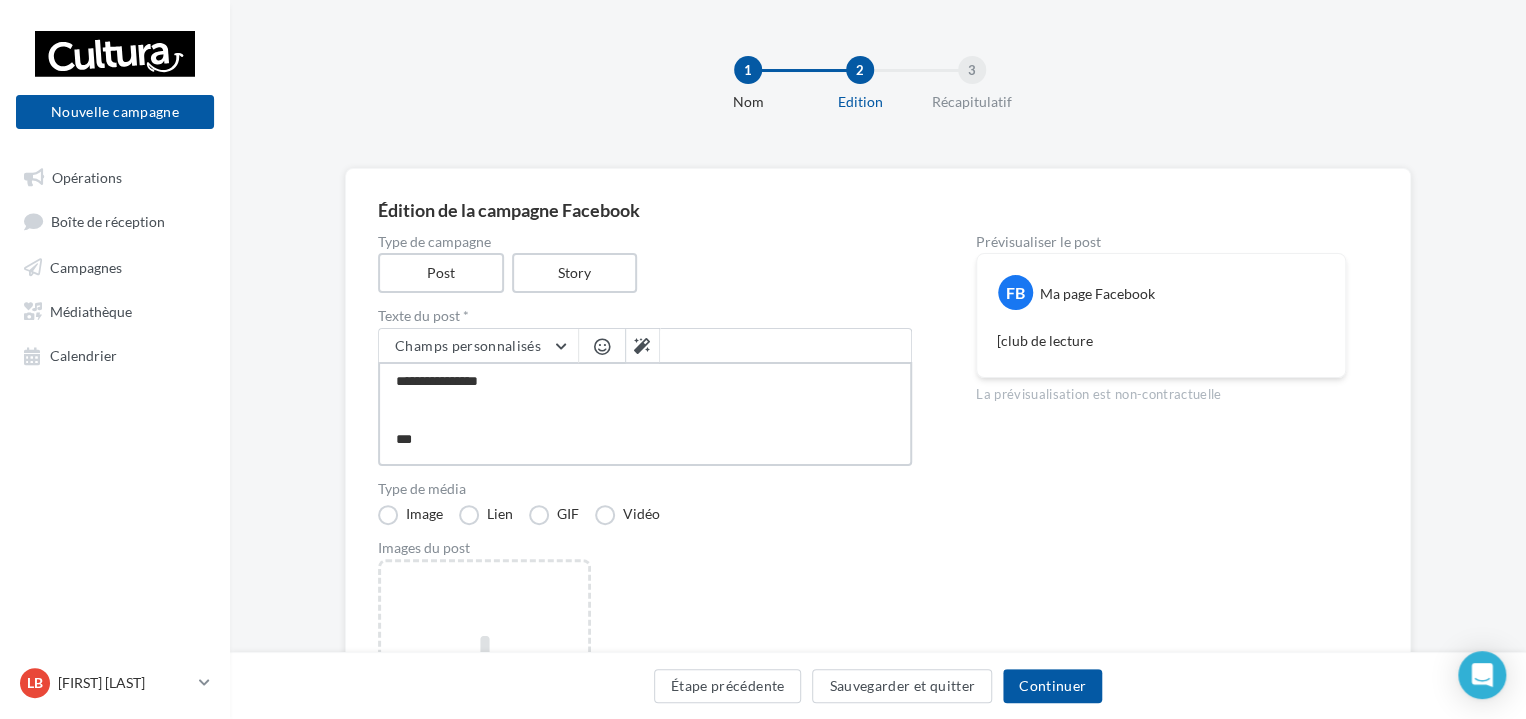 type on "**********" 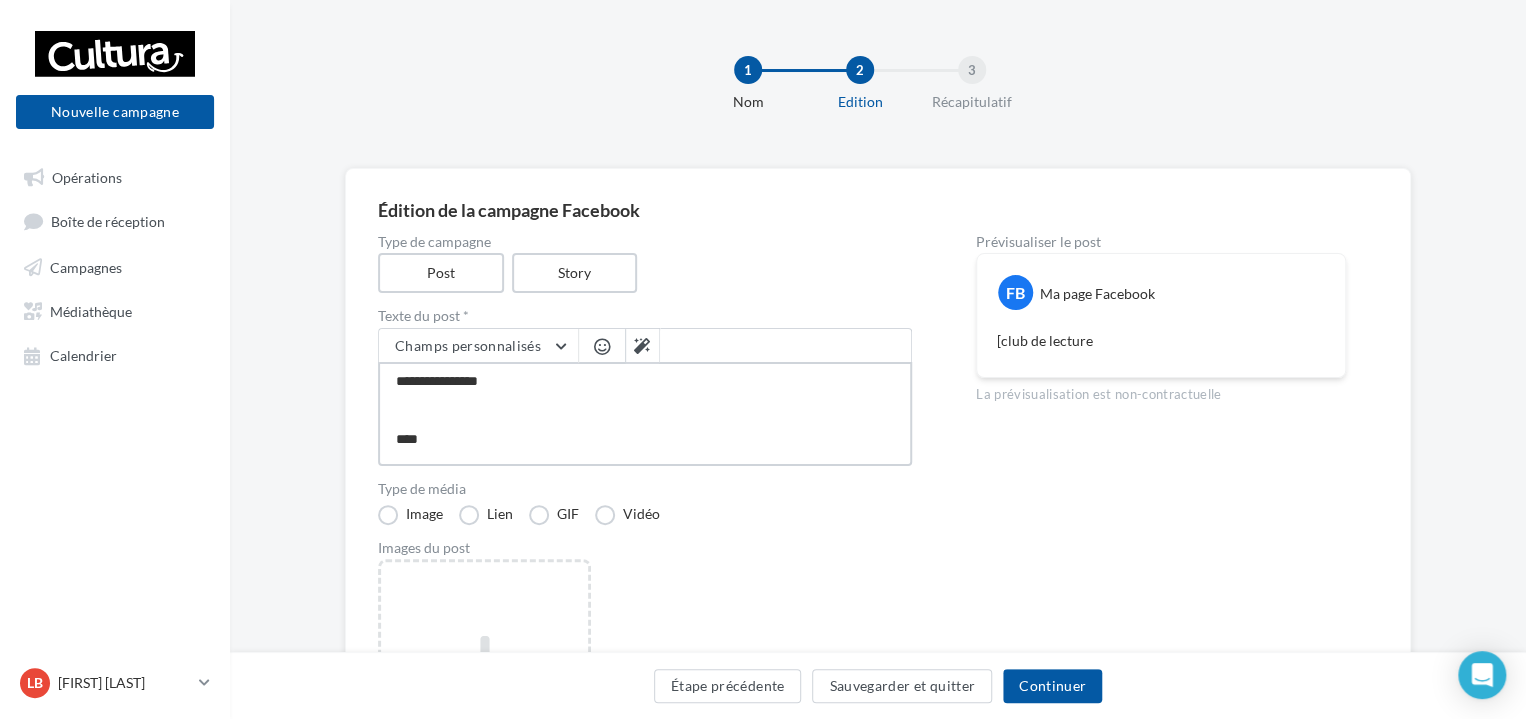 type on "**********" 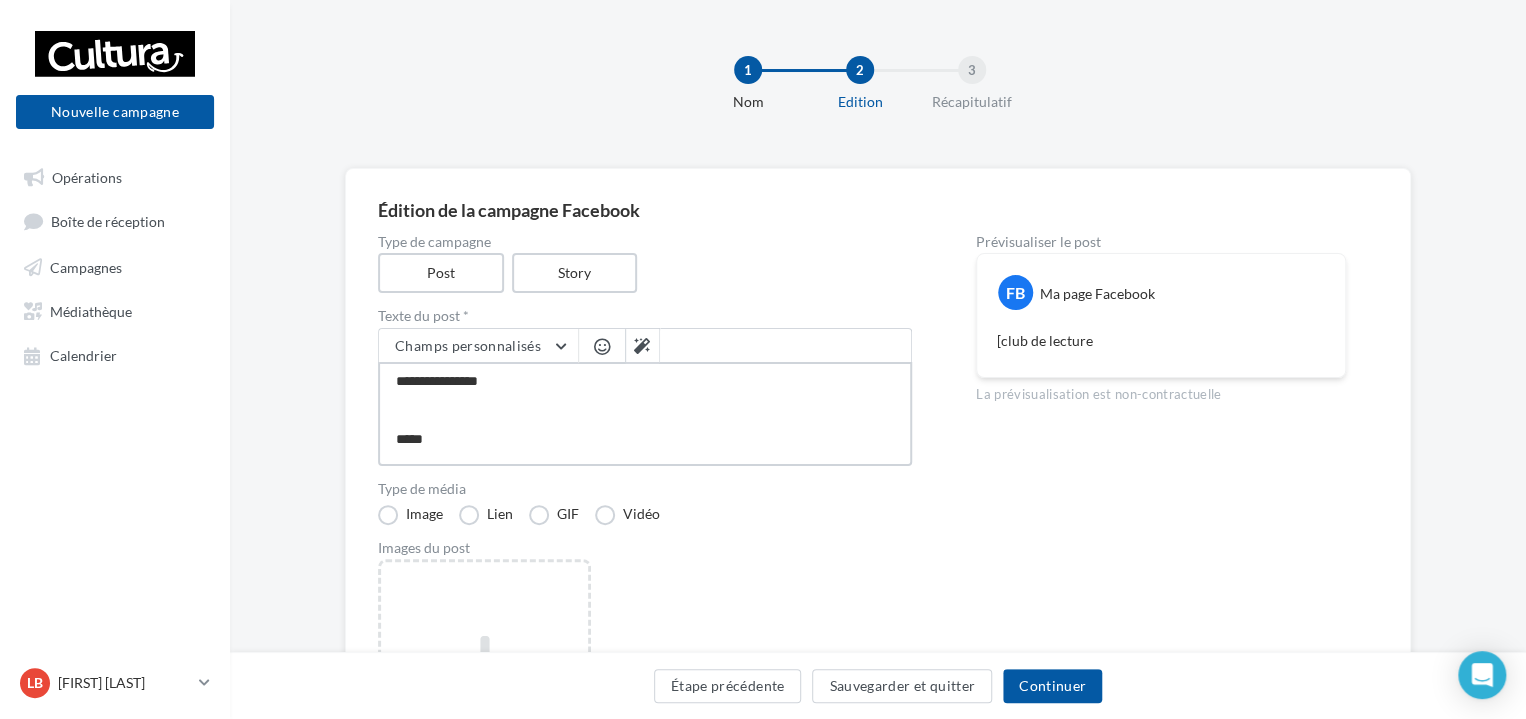 type on "**********" 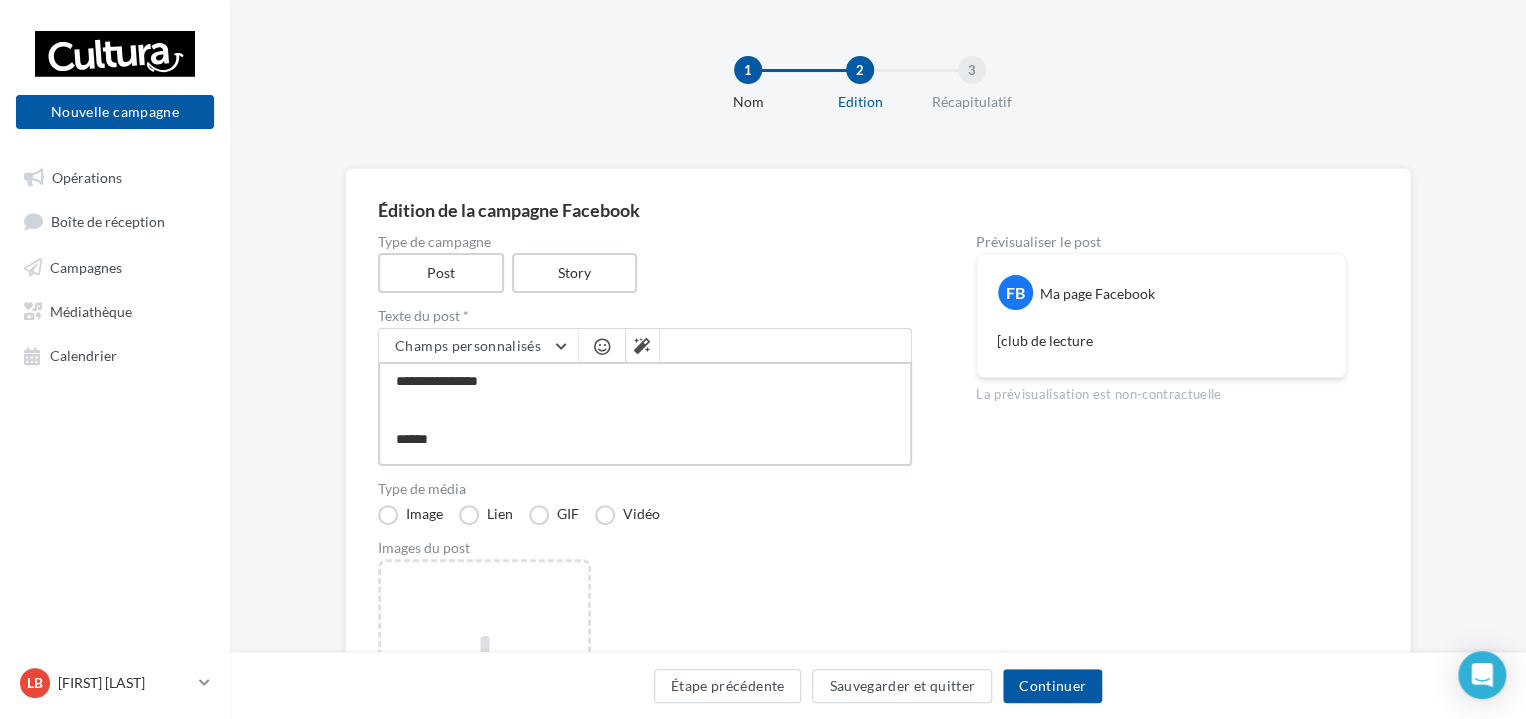 type on "**********" 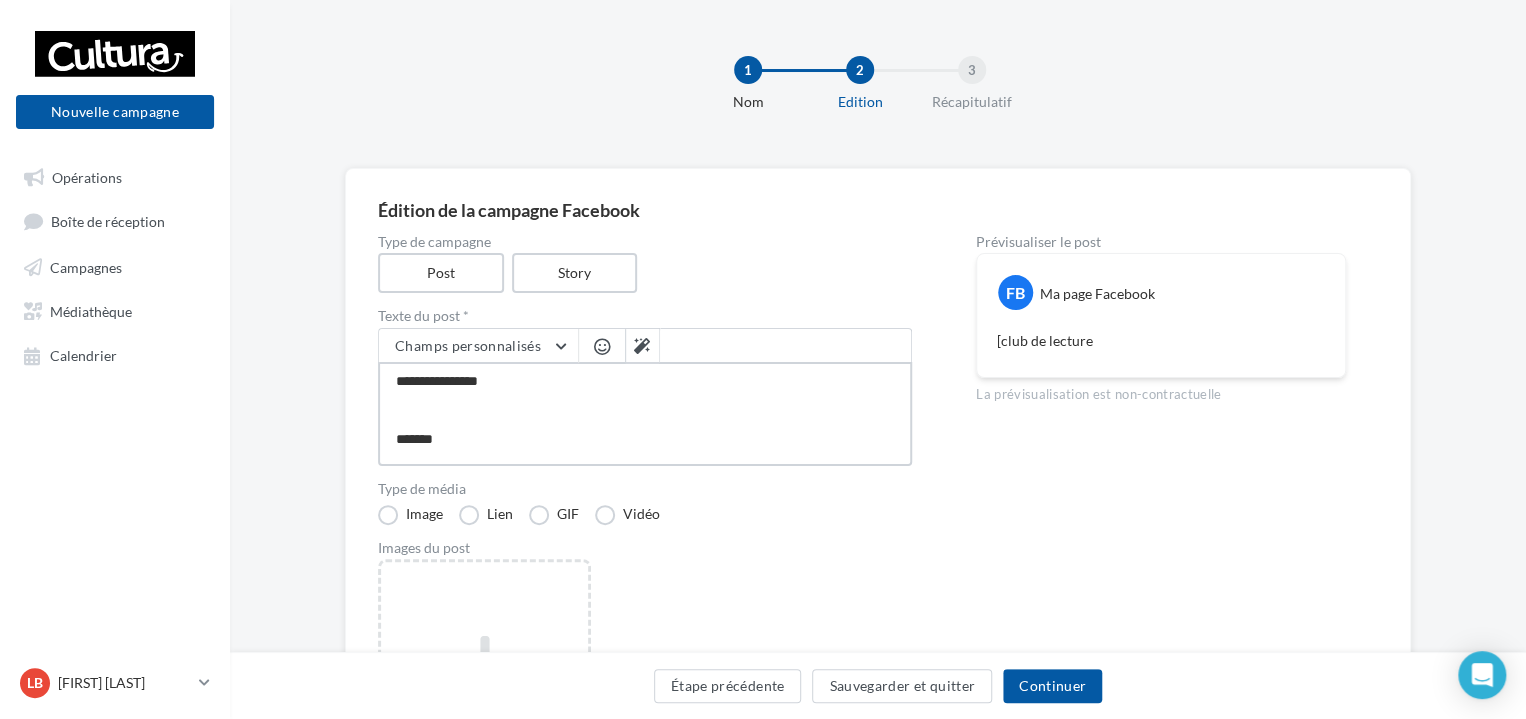 type on "**********" 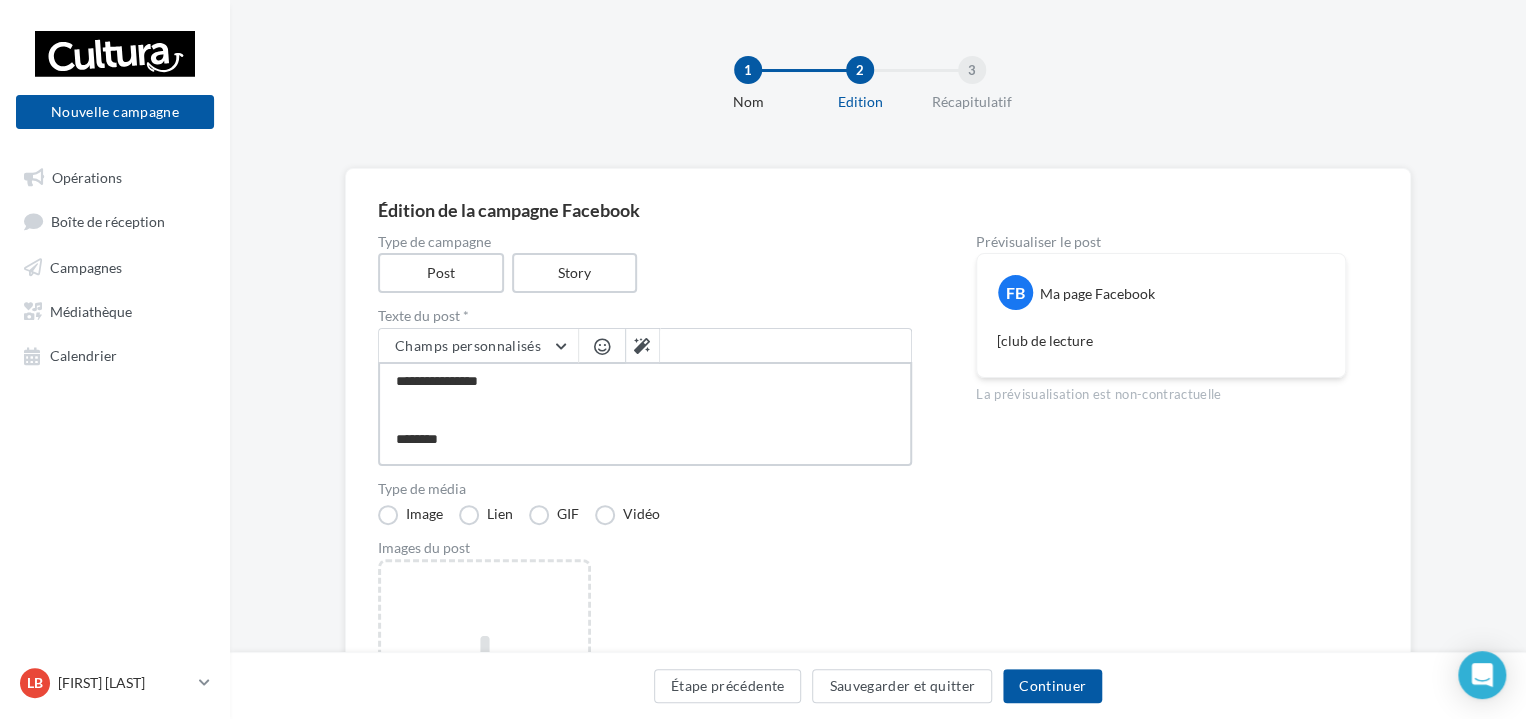 type on "**********" 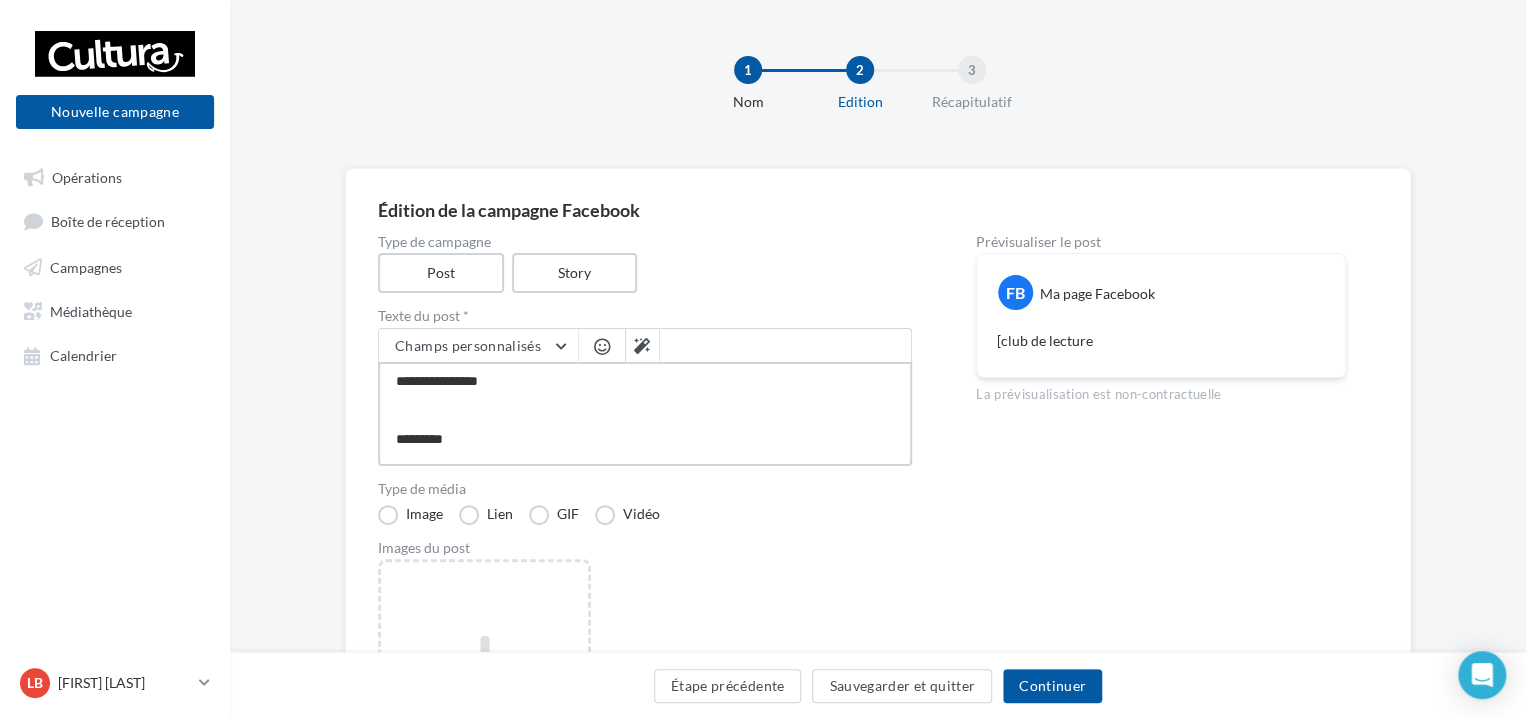 type on "**********" 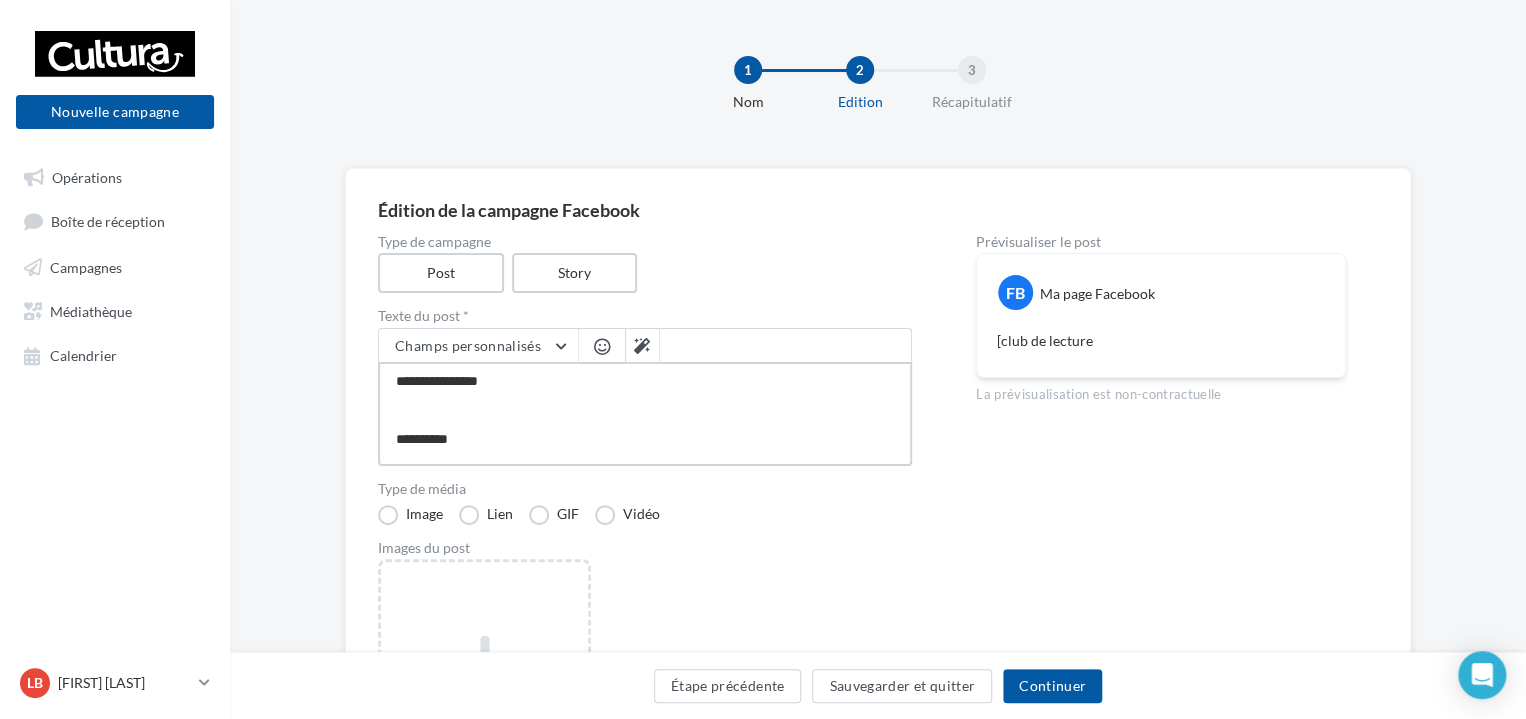 type on "**********" 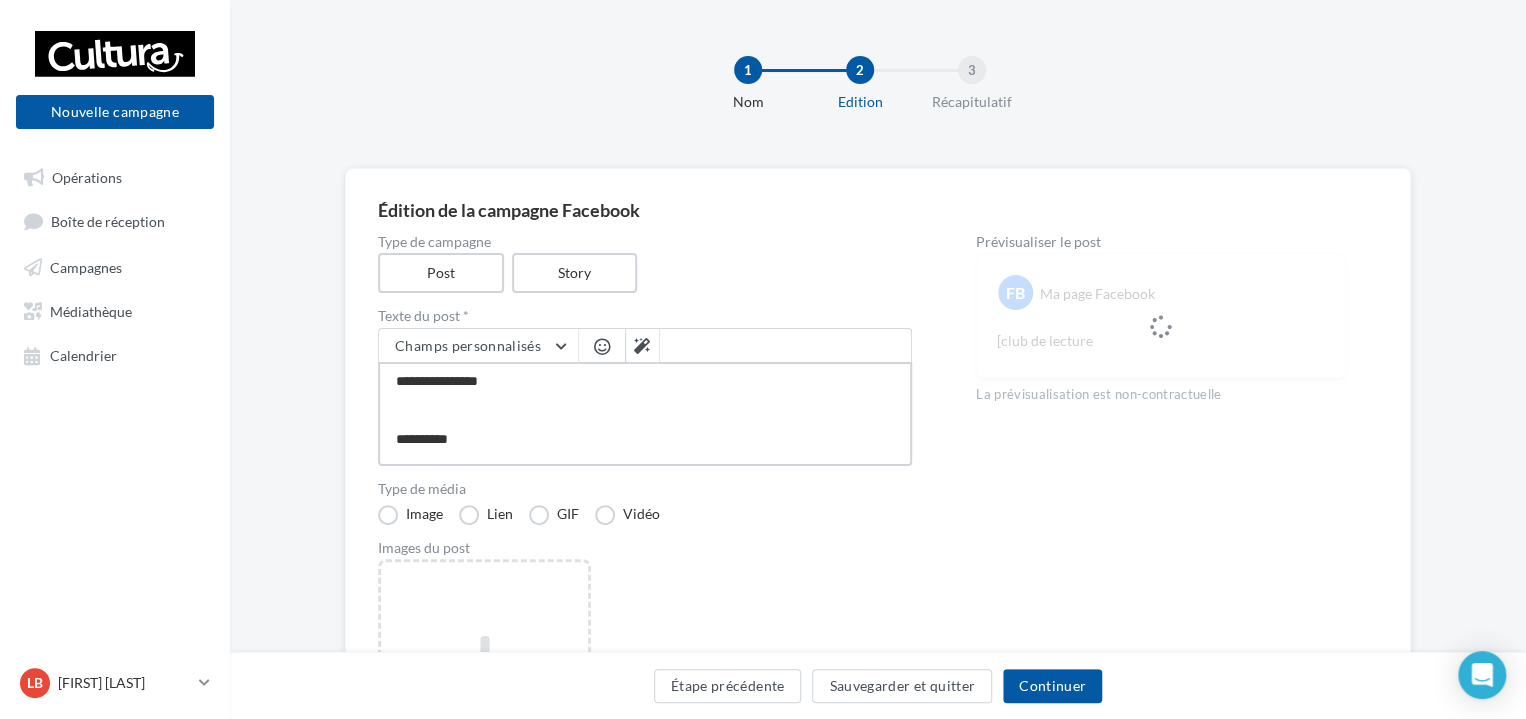 type on "**********" 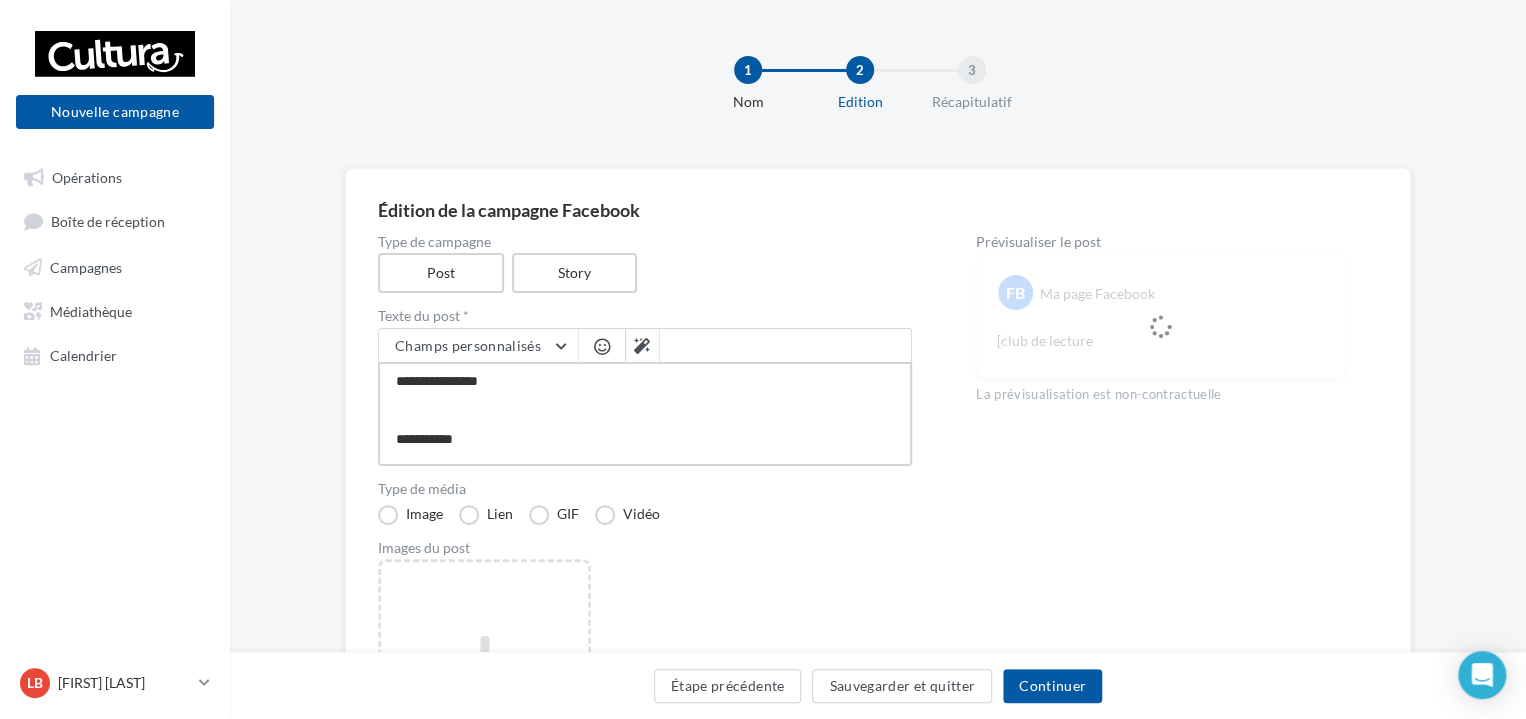 type on "**********" 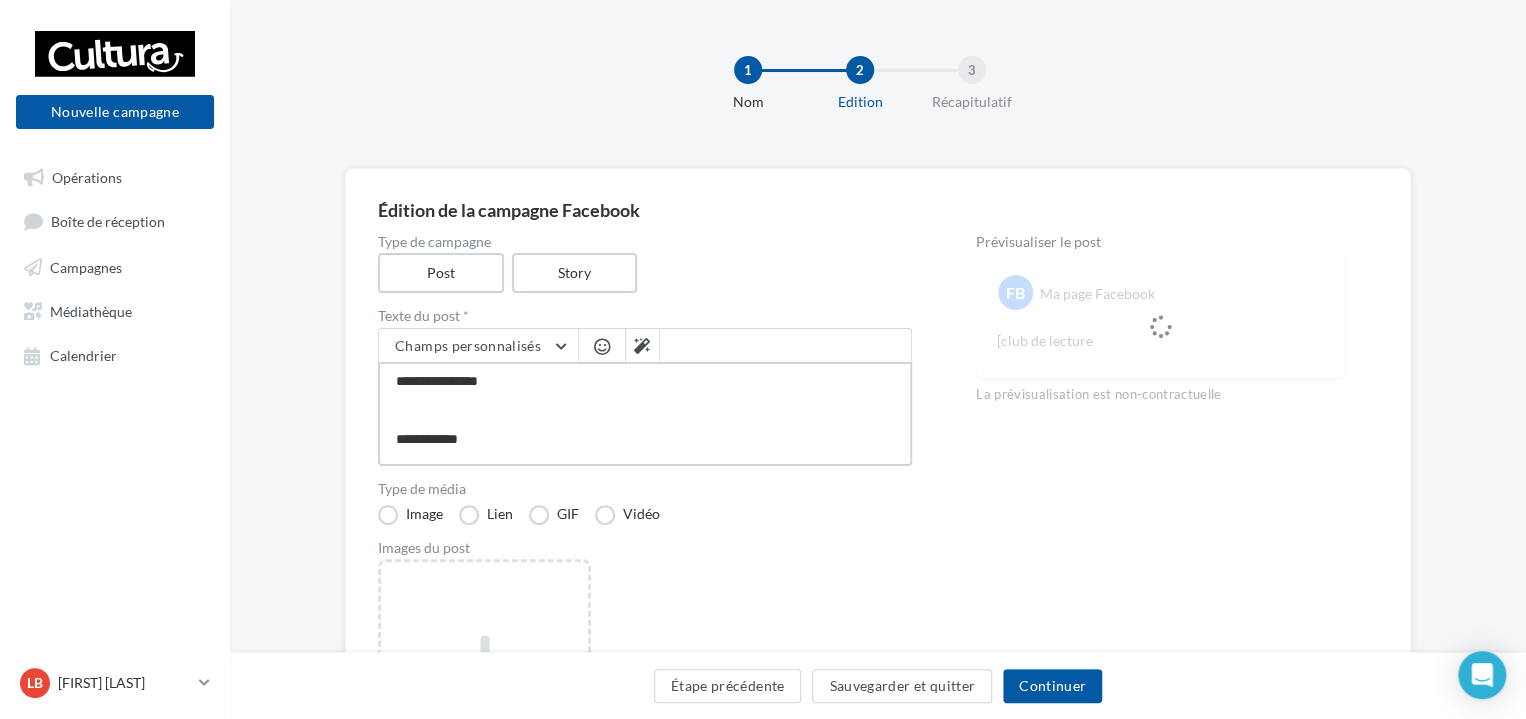 type on "**********" 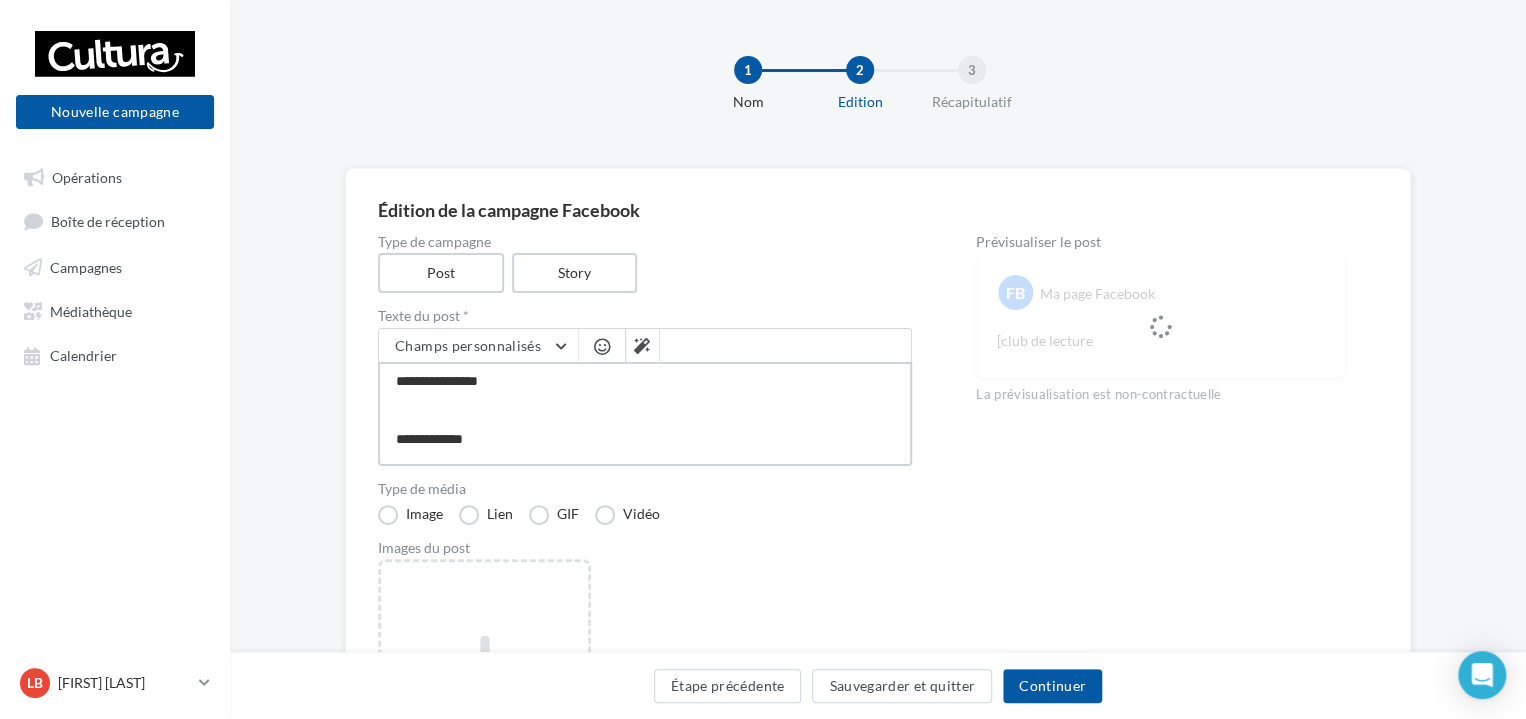 type on "**********" 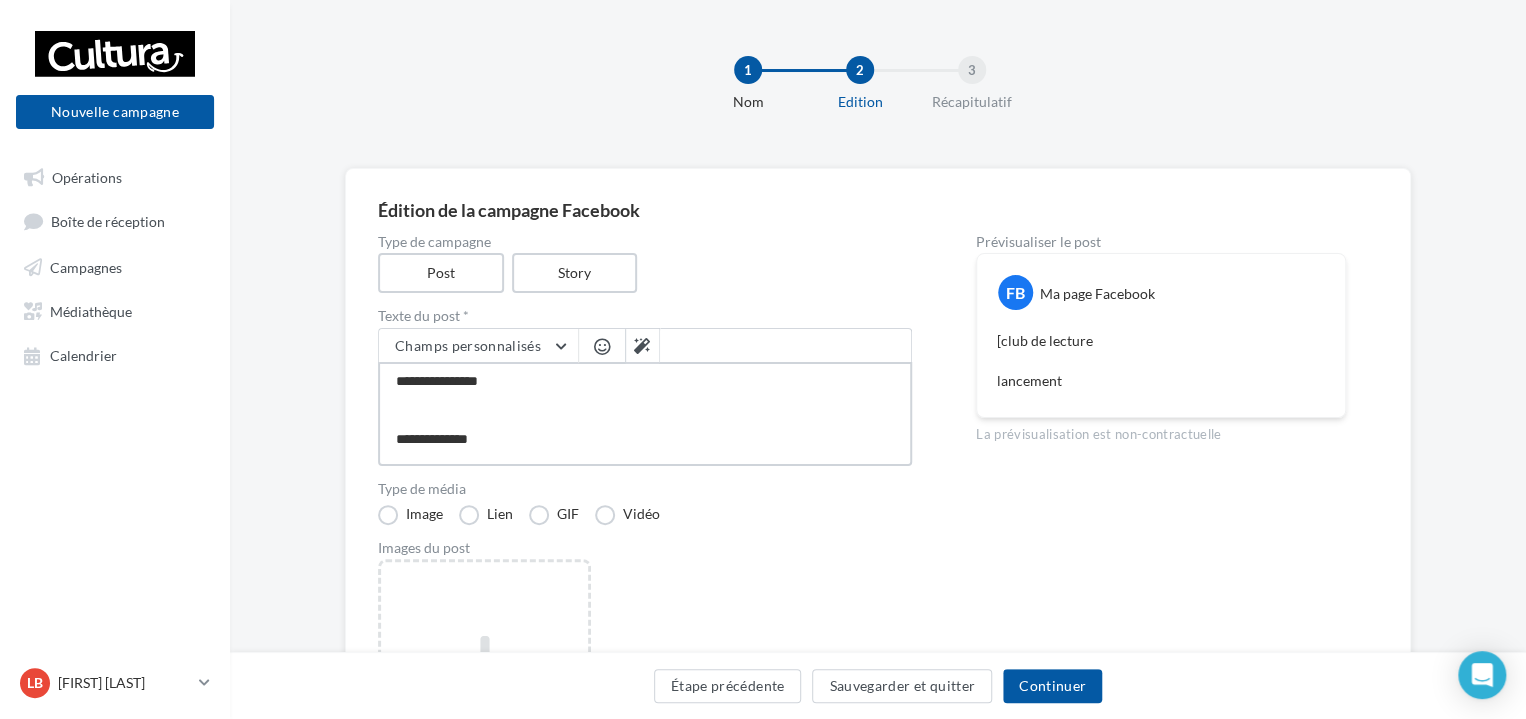 type on "**********" 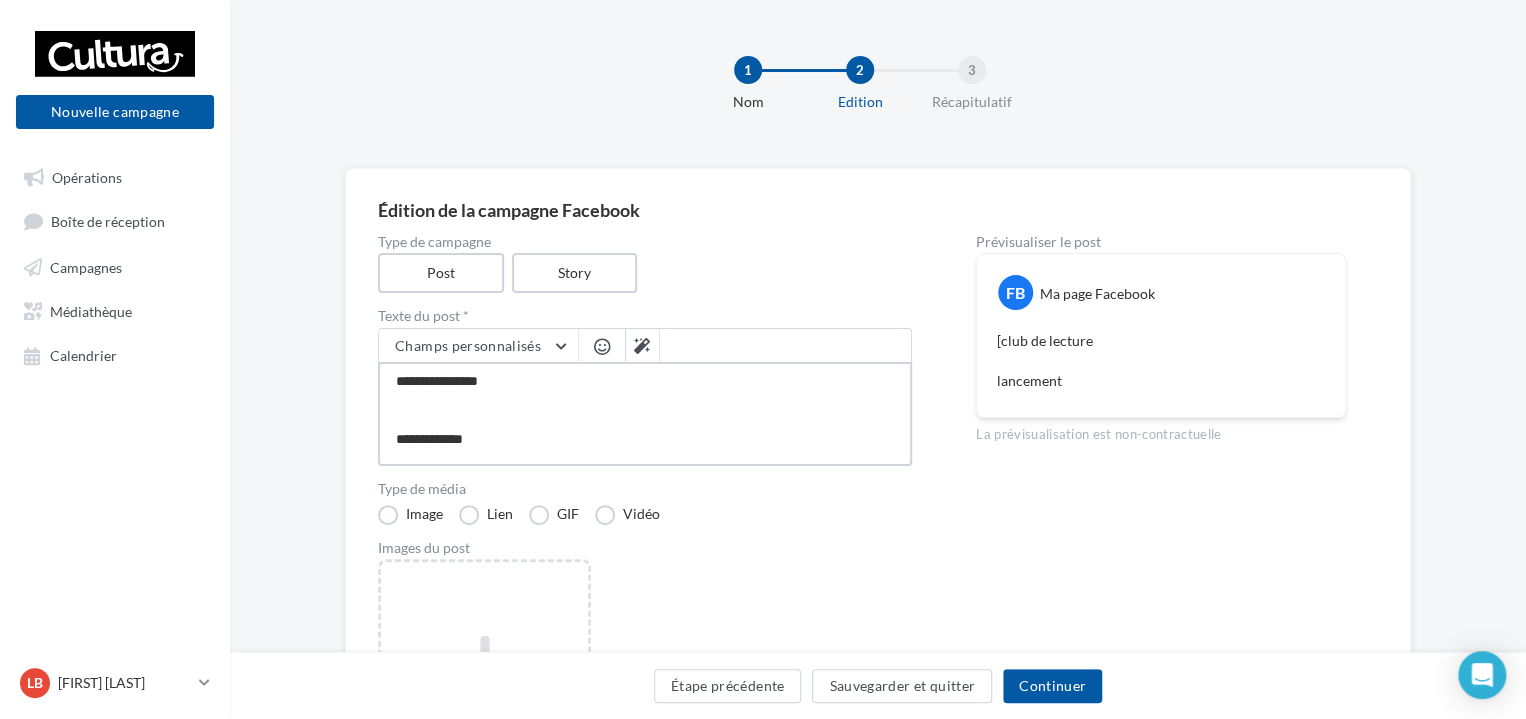 type on "**********" 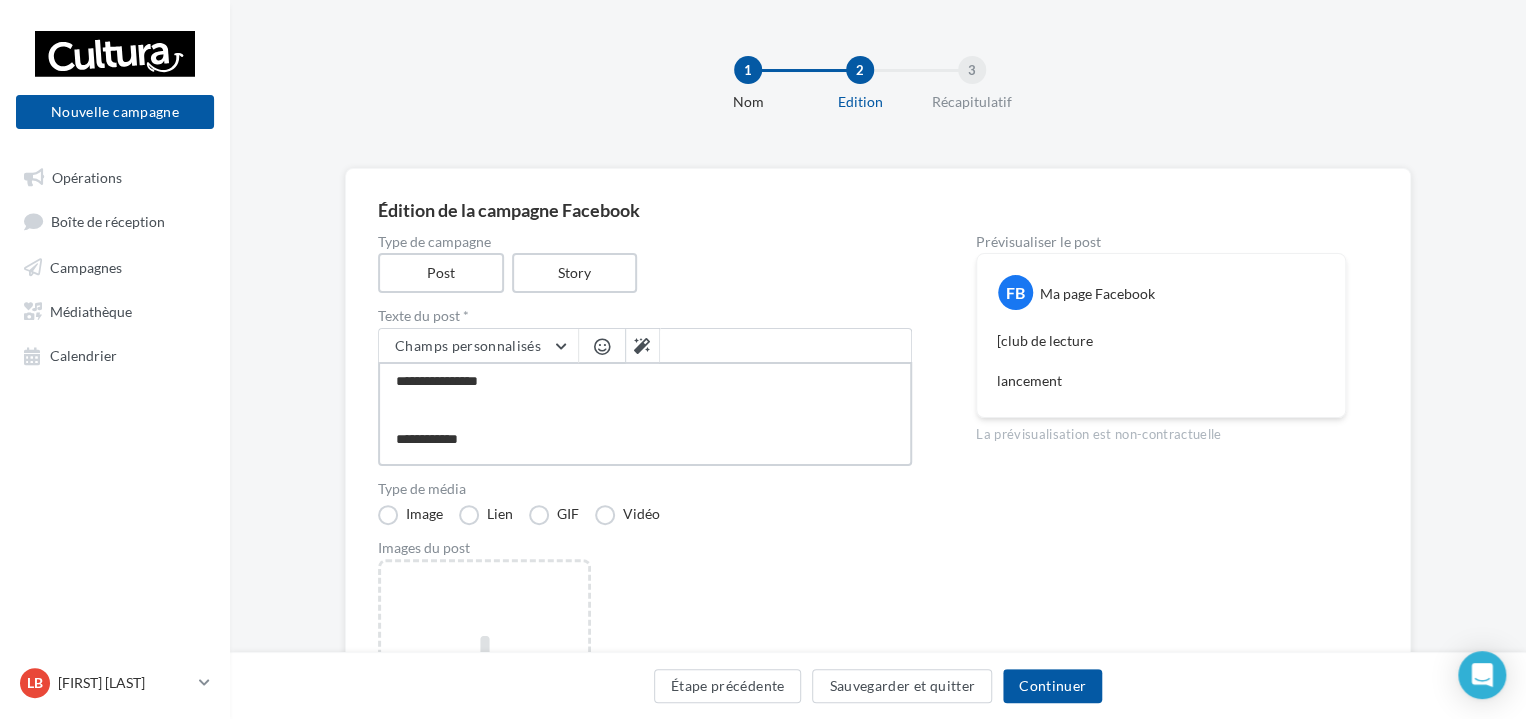 type on "**********" 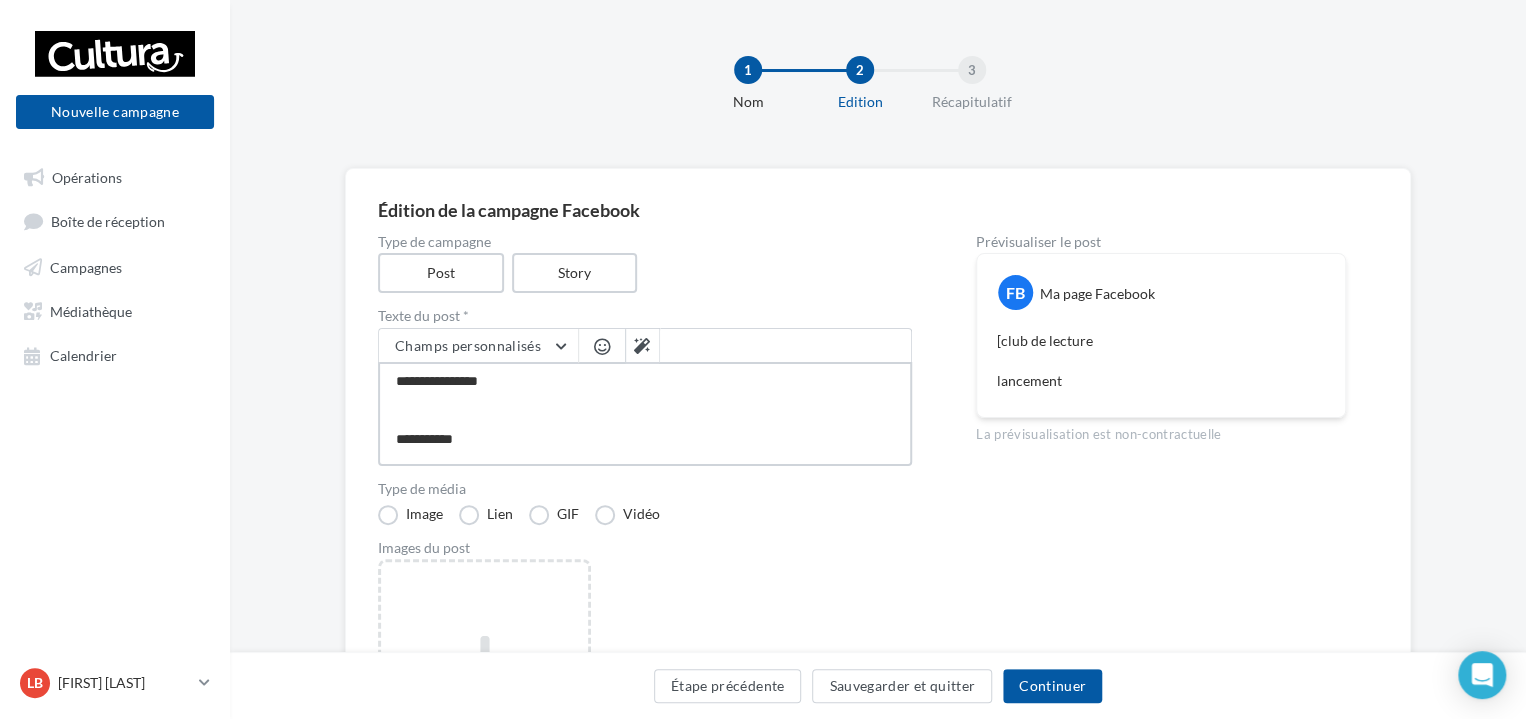 type on "**********" 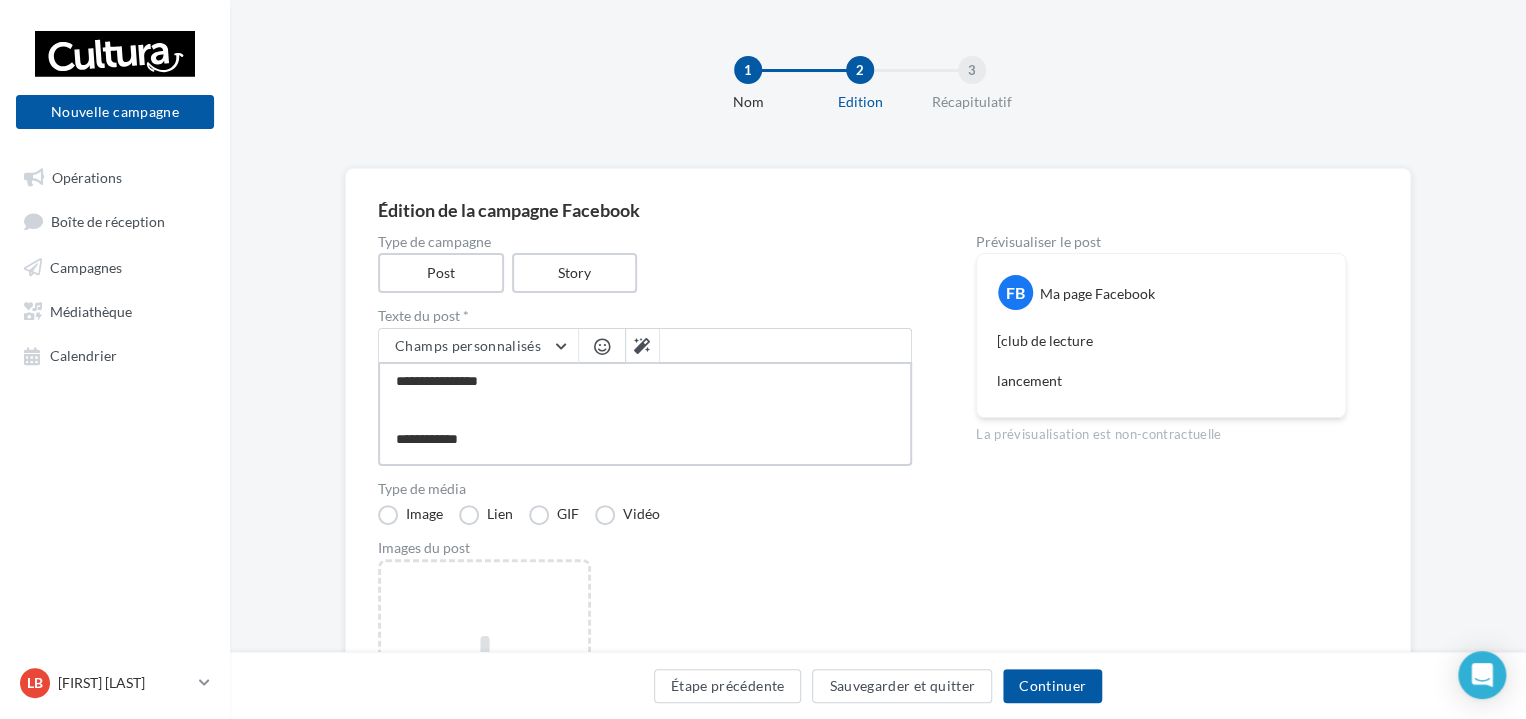 type on "**********" 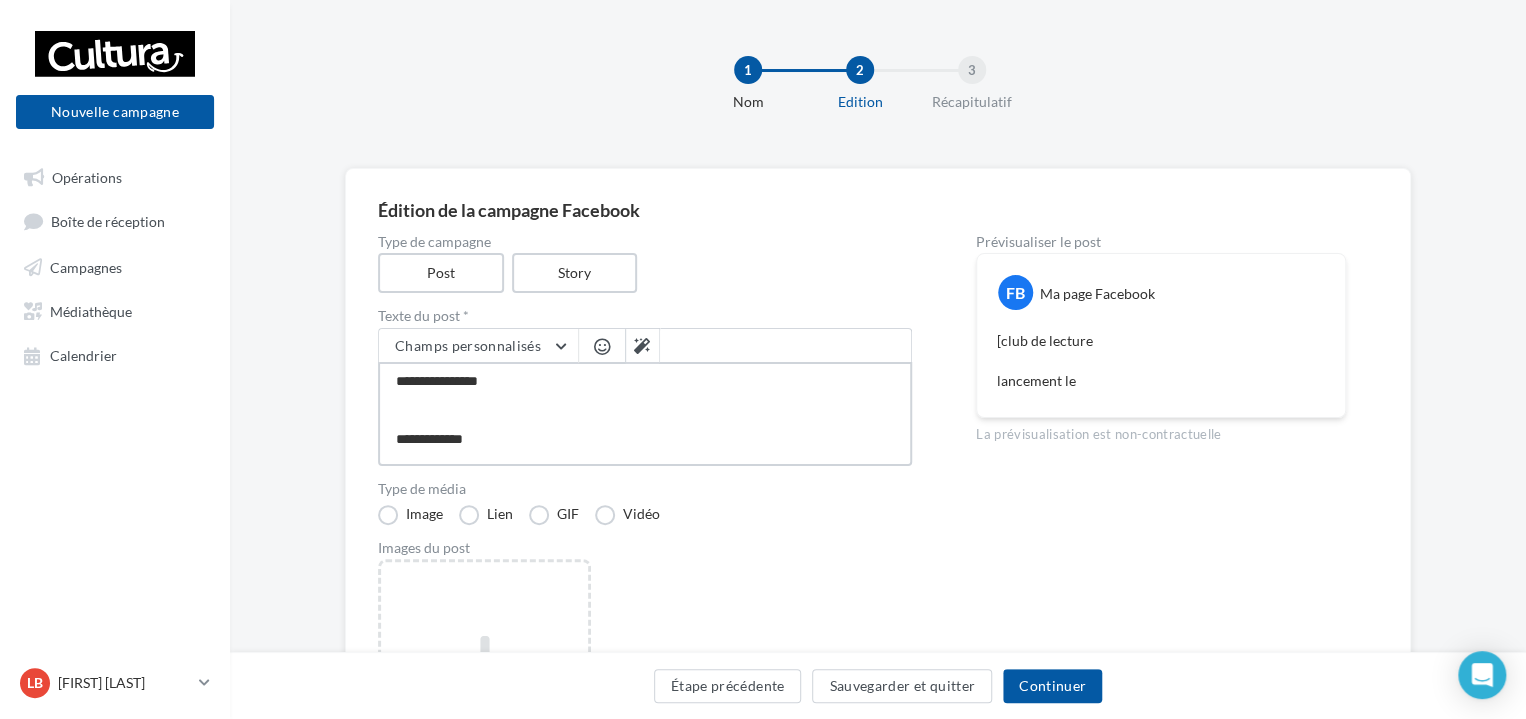 type on "**********" 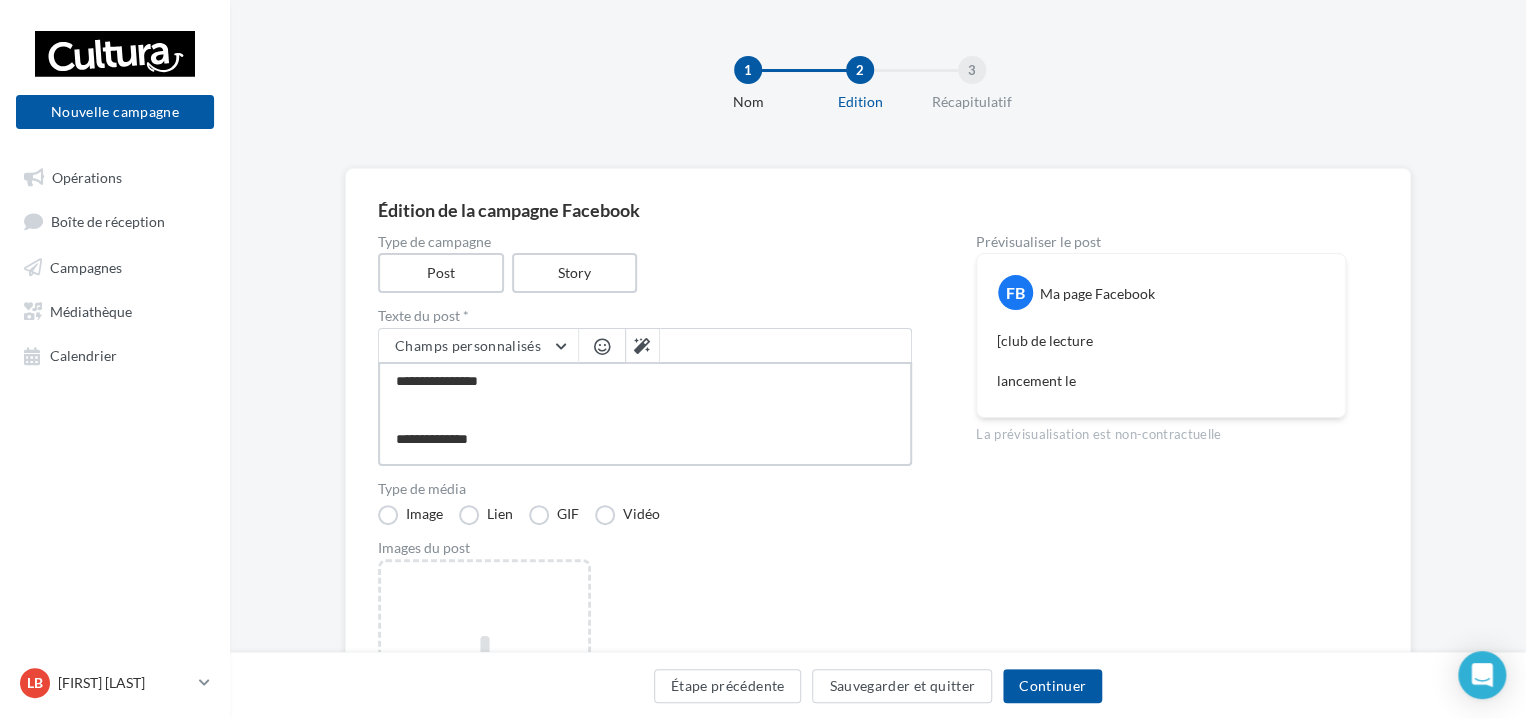 type on "**********" 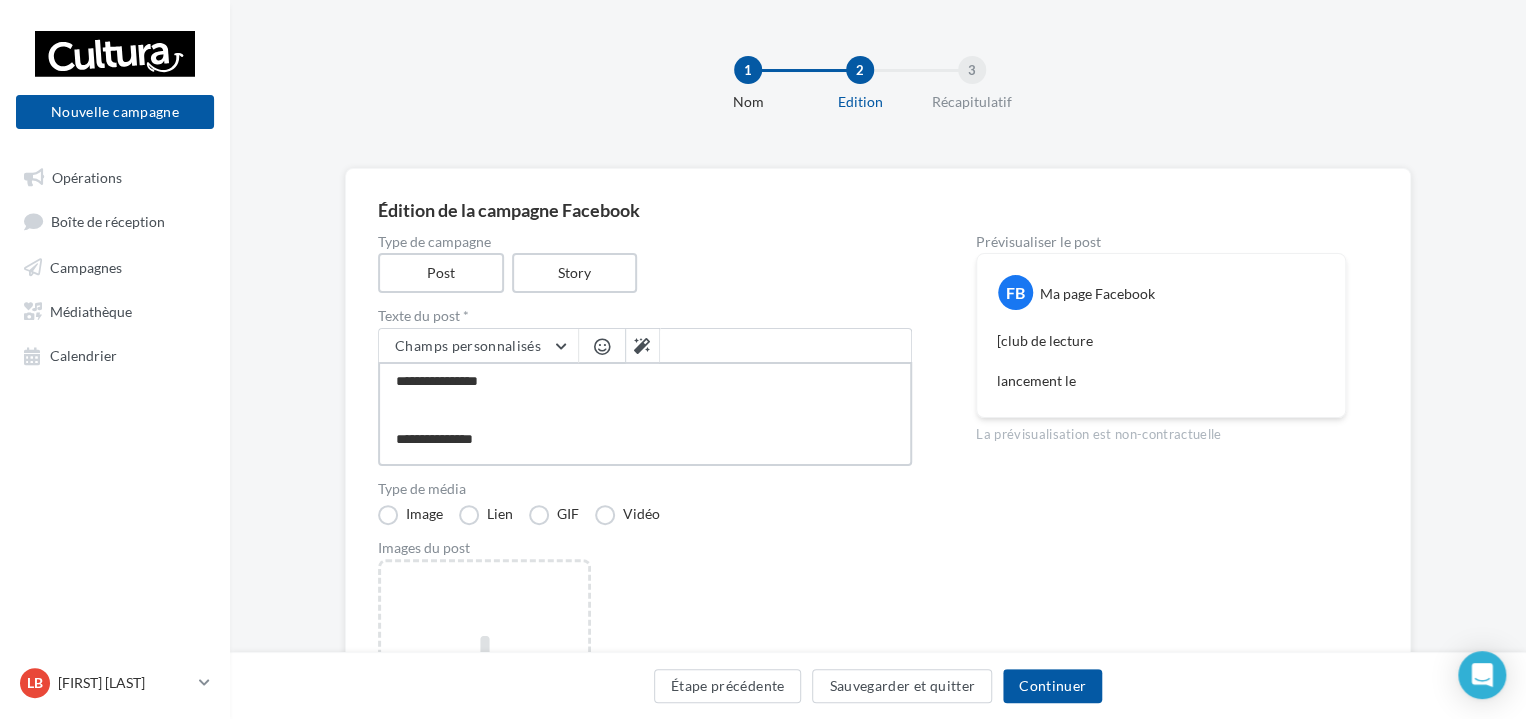 type on "**********" 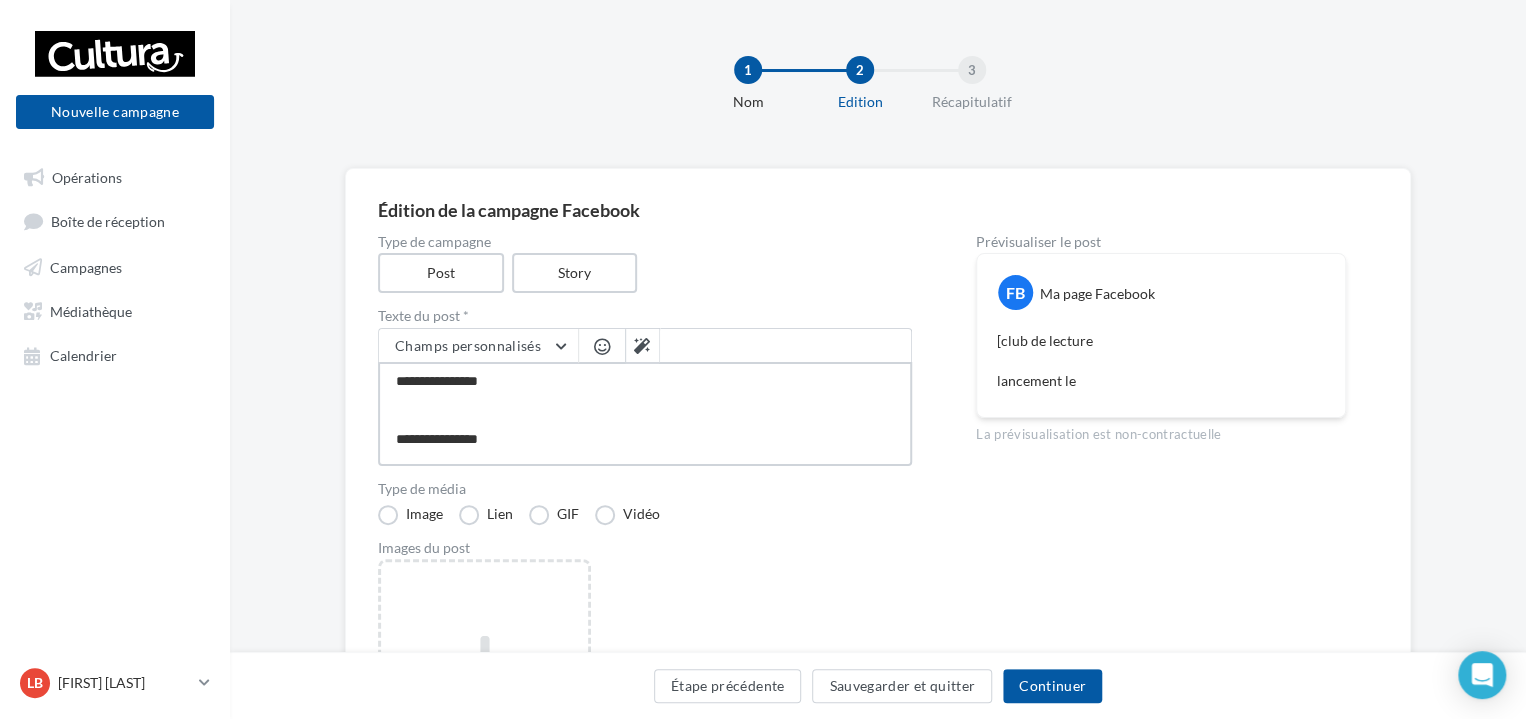 type on "**********" 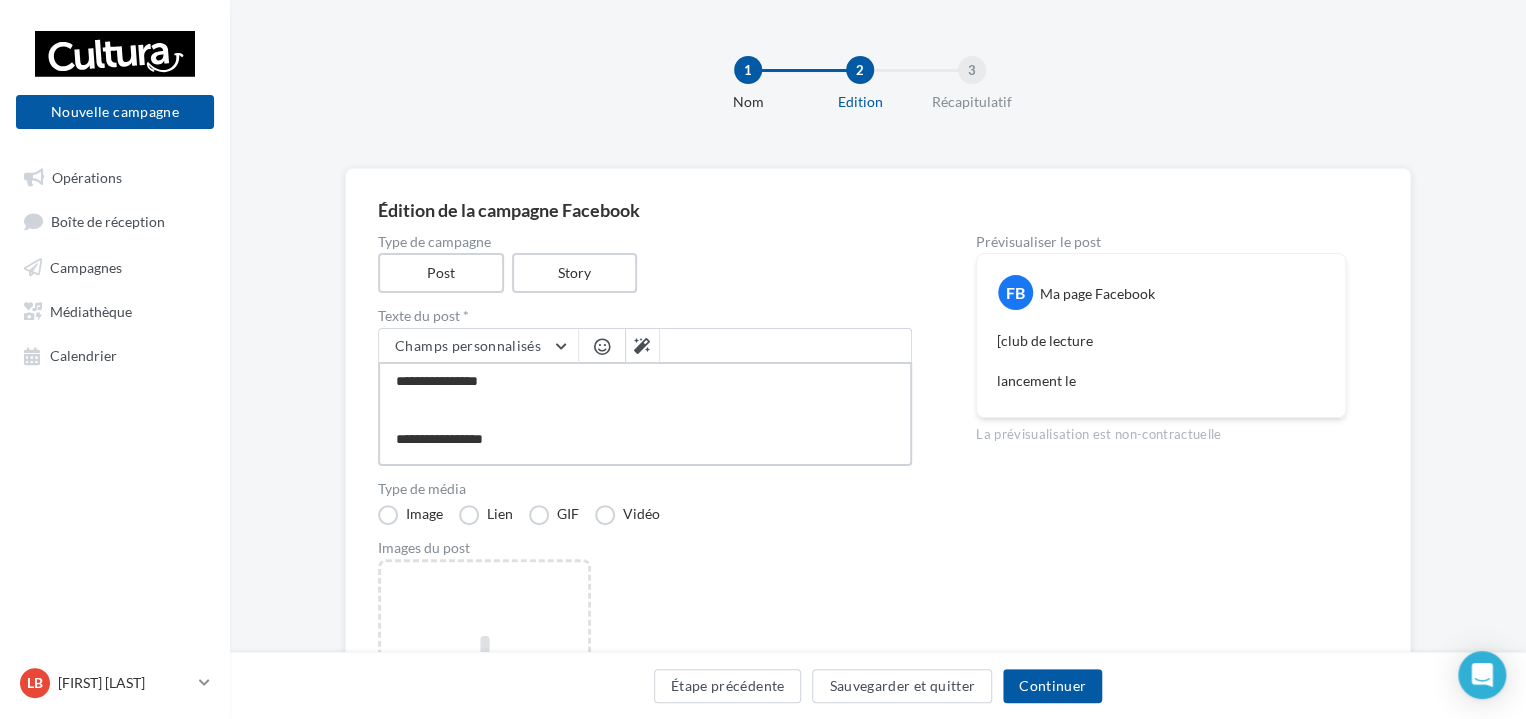 type on "**********" 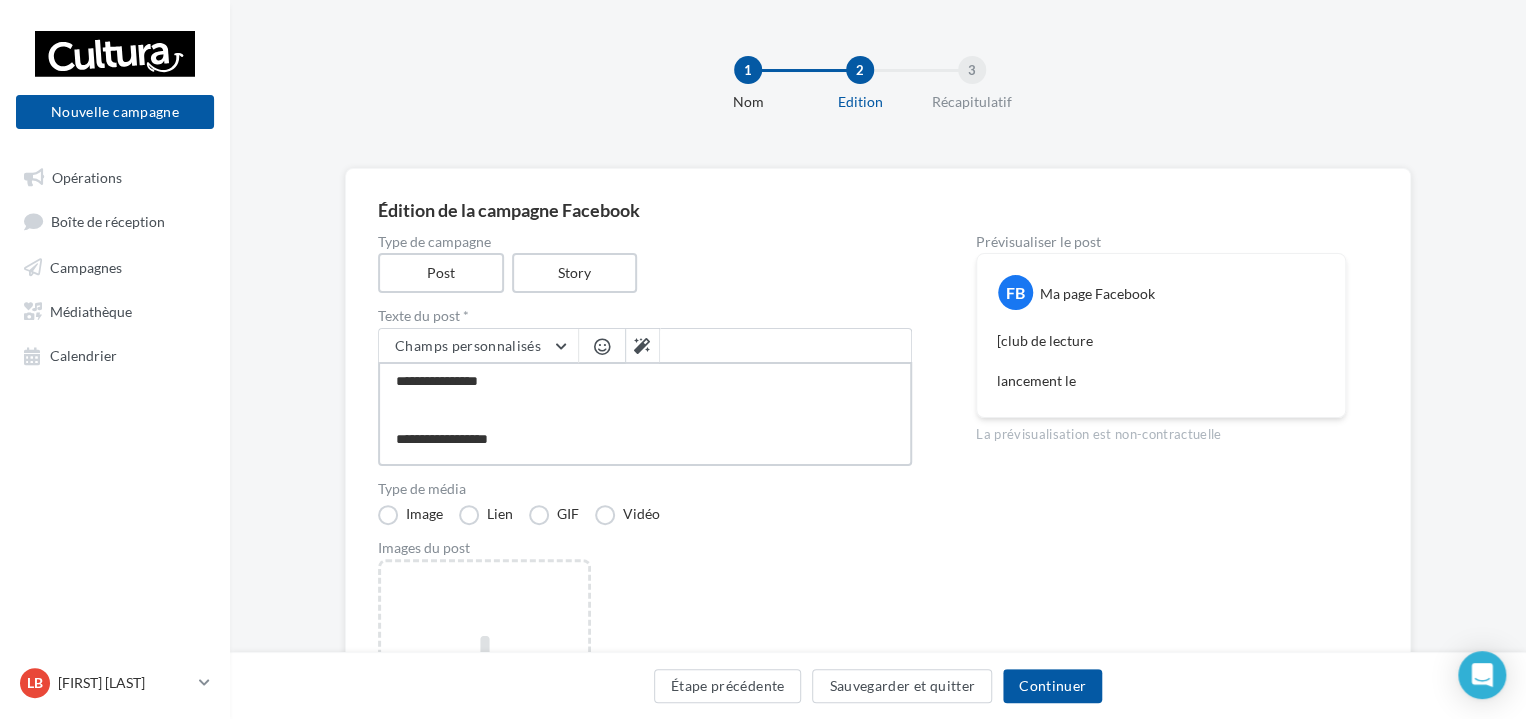type on "**********" 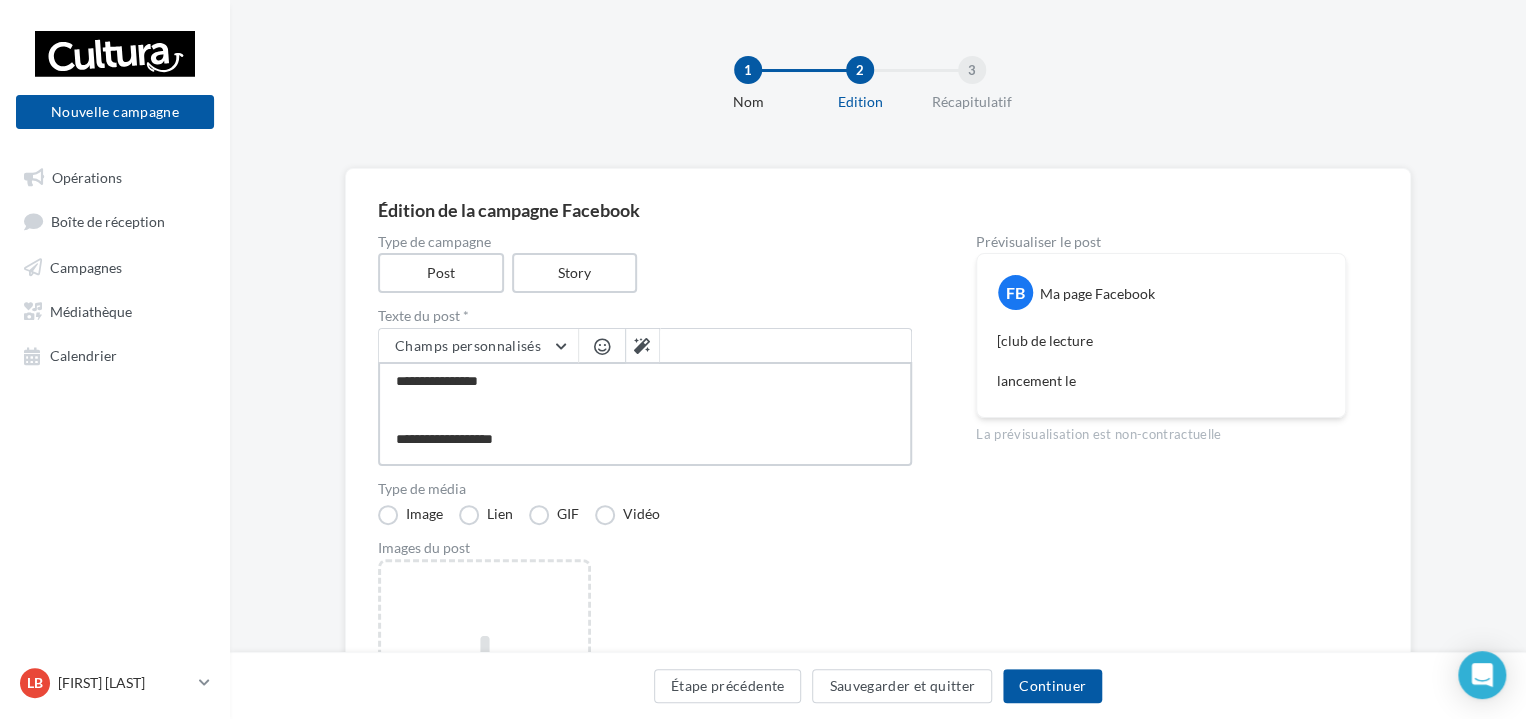 type on "**********" 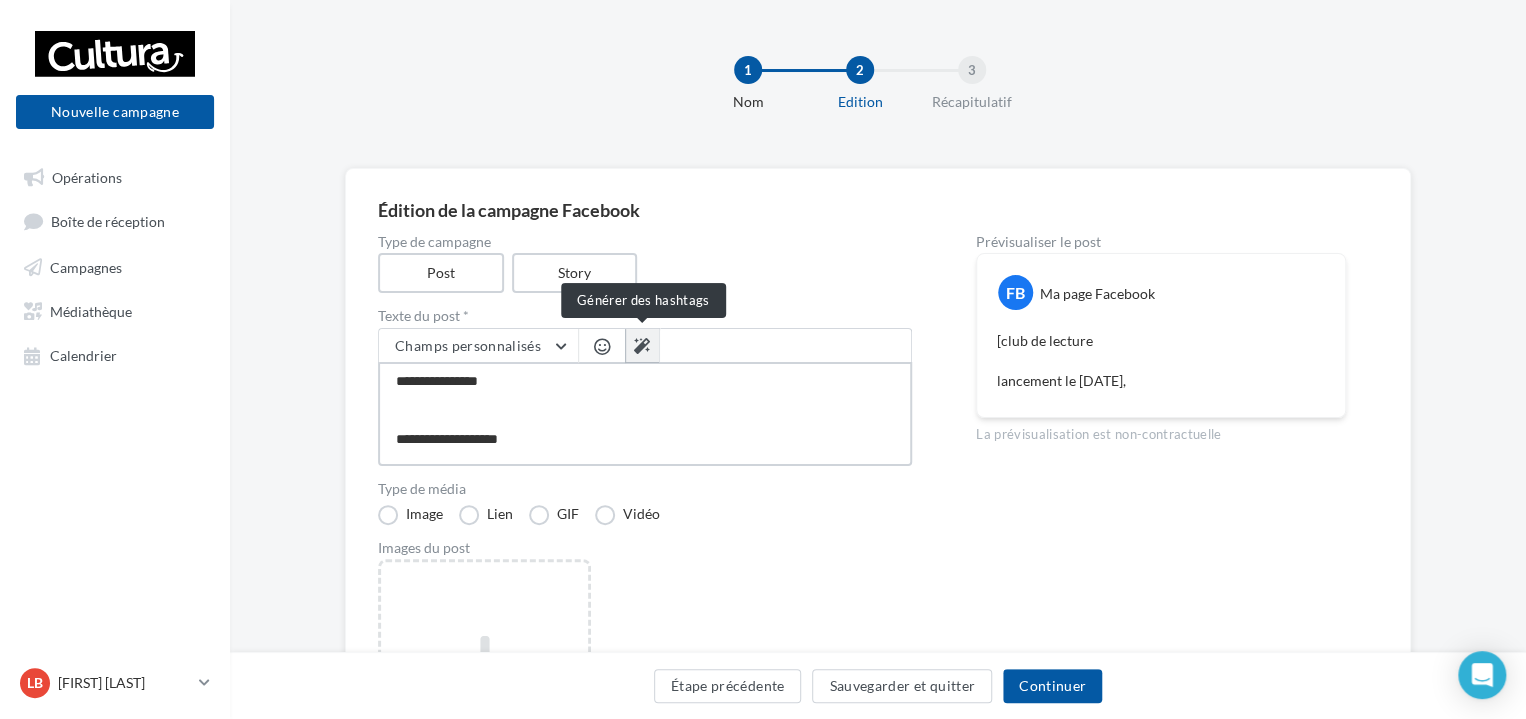 type on "**********" 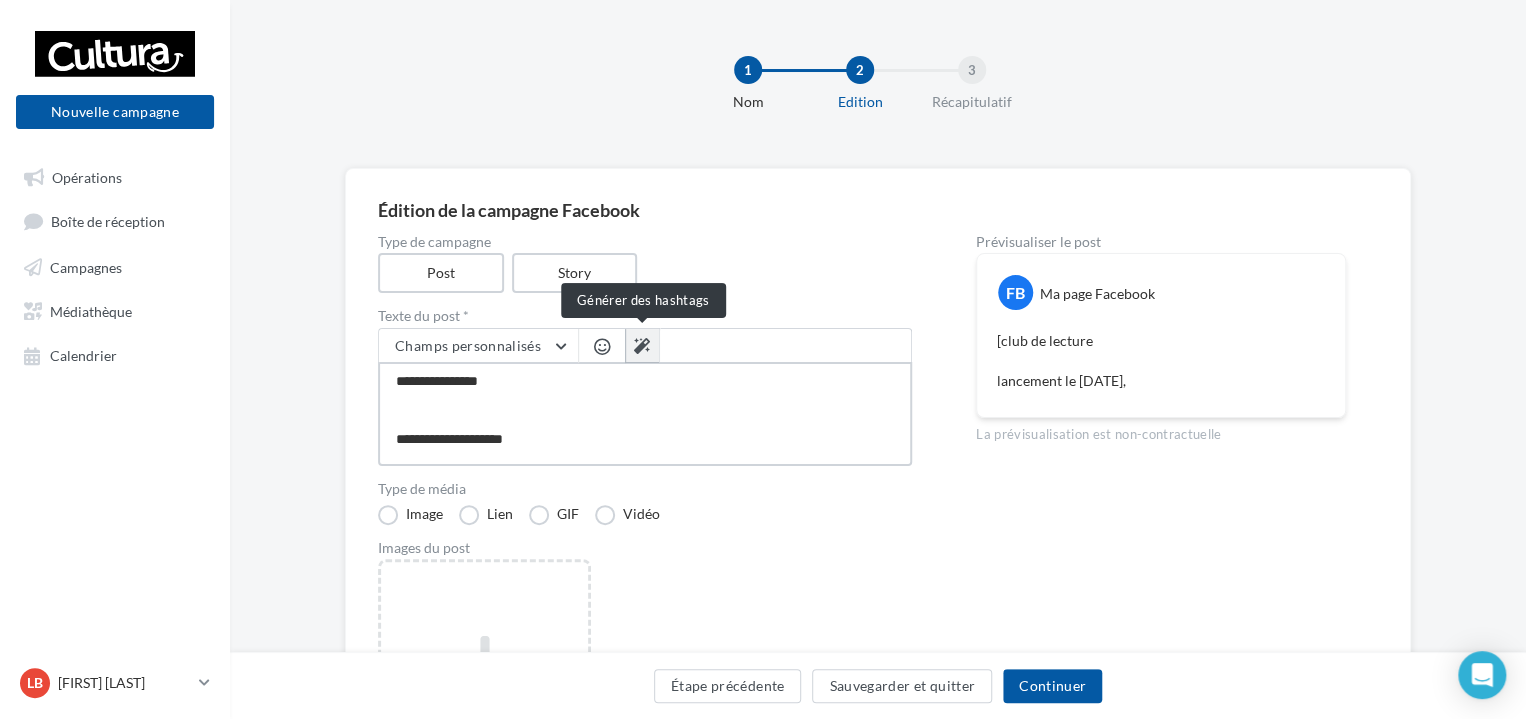 type on "**********" 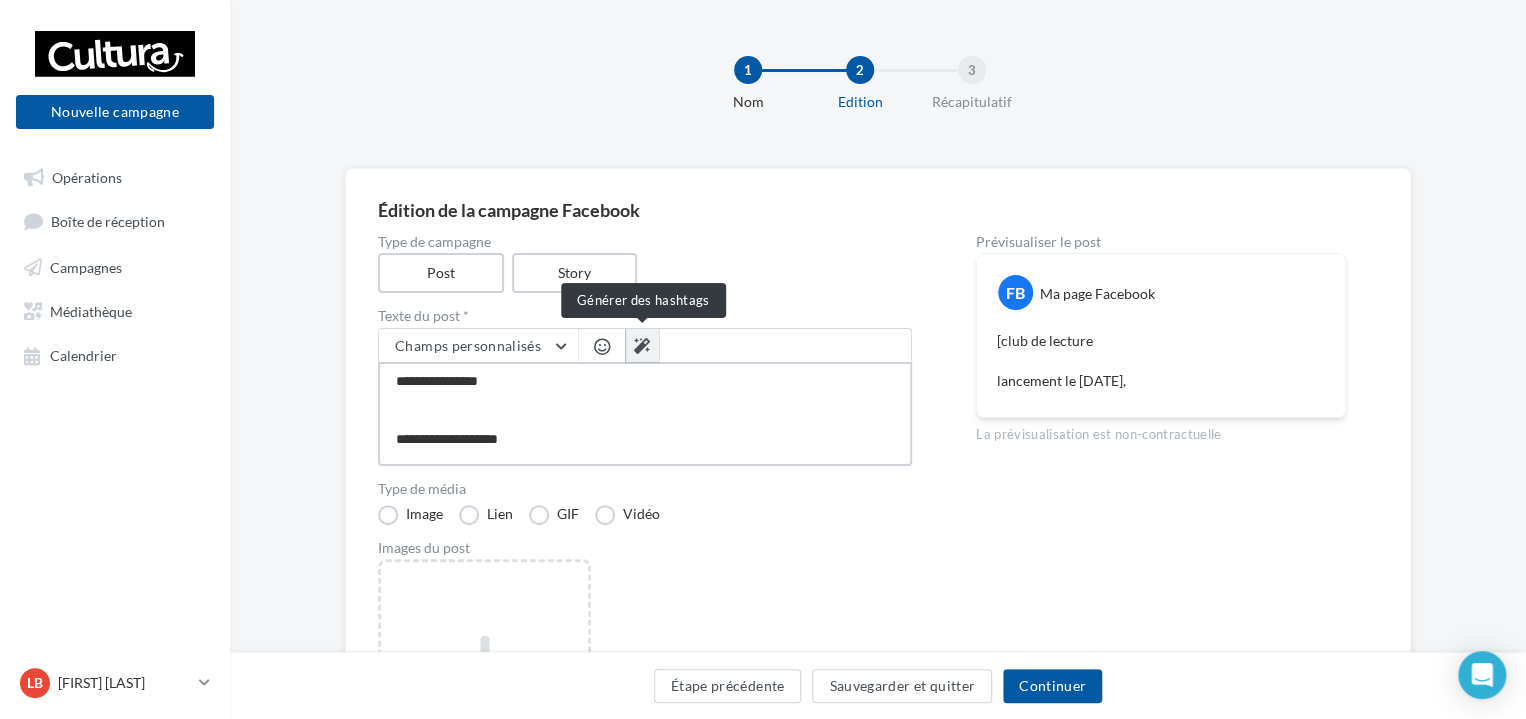 type on "**********" 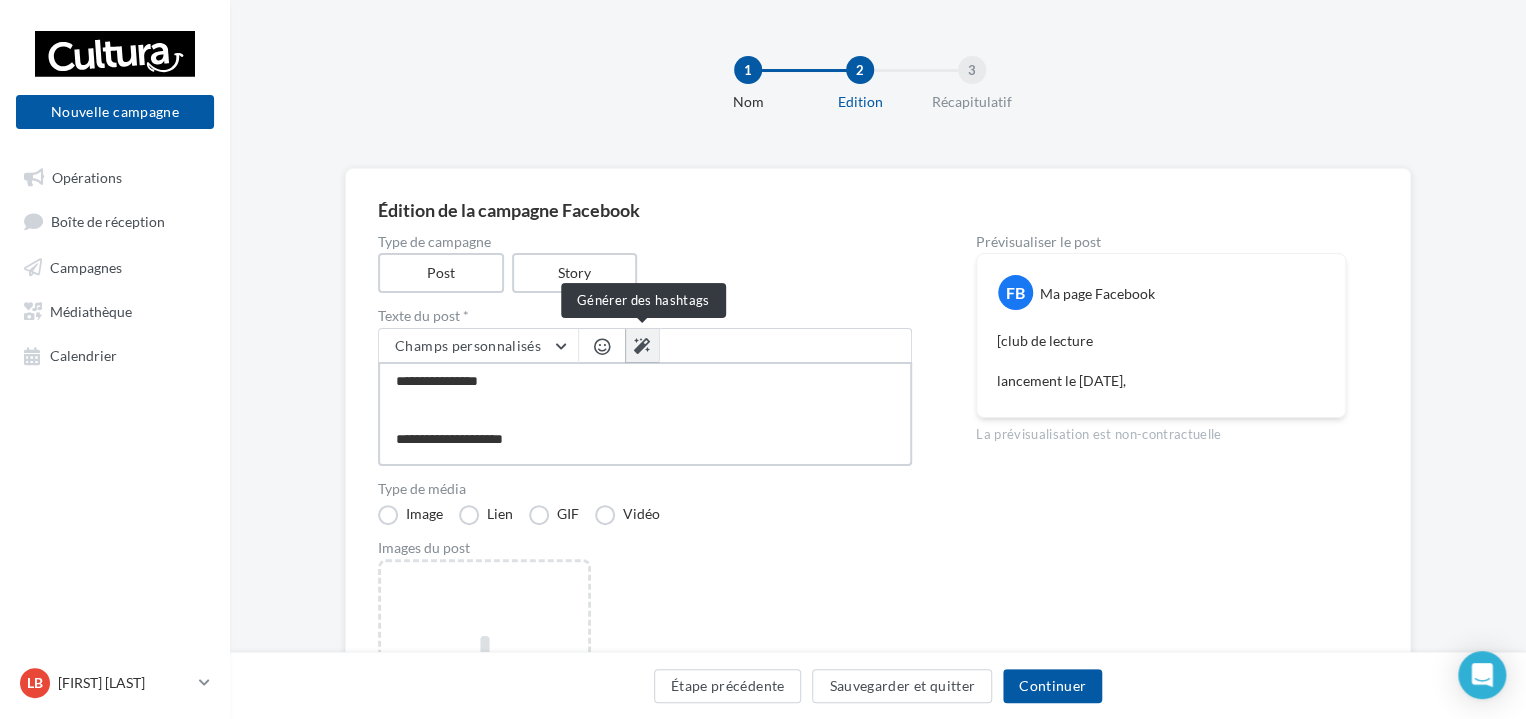 type on "**********" 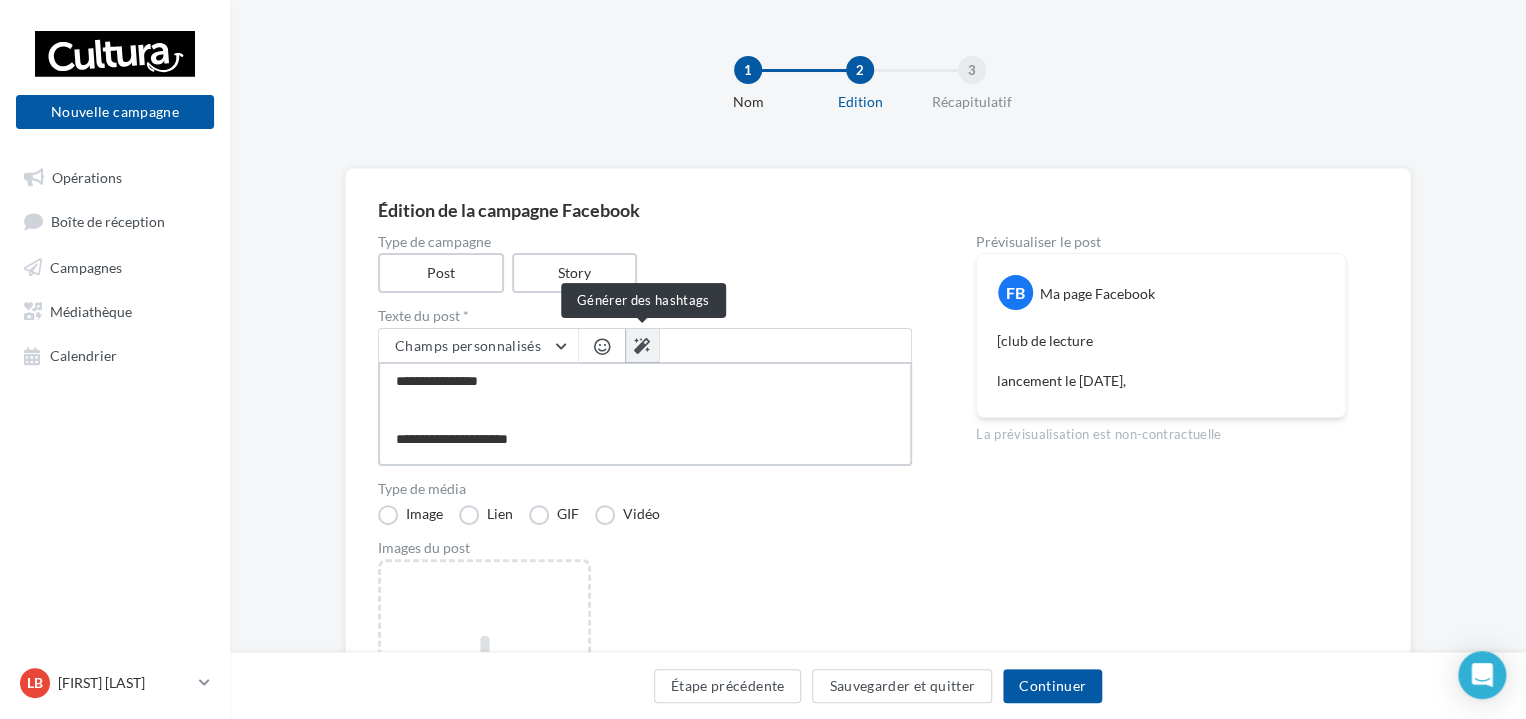 type on "**********" 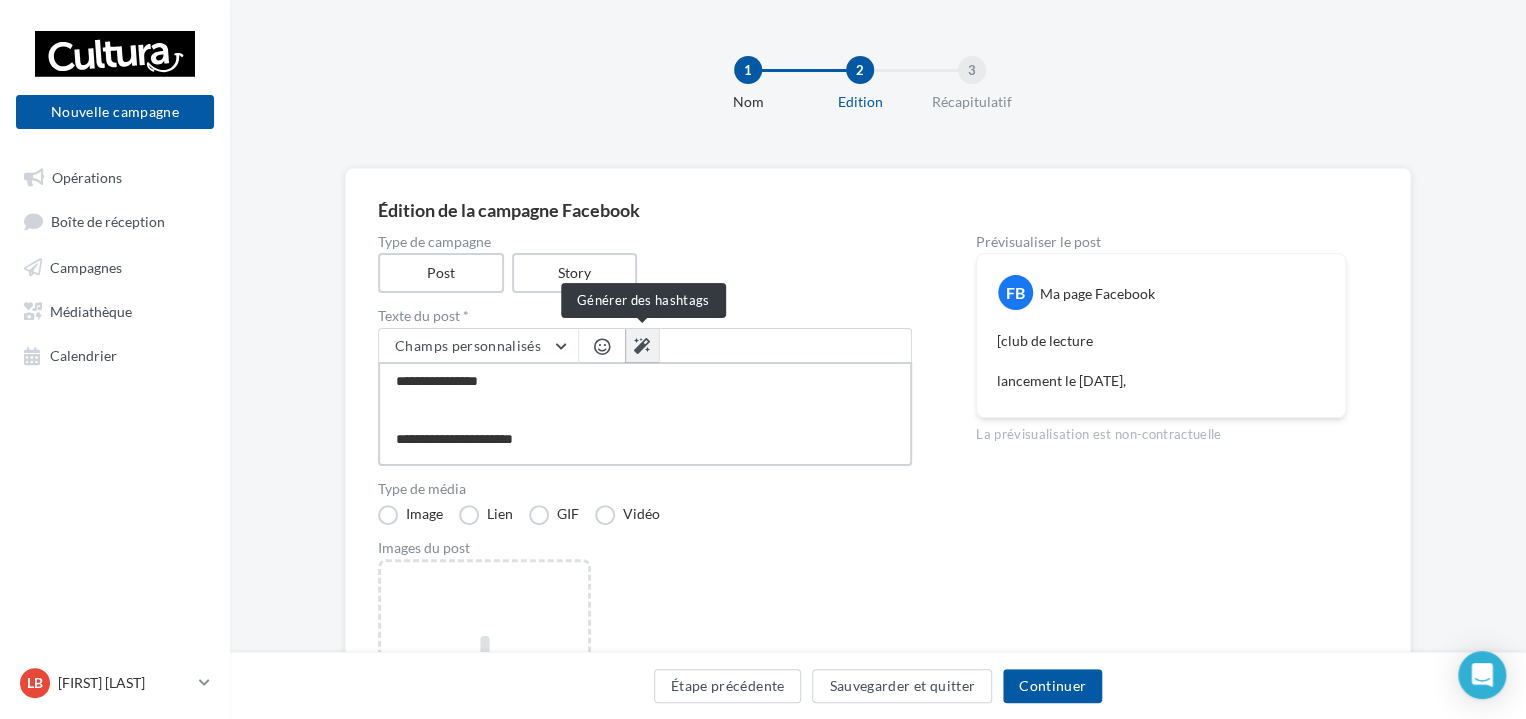 type on "**********" 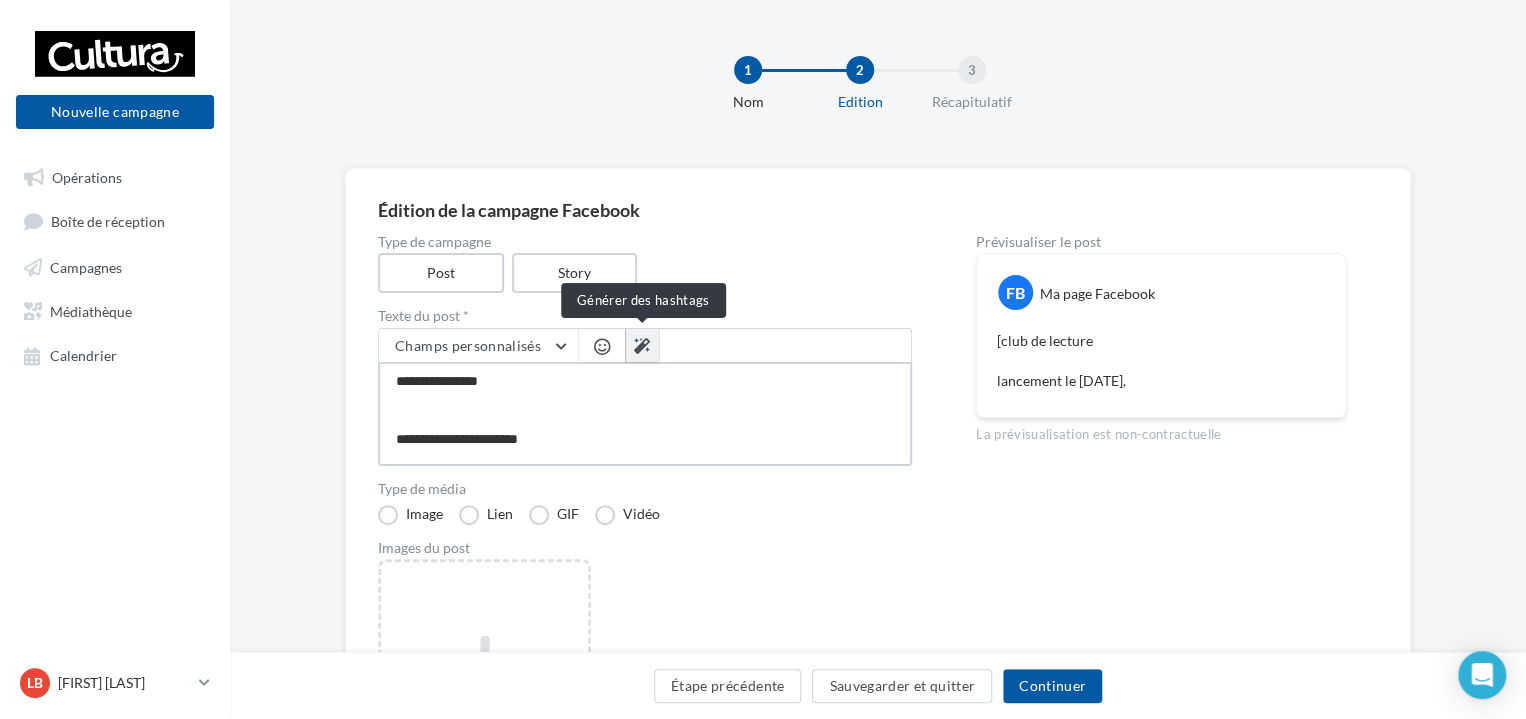 type on "**********" 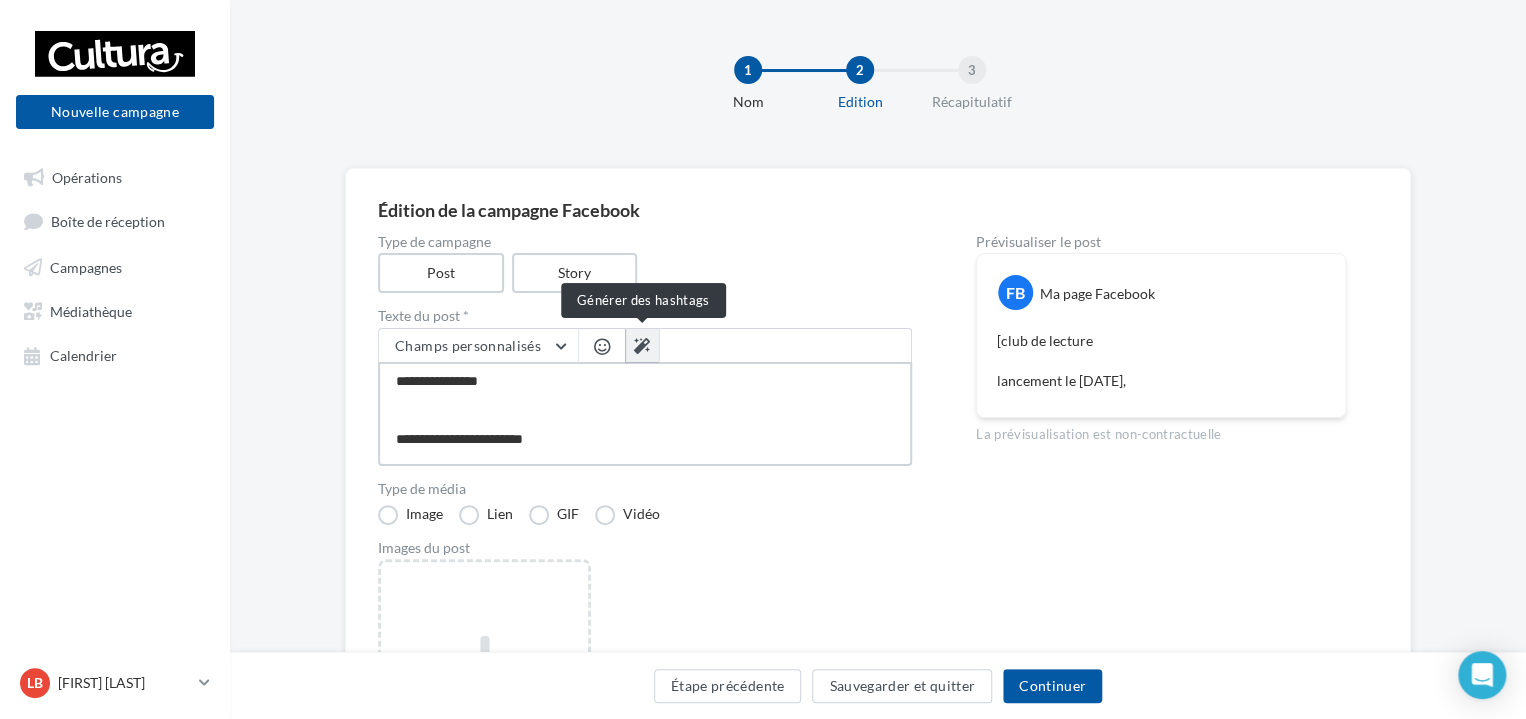 type on "**********" 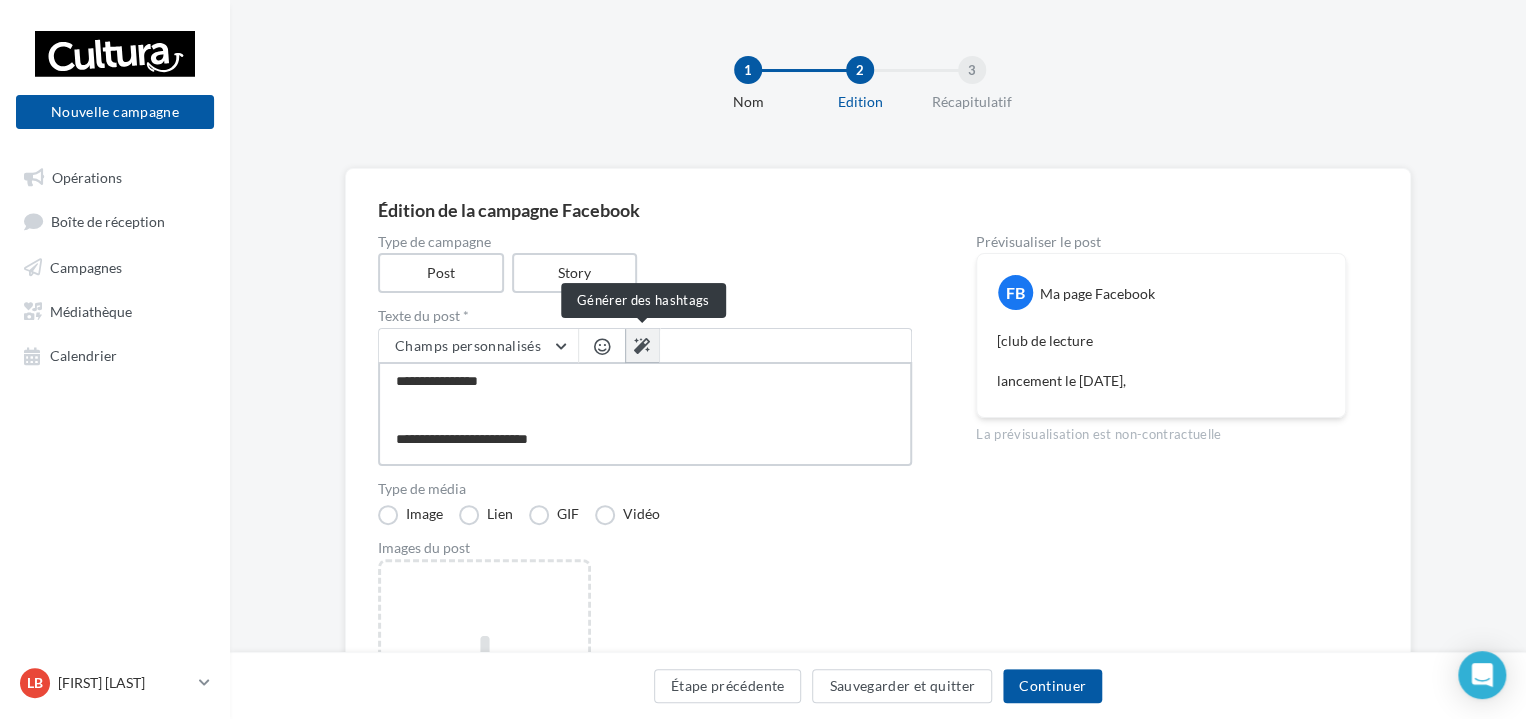 type on "**********" 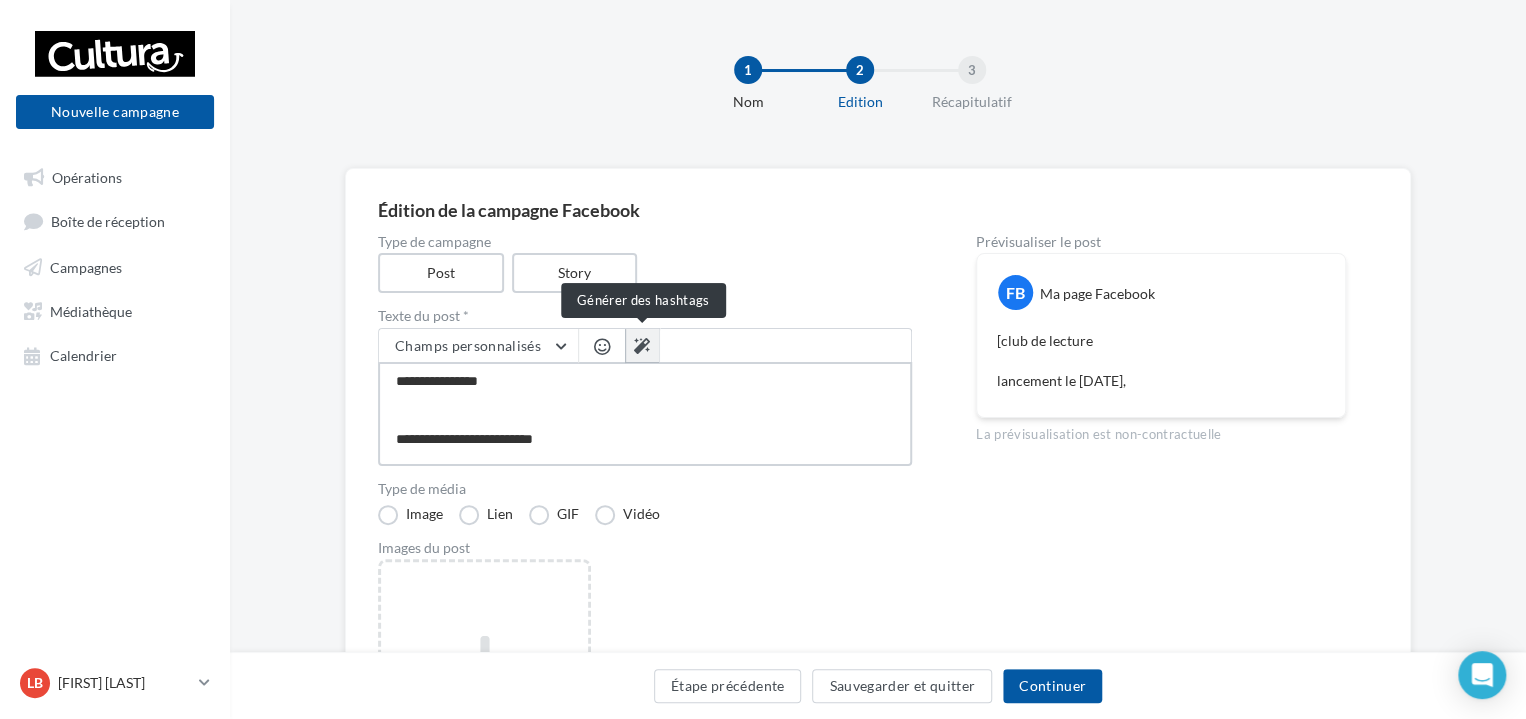 type on "**********" 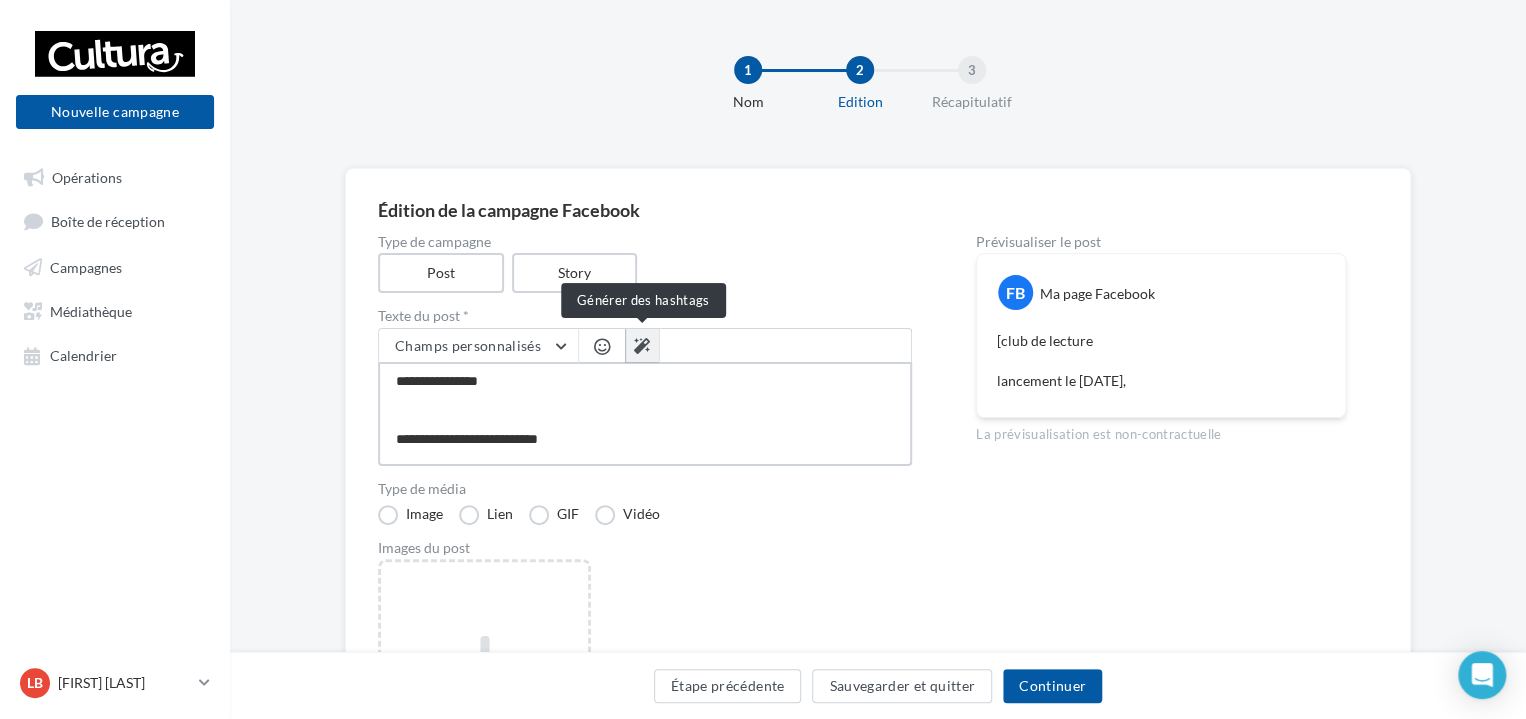 type on "**********" 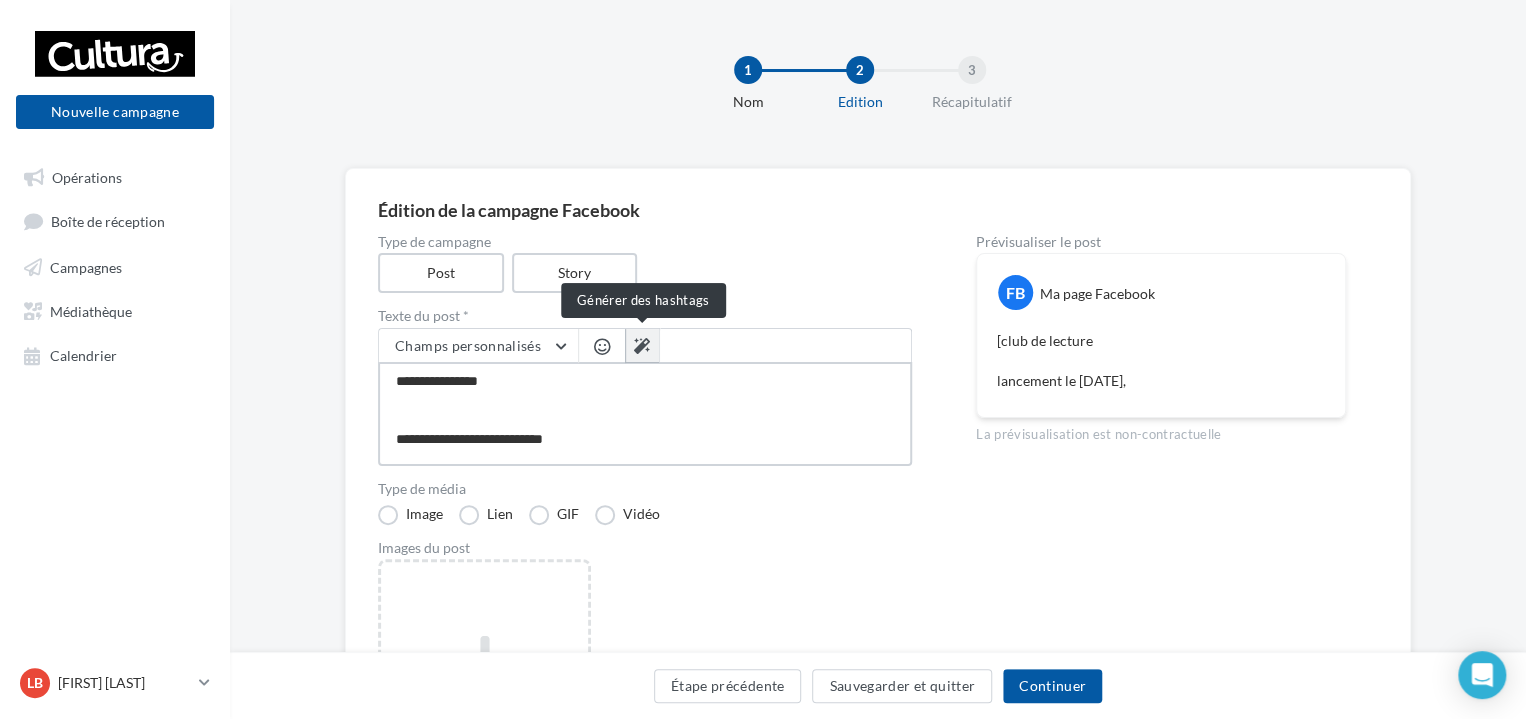 type on "**********" 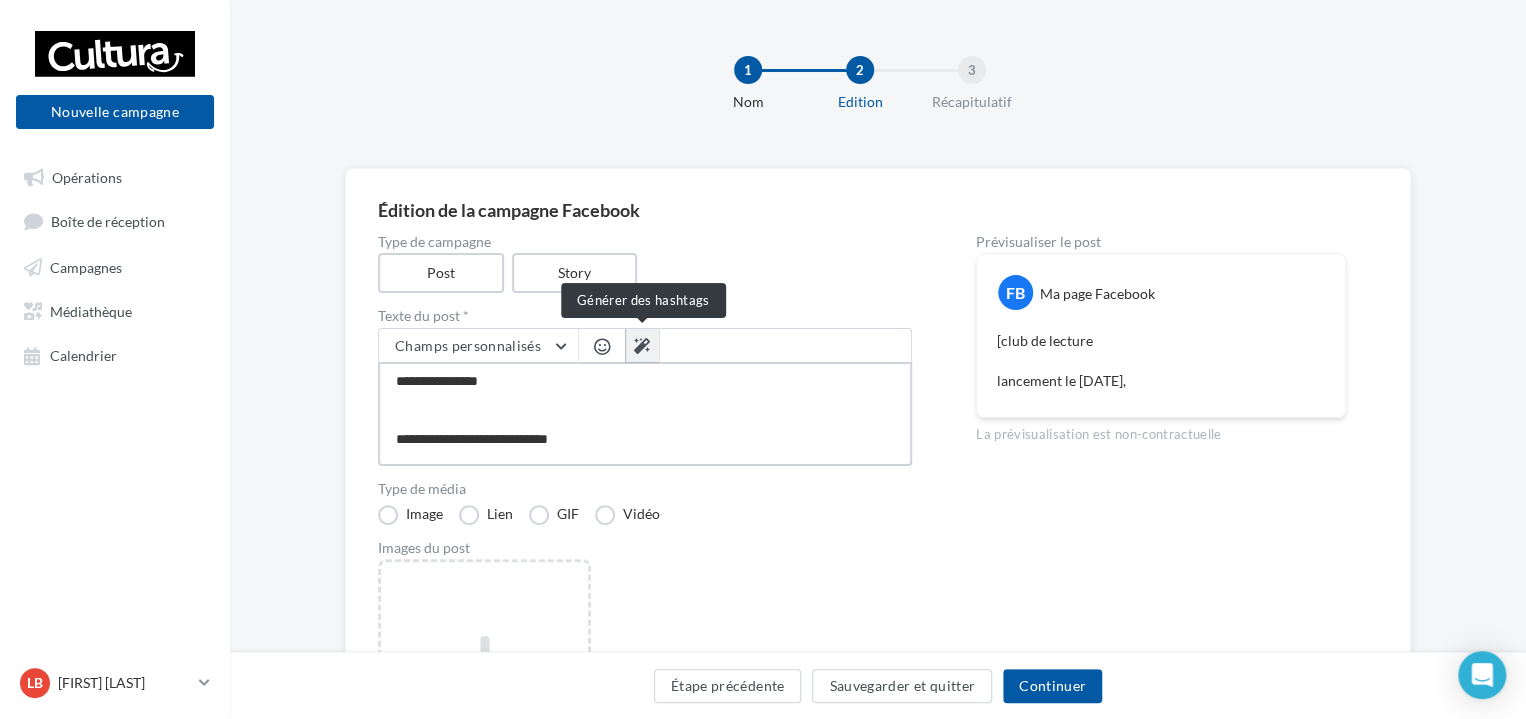 type on "**********" 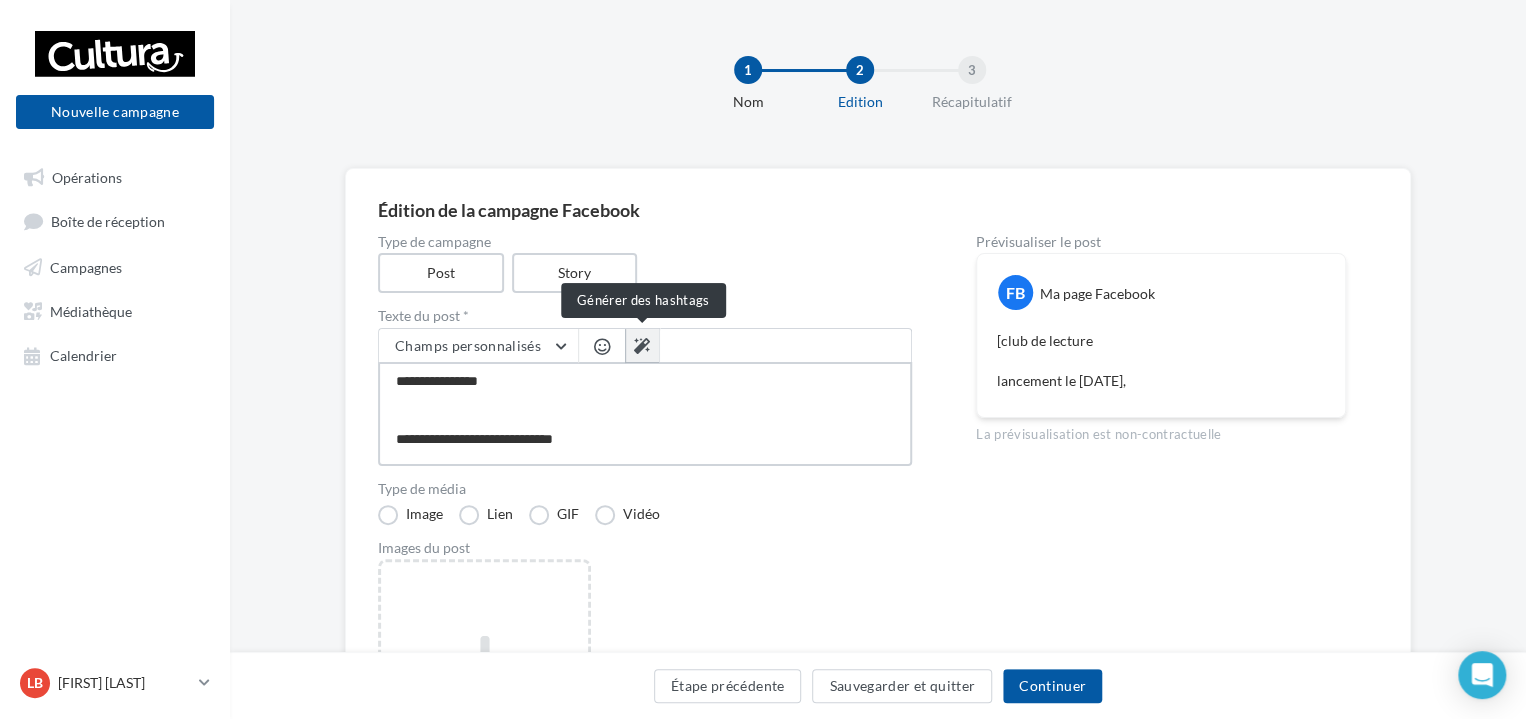 type on "**********" 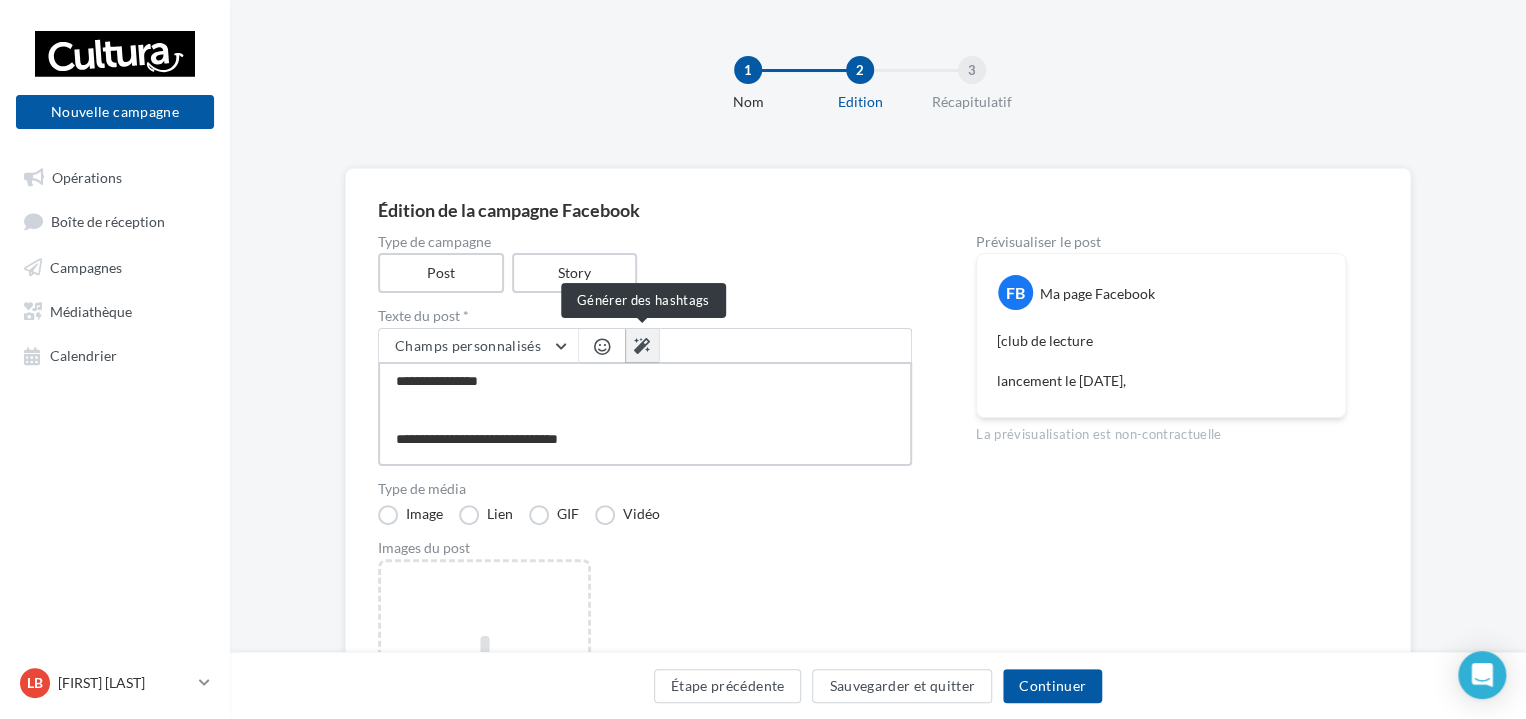 type on "**********" 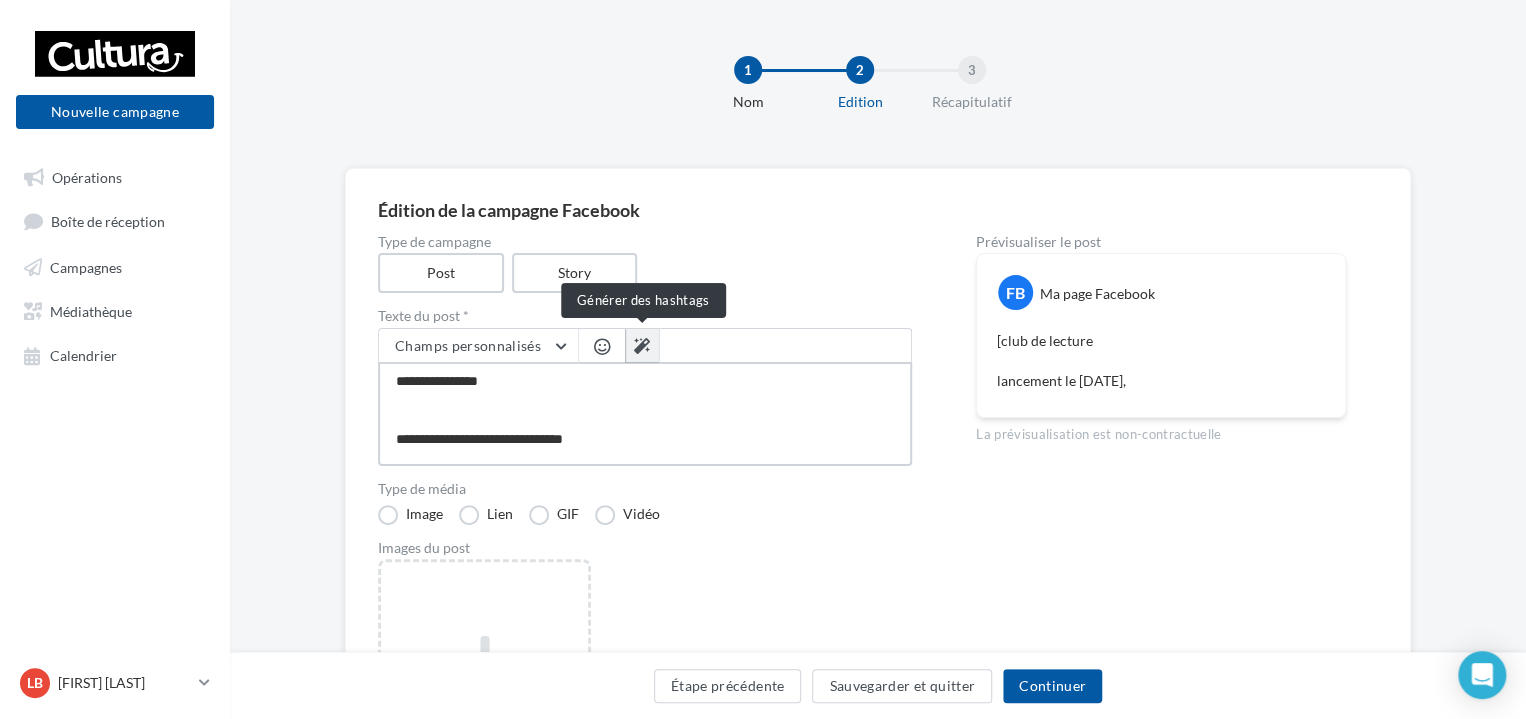 type on "**********" 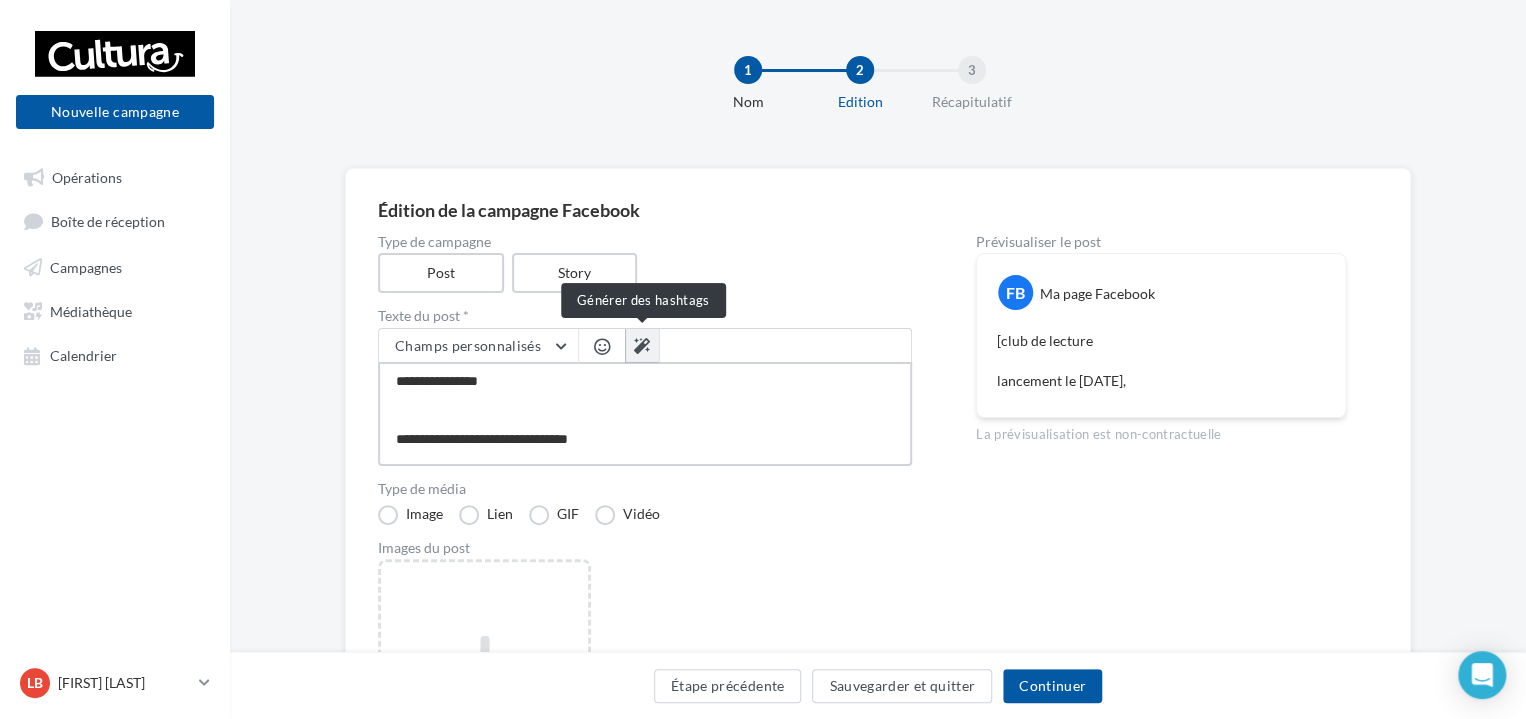 type on "**********" 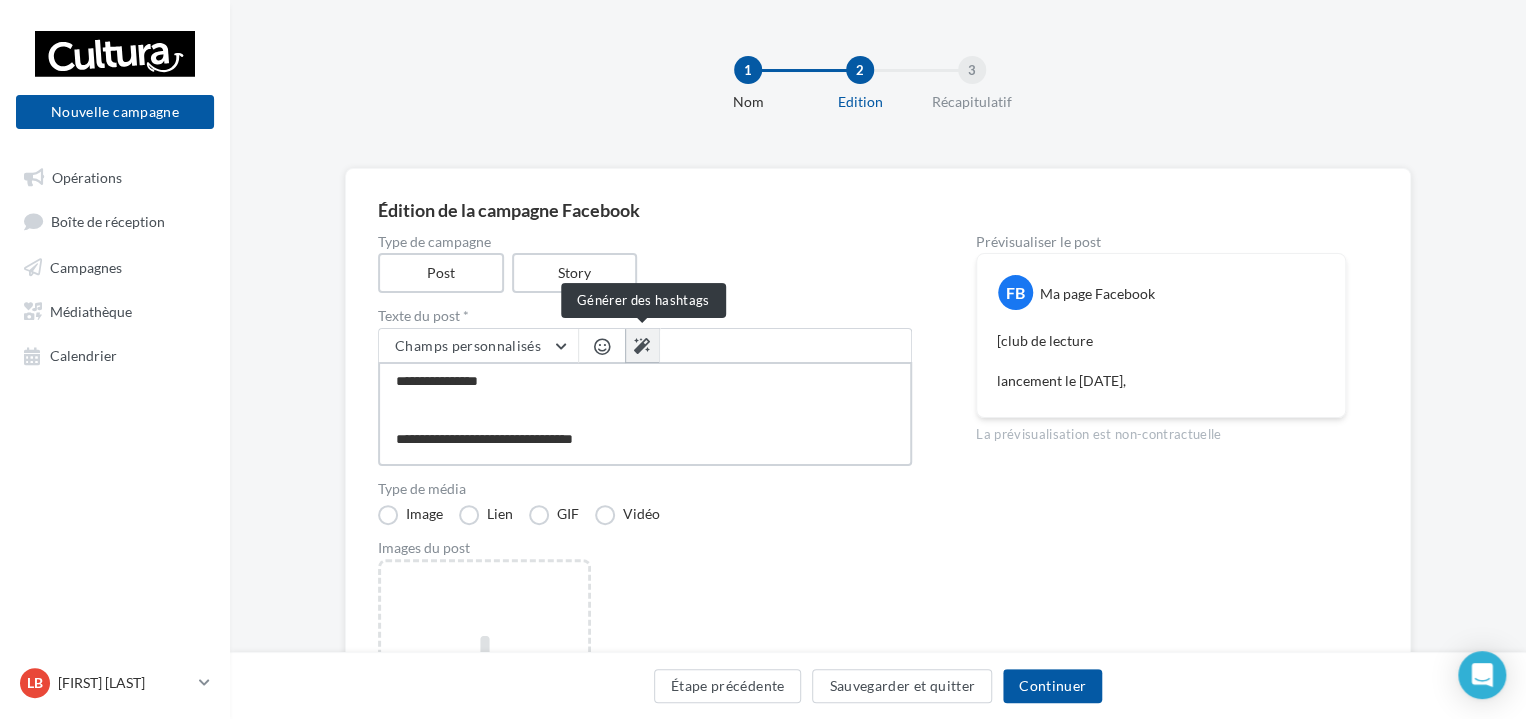 type on "**********" 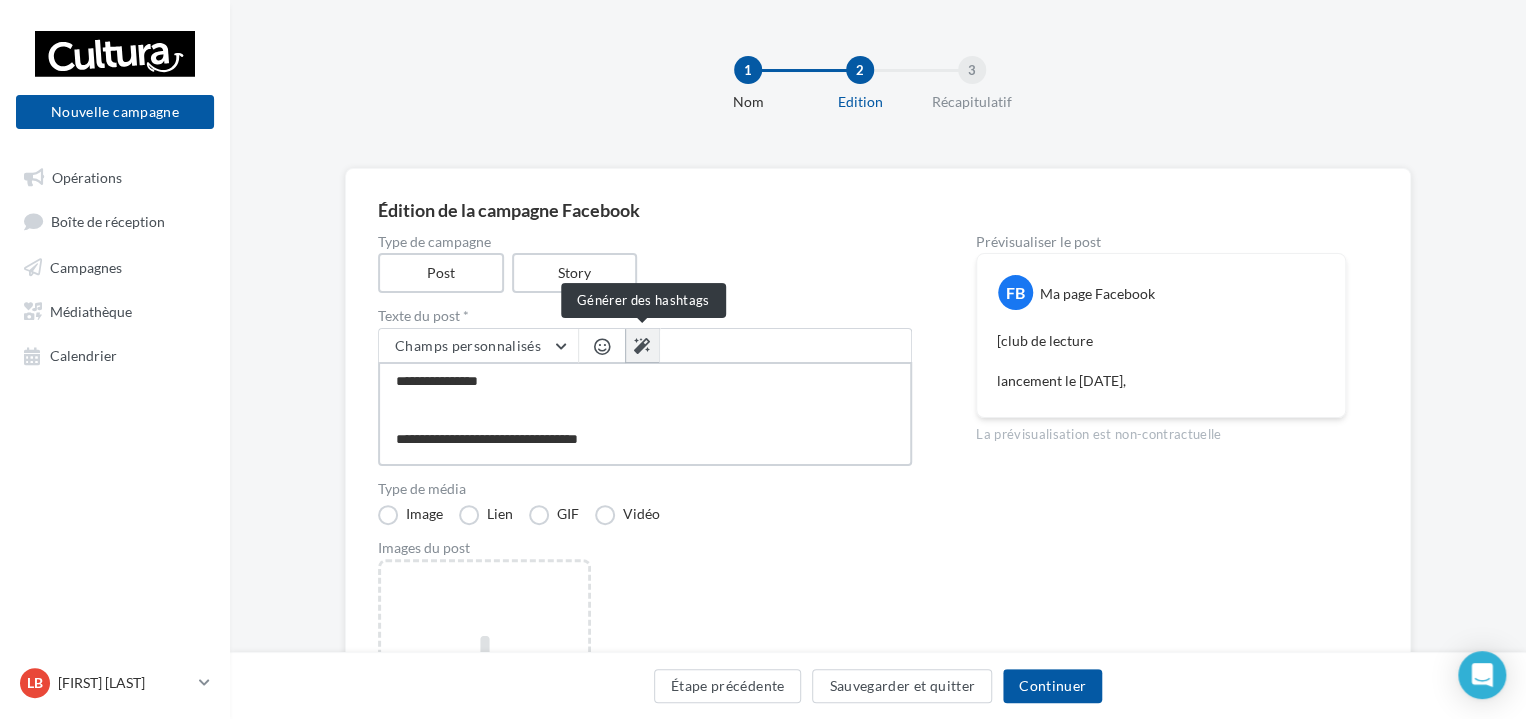 type on "**********" 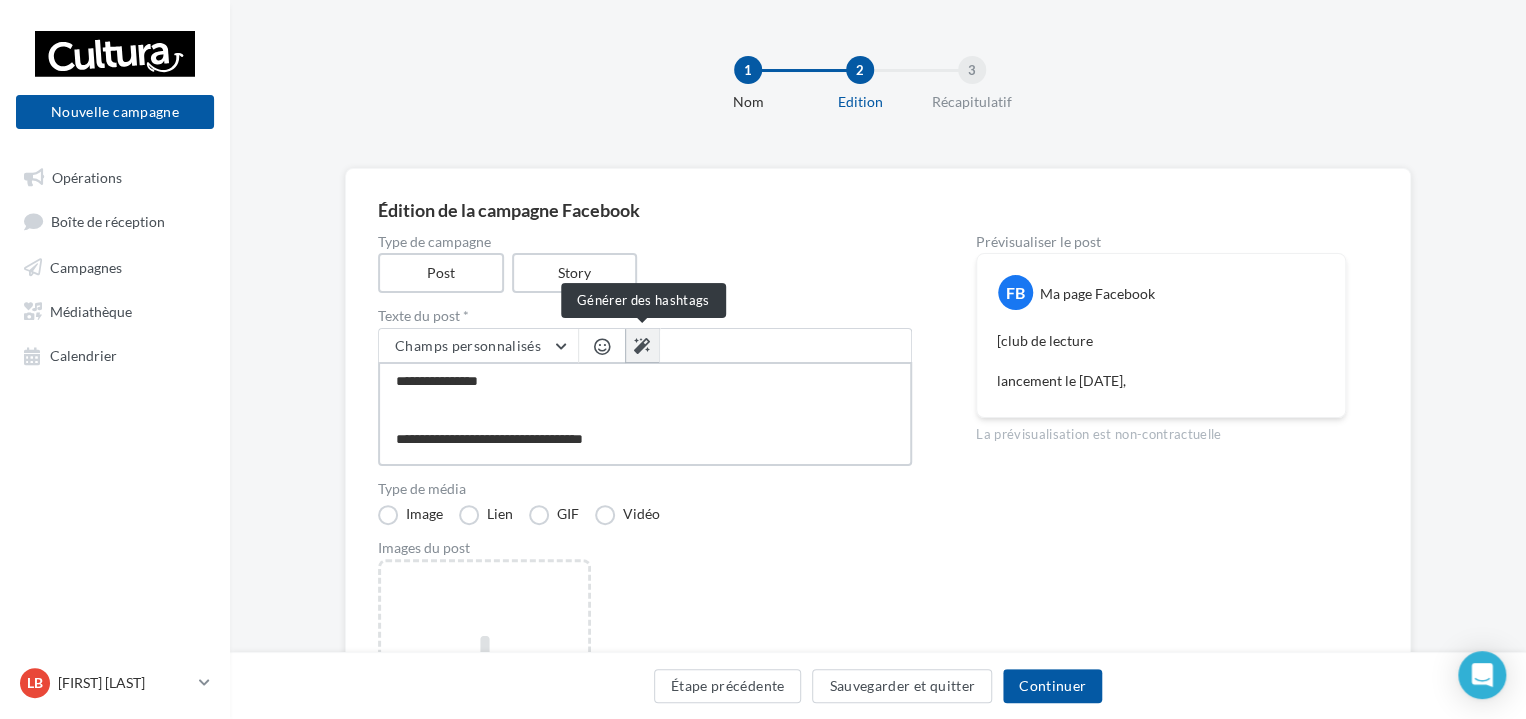 type on "**********" 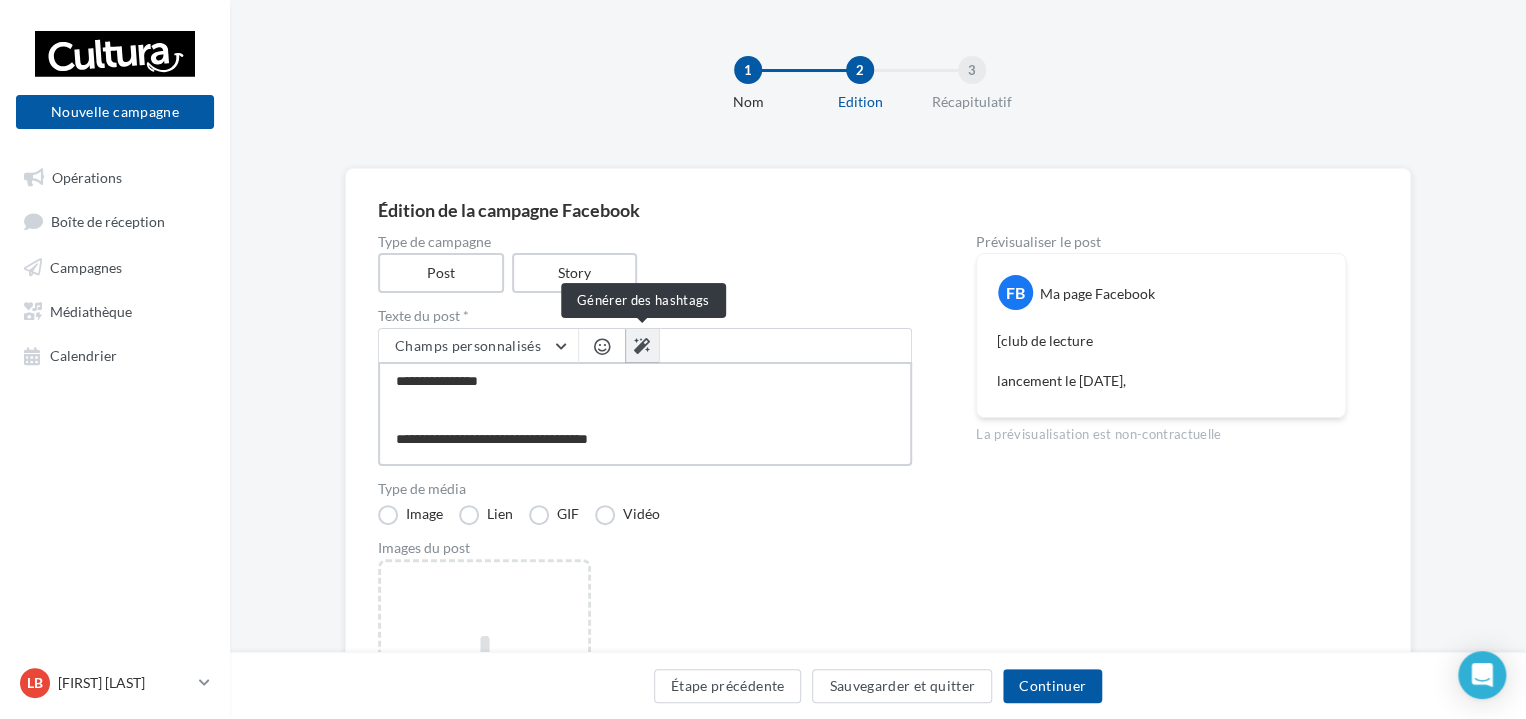 type on "**********" 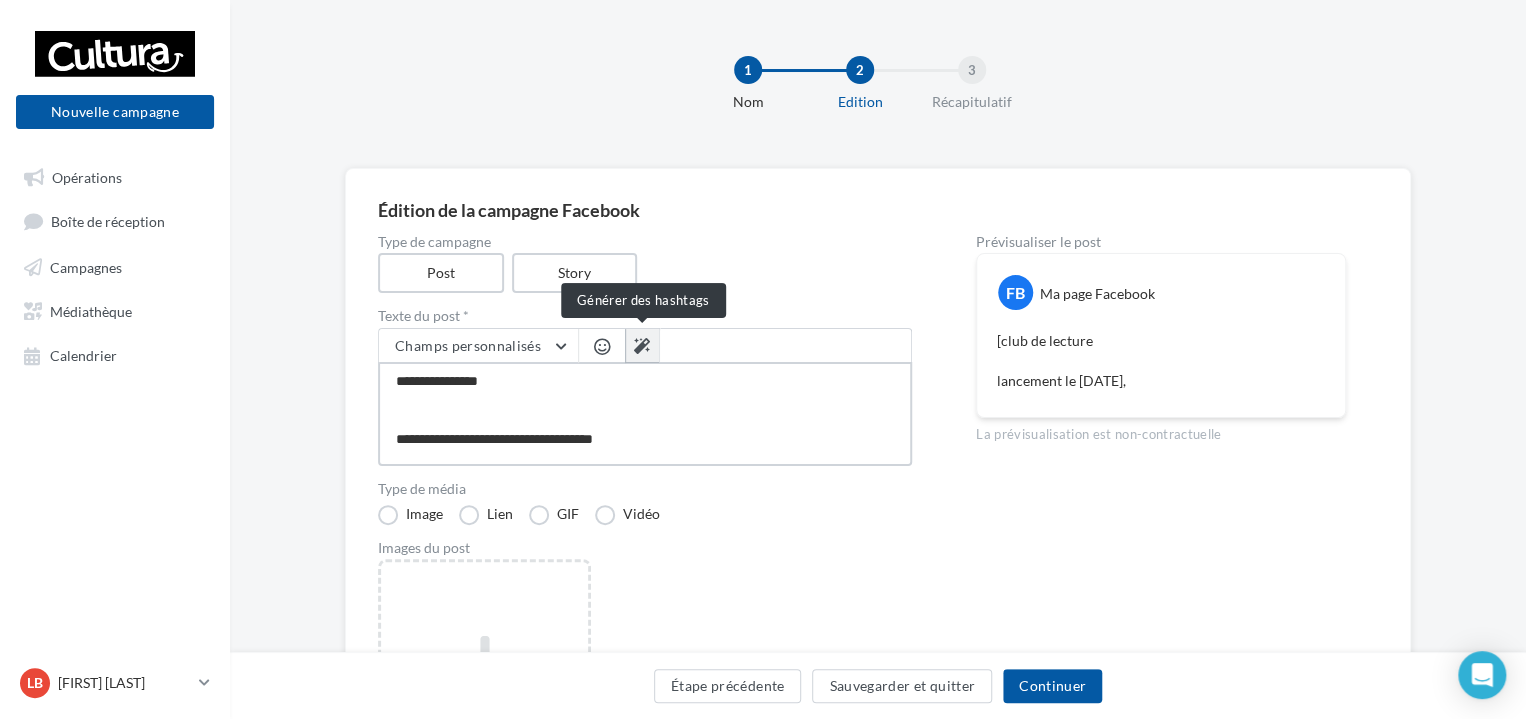 type on "**********" 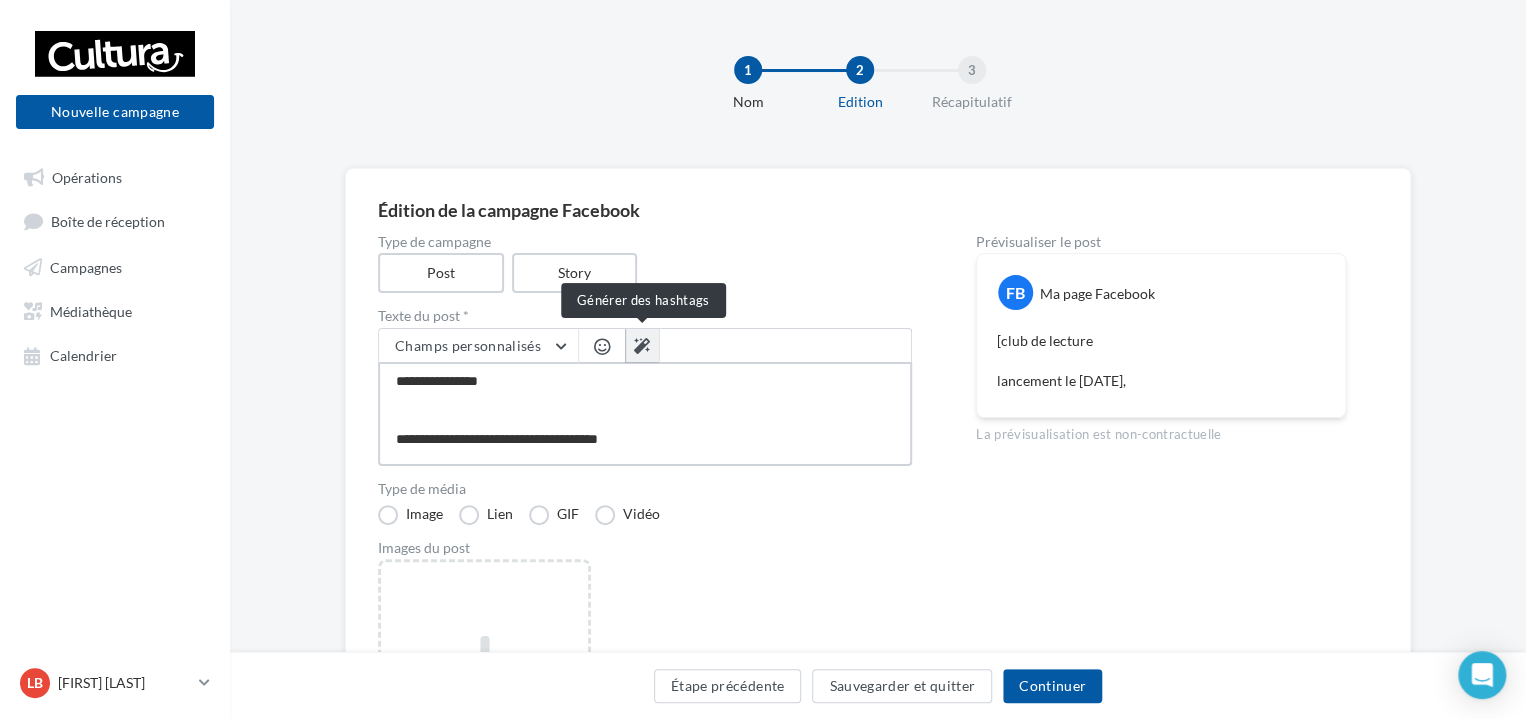type on "**********" 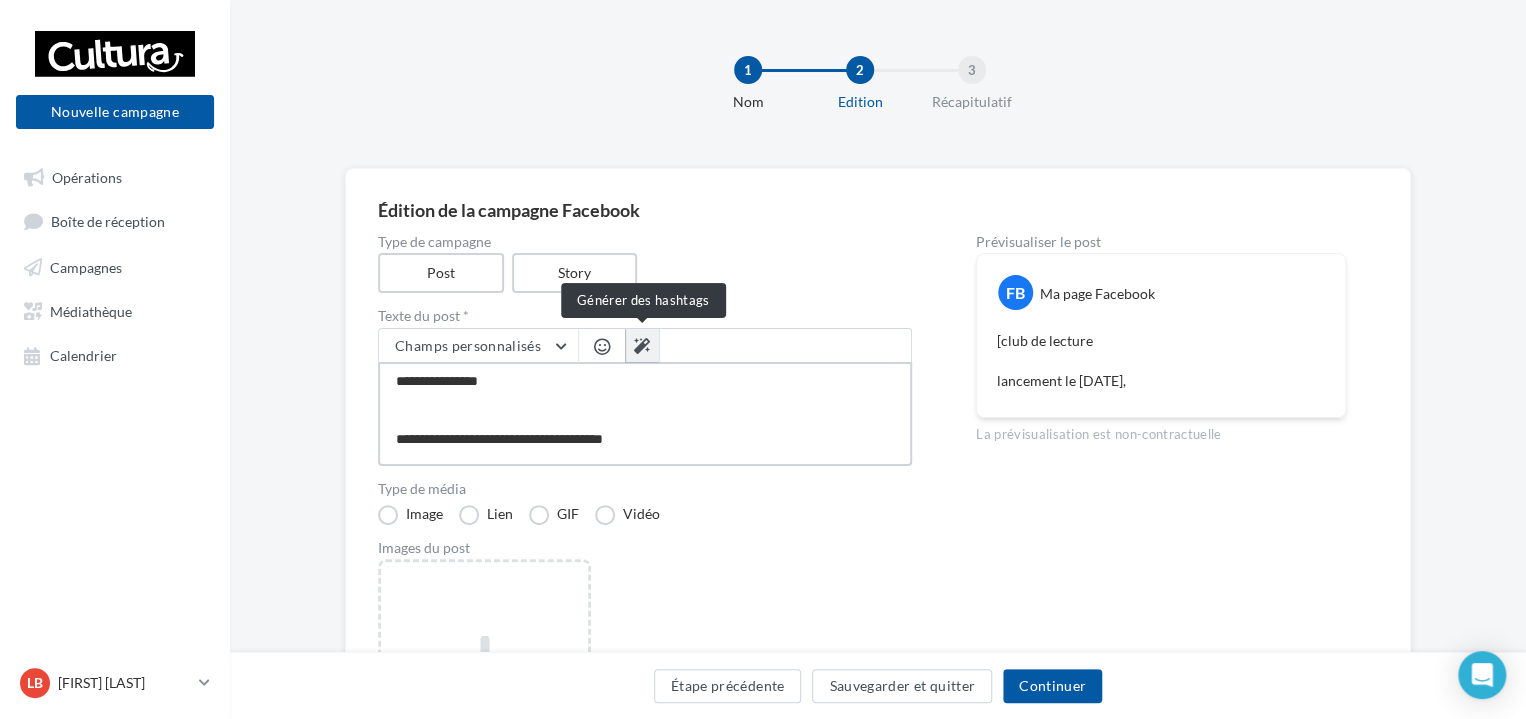 type on "**********" 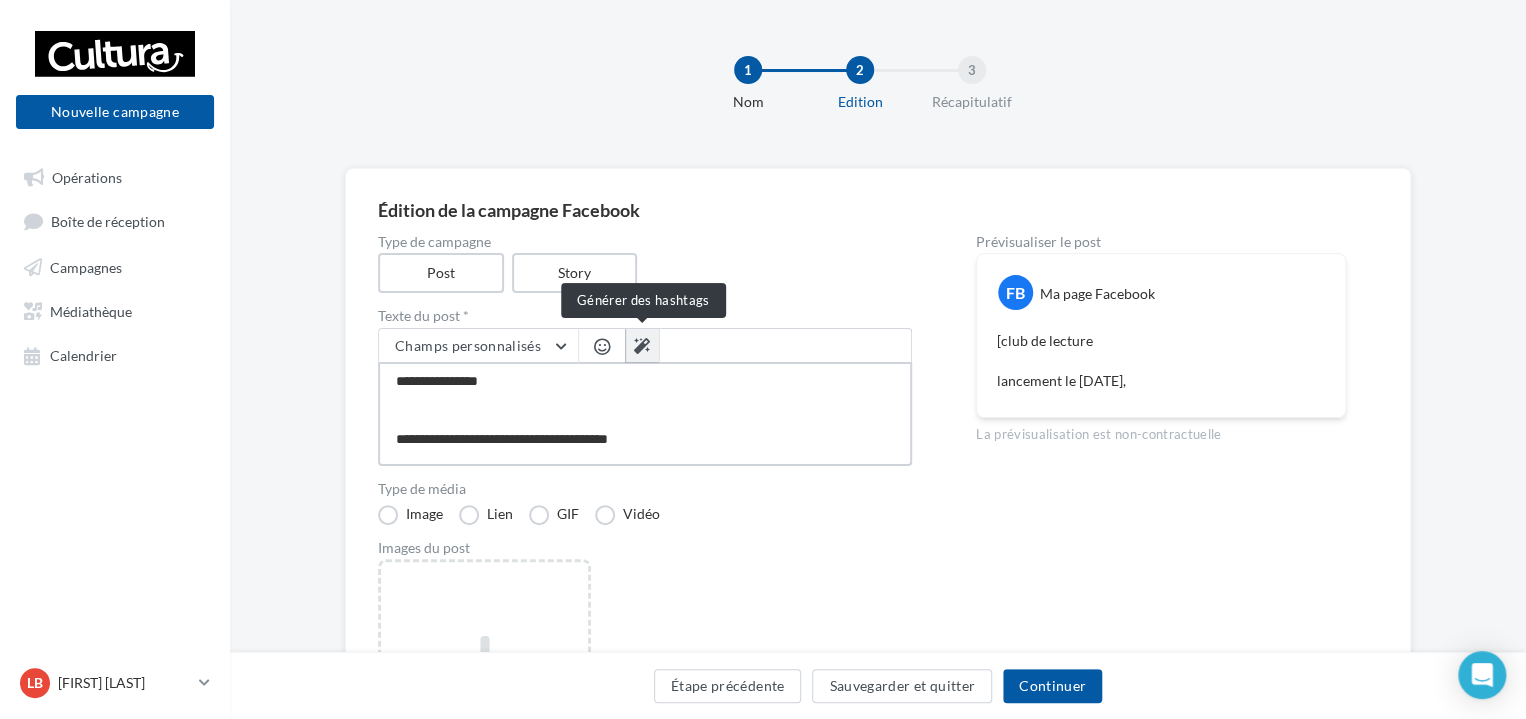 type on "**********" 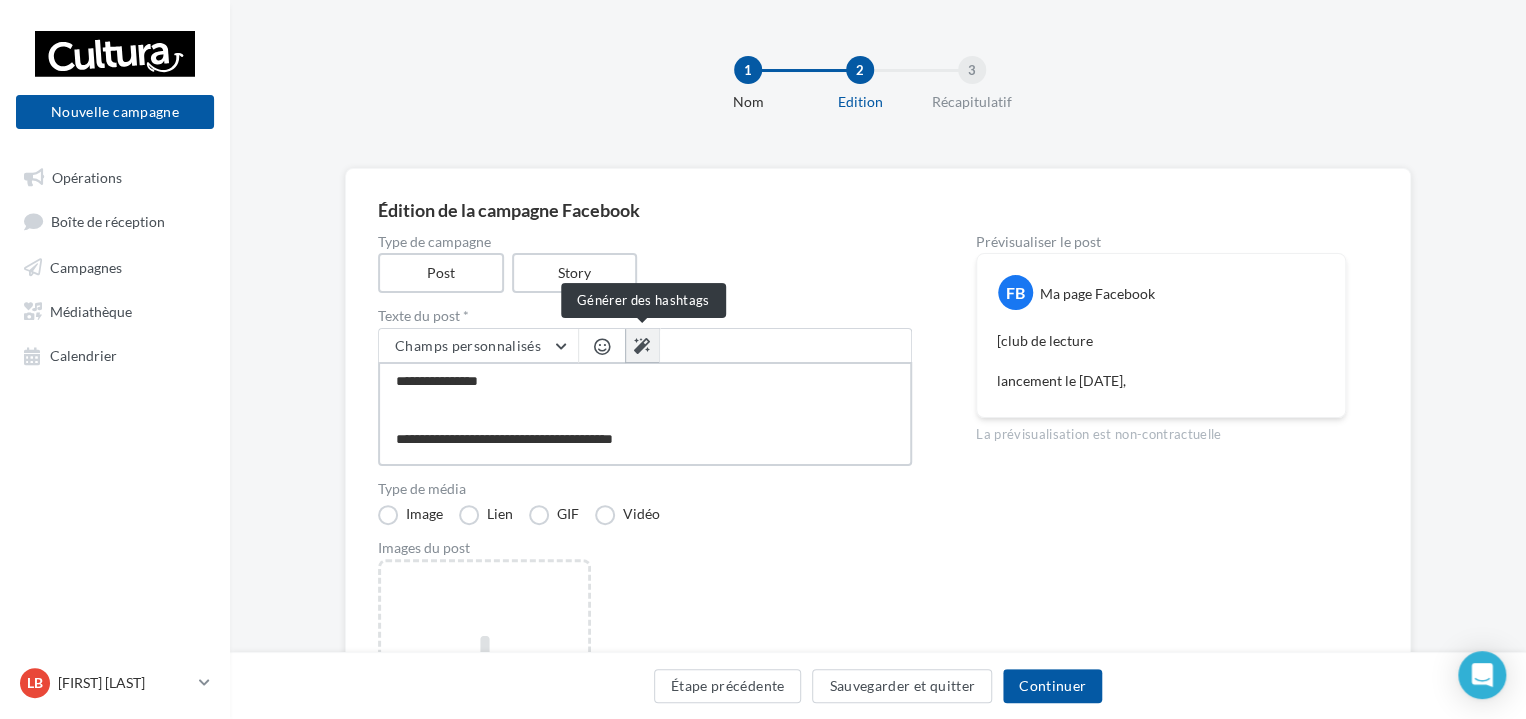 type on "**********" 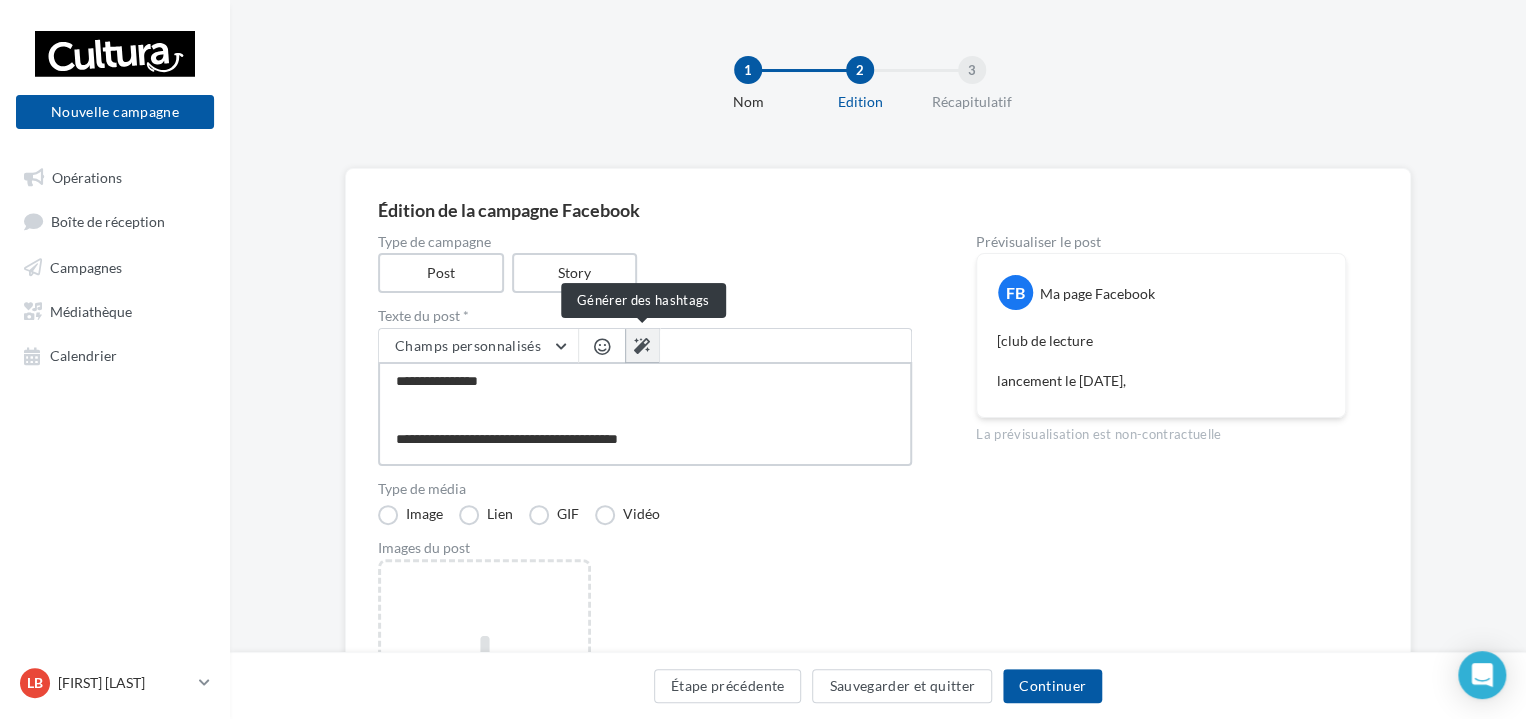 type on "**********" 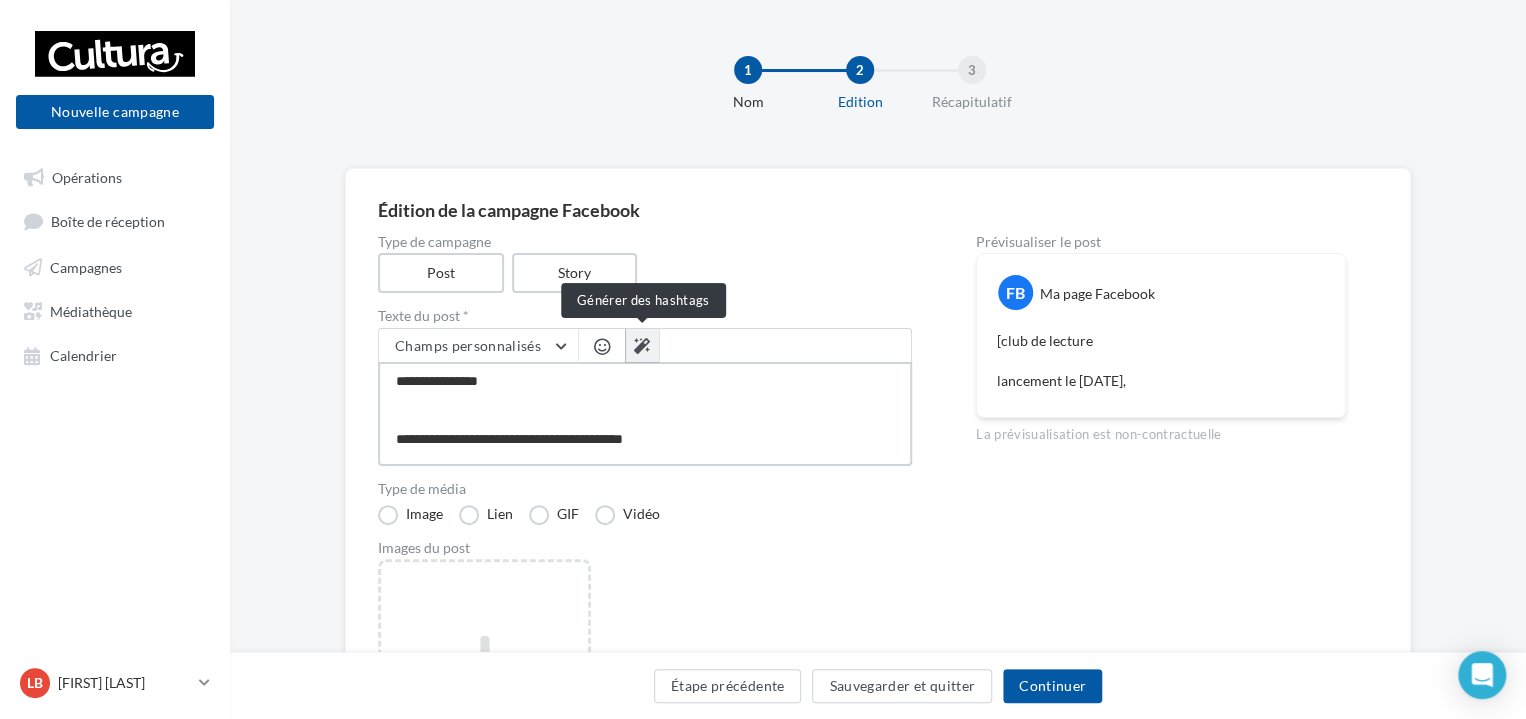 type on "**********" 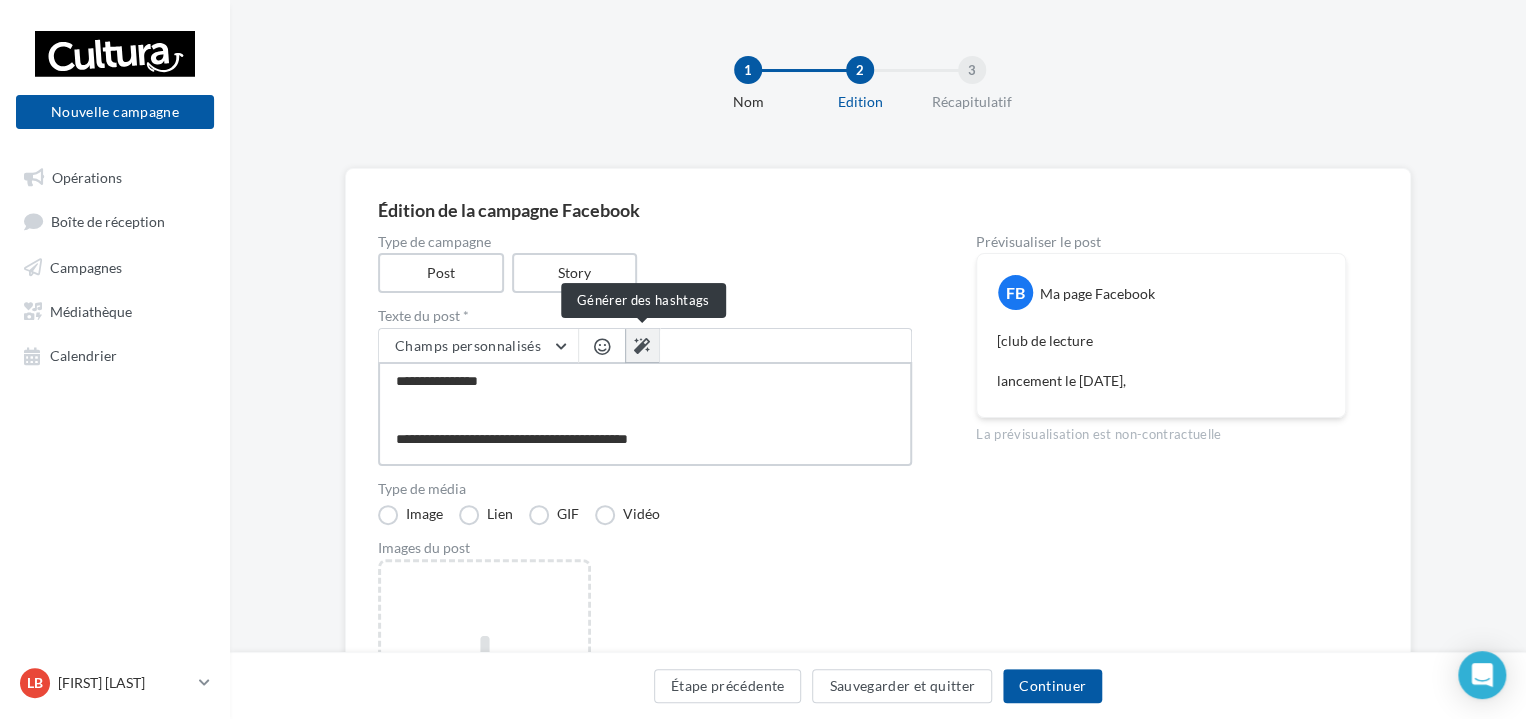 type on "**********" 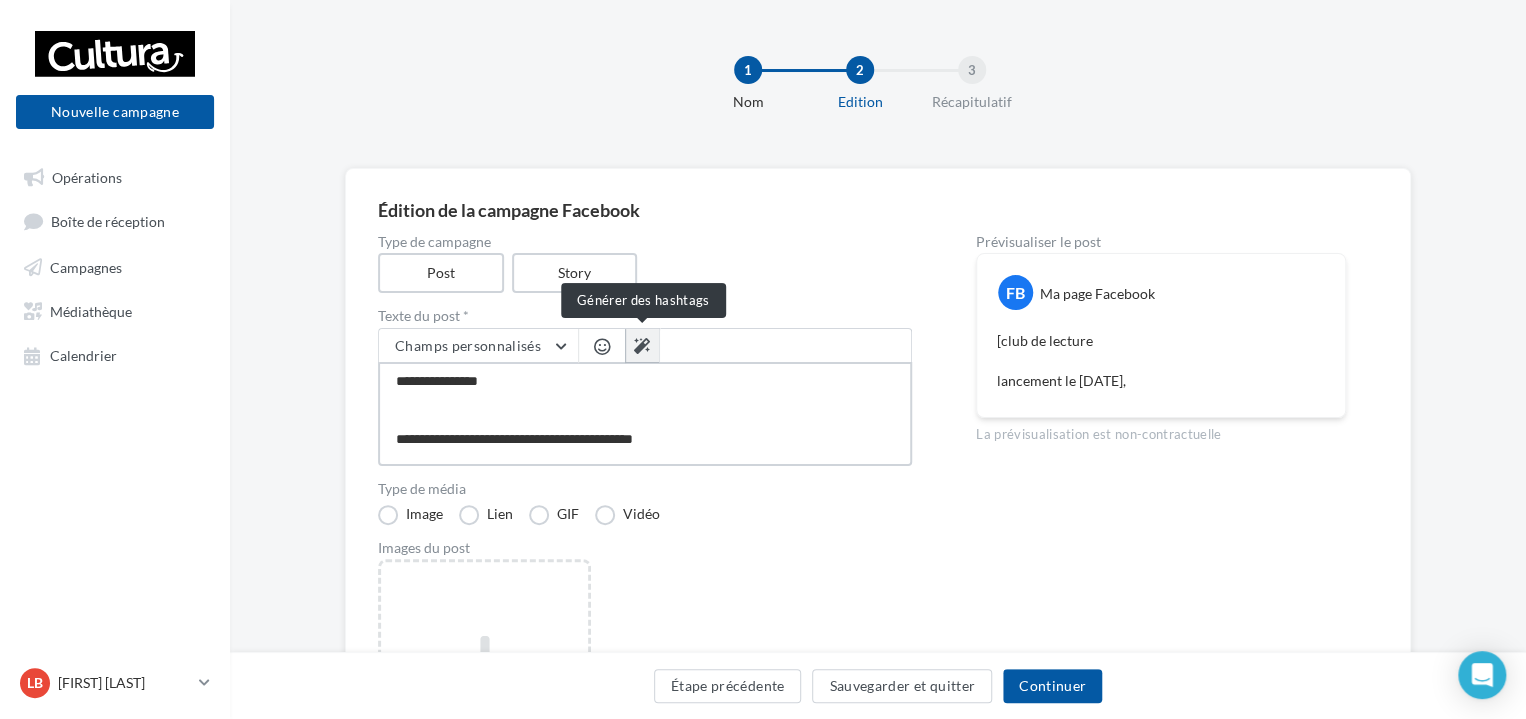 type on "**********" 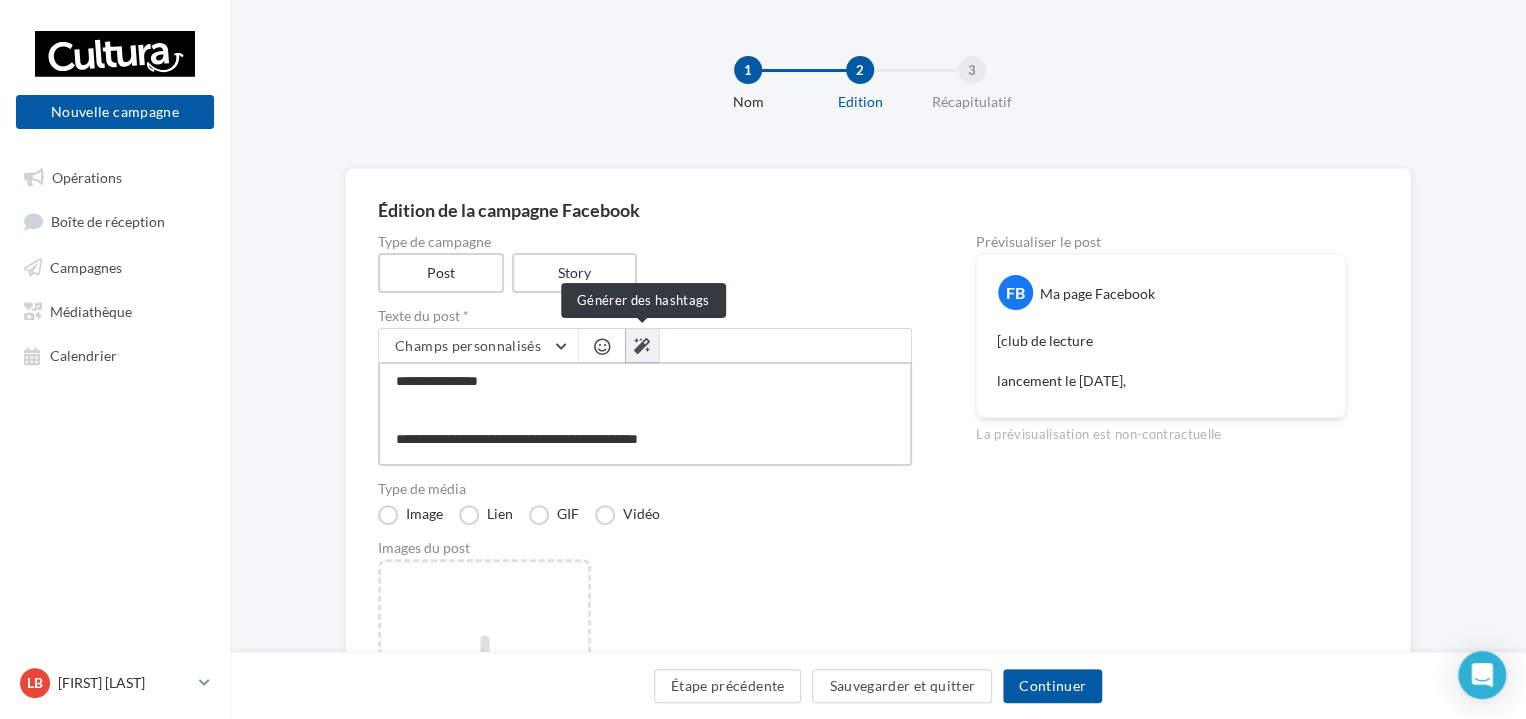 type on "**********" 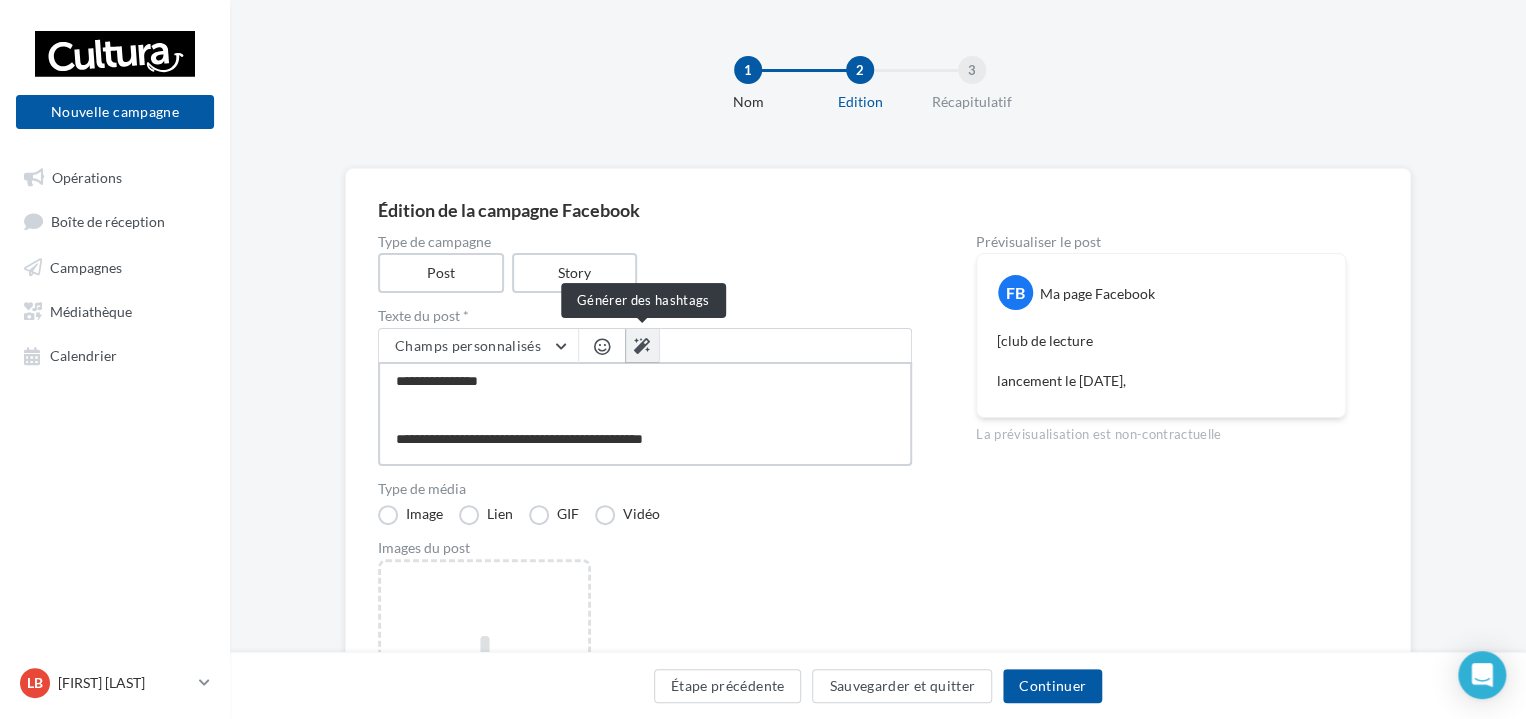 type on "**********" 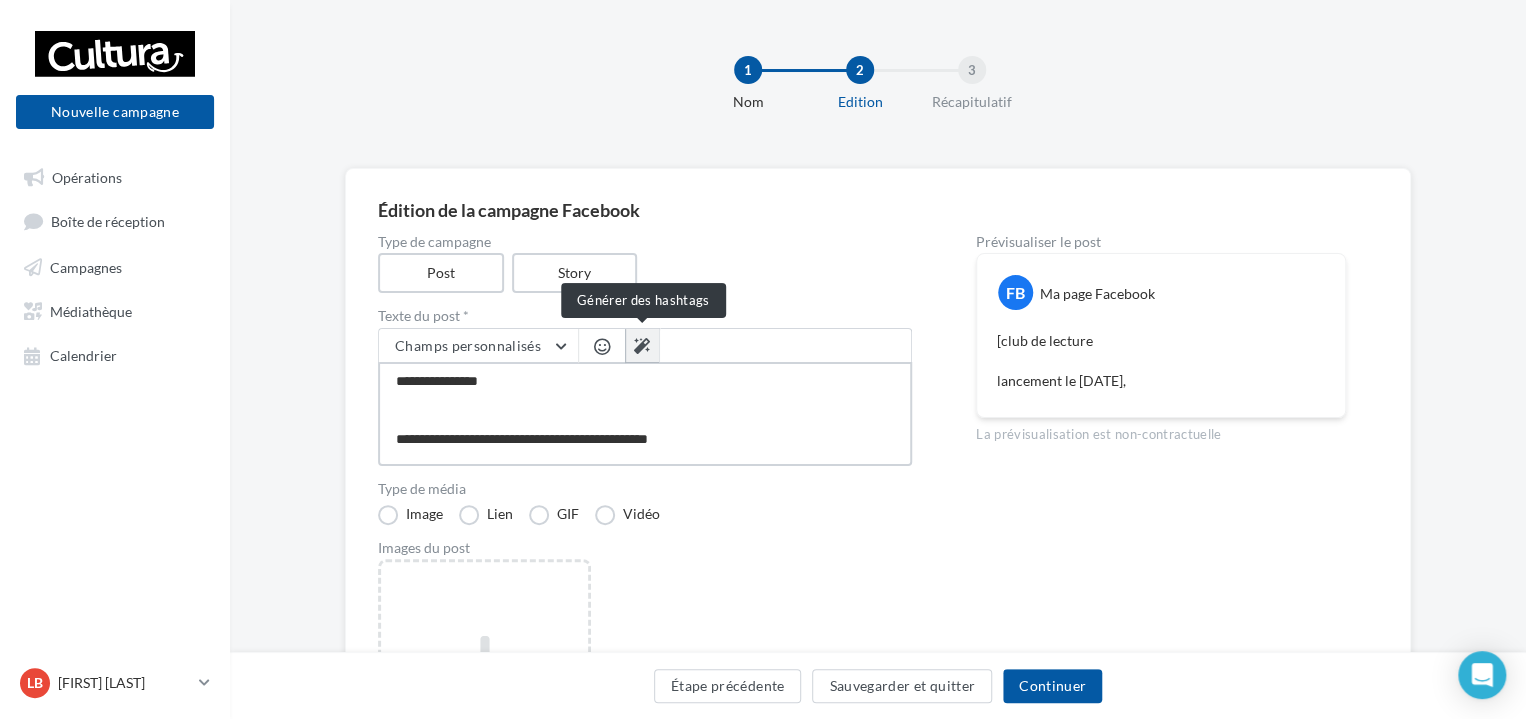 type on "**********" 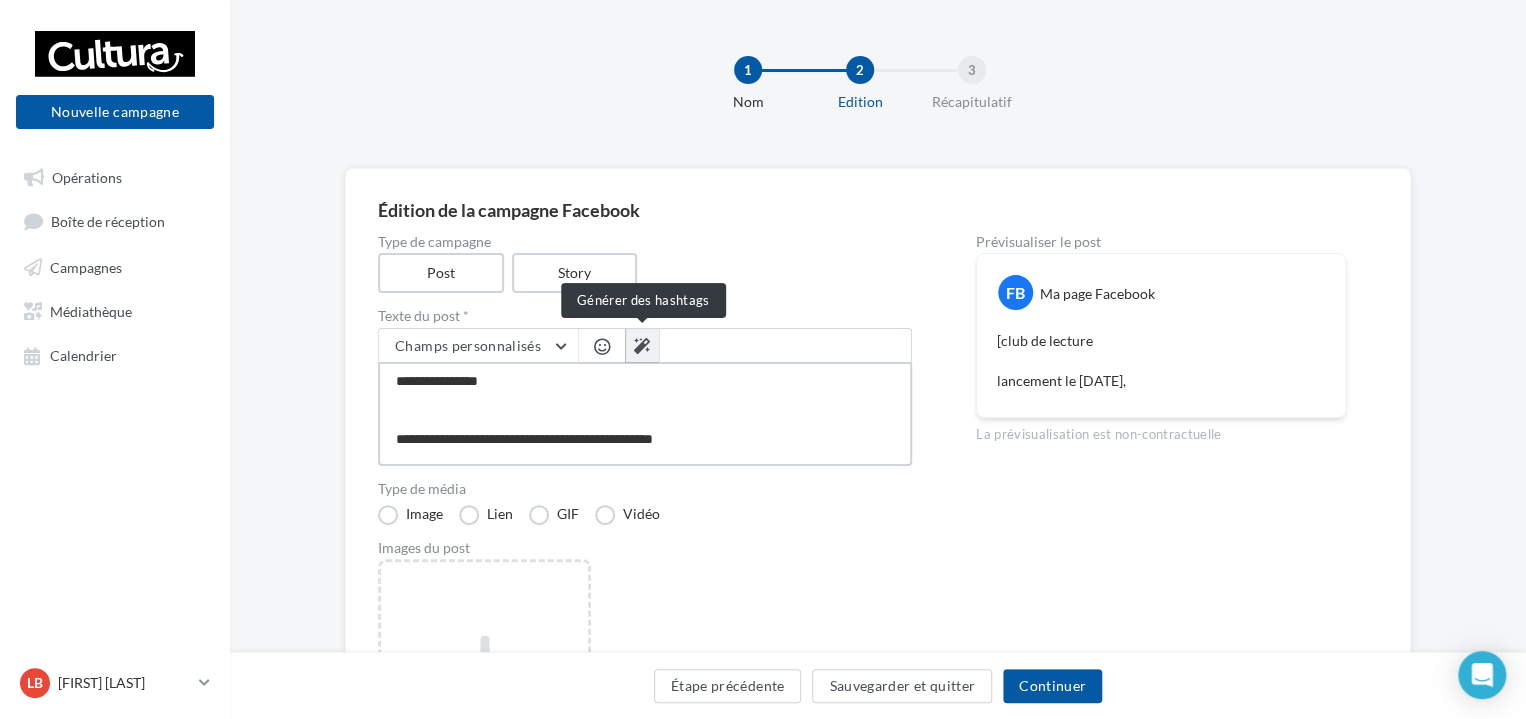 type on "**********" 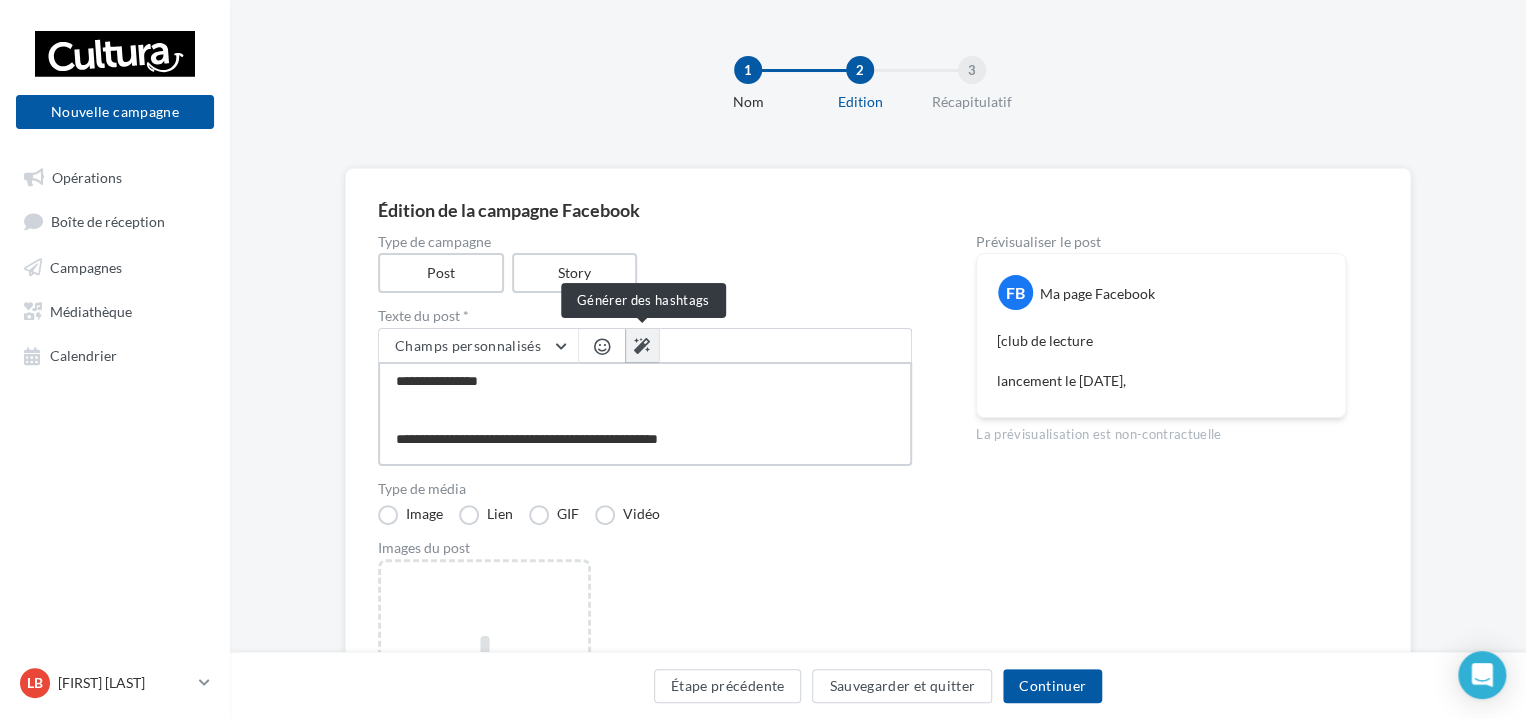 type on "**********" 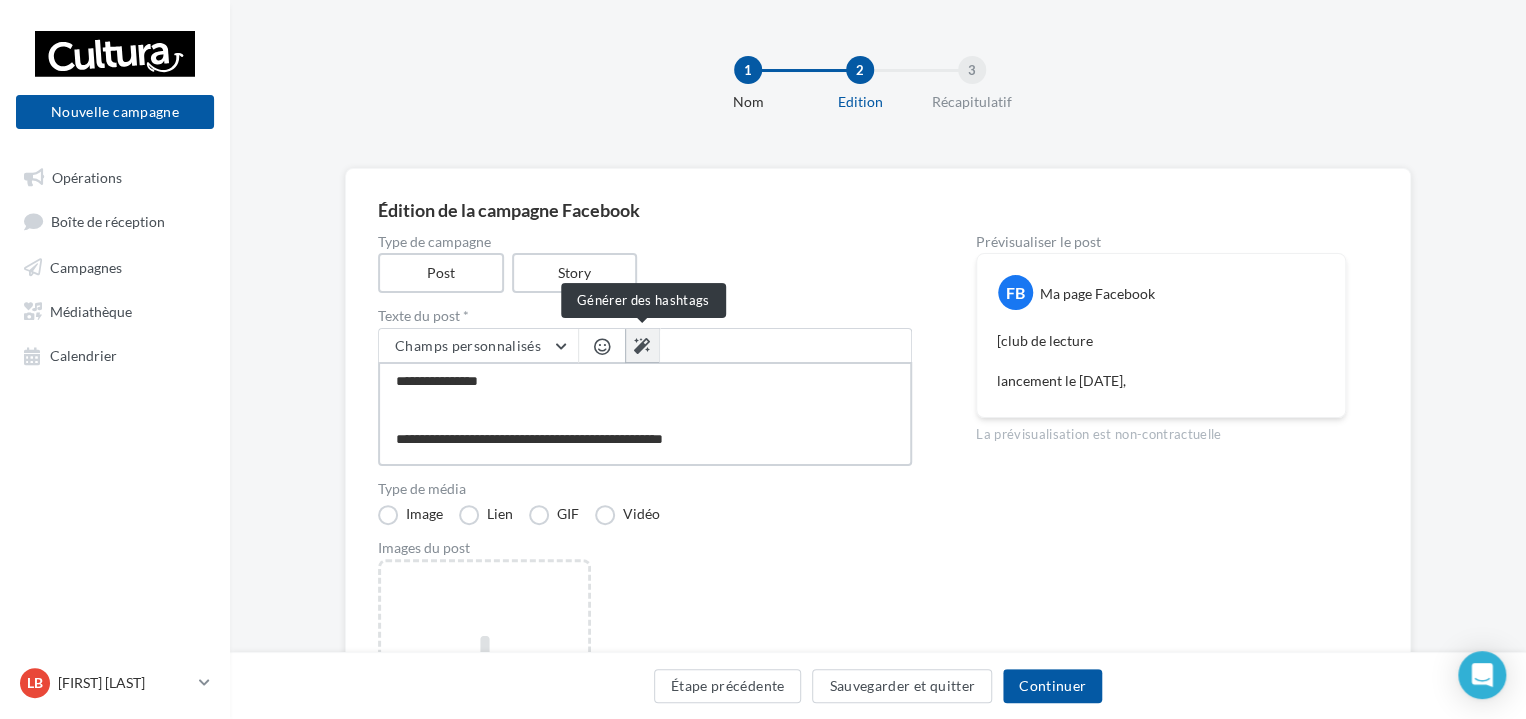 type on "**********" 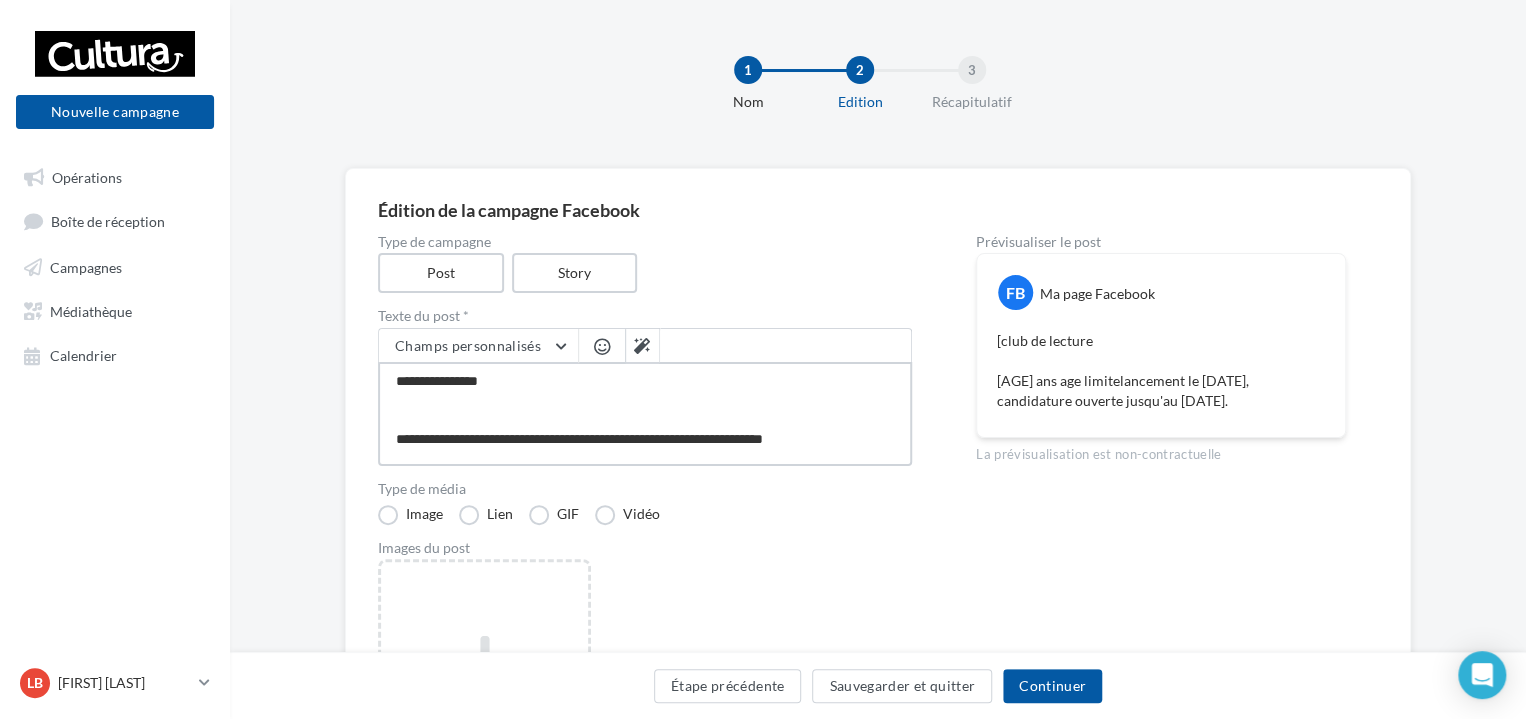 click on "**********" at bounding box center (645, 414) 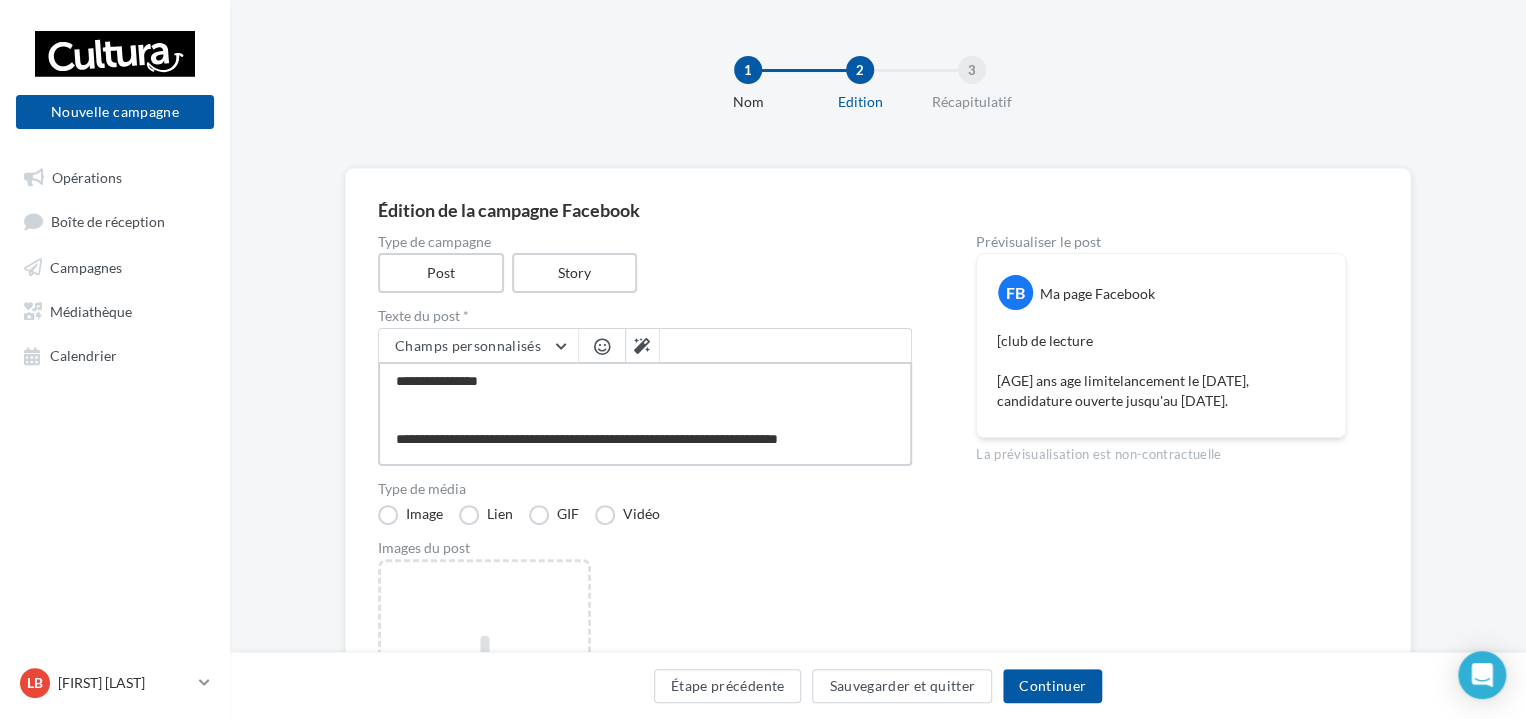 click on "**********" at bounding box center [645, 414] 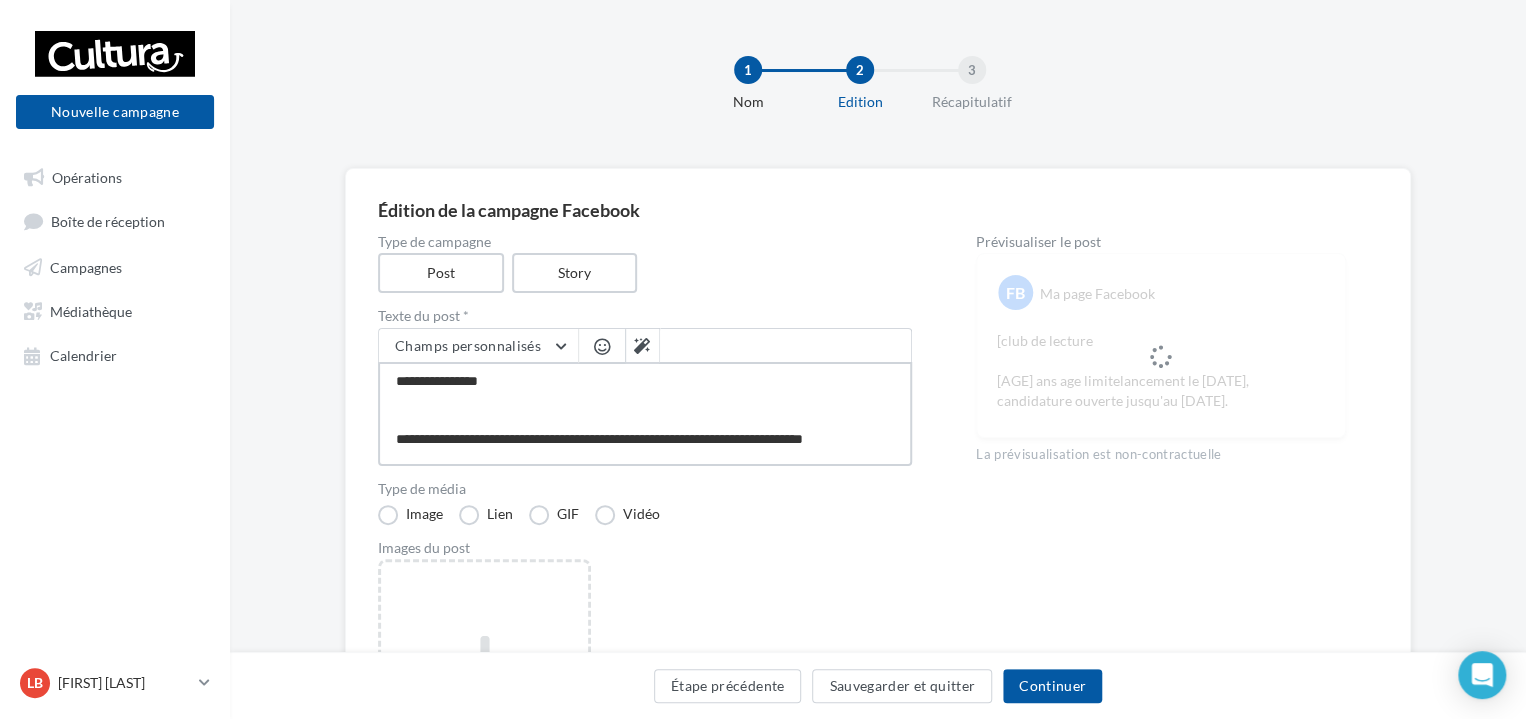 drag, startPoint x: 390, startPoint y: 438, endPoint x: 417, endPoint y: 444, distance: 27.658634 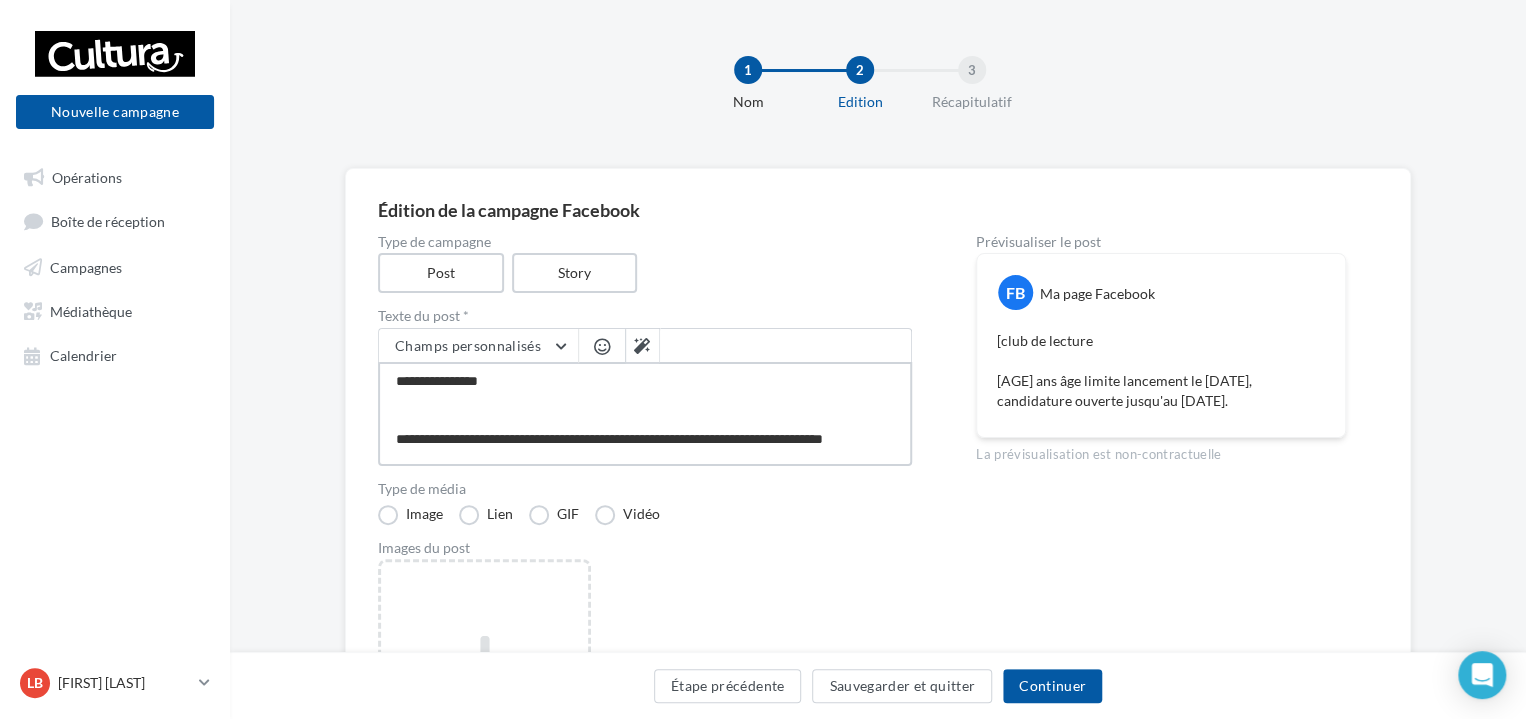 scroll, scrollTop: 0, scrollLeft: 0, axis: both 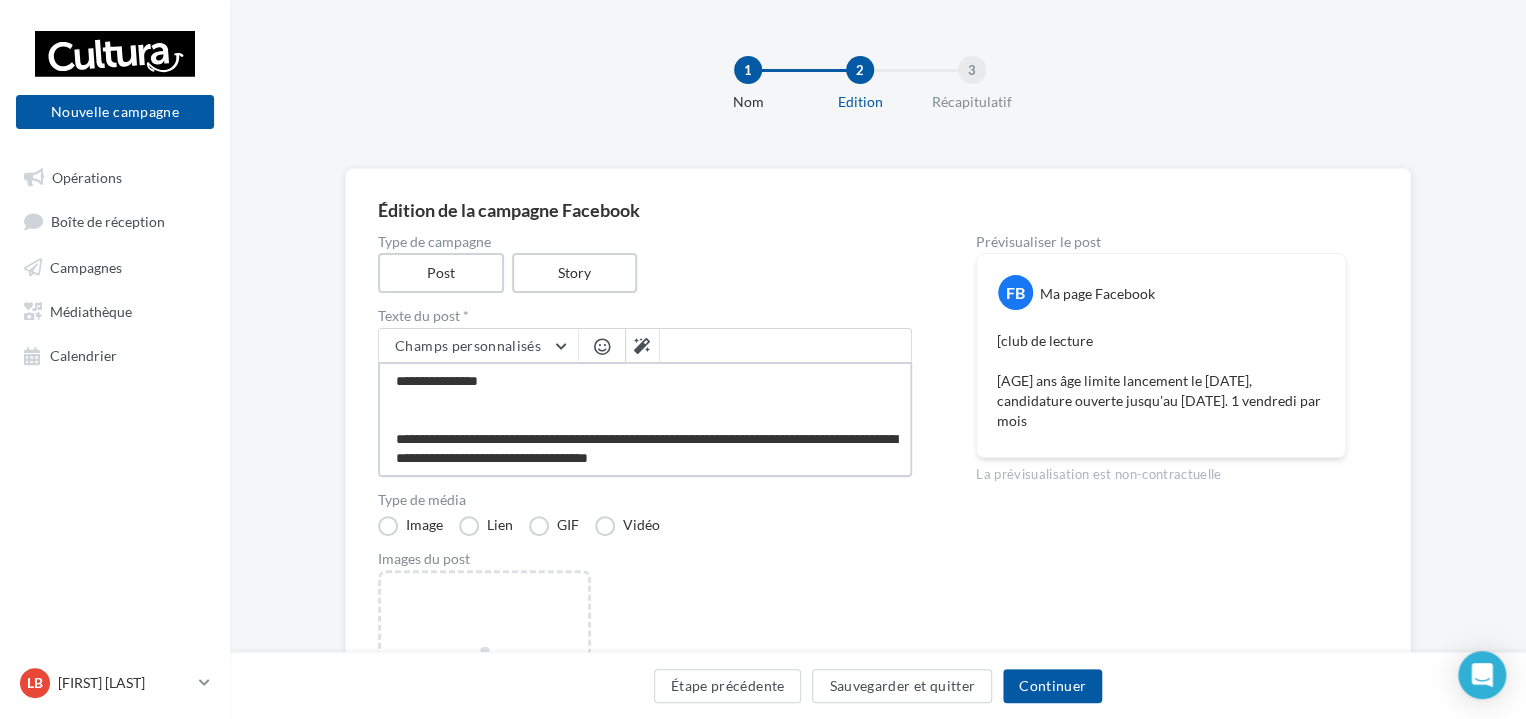 click on "**********" at bounding box center (645, 419) 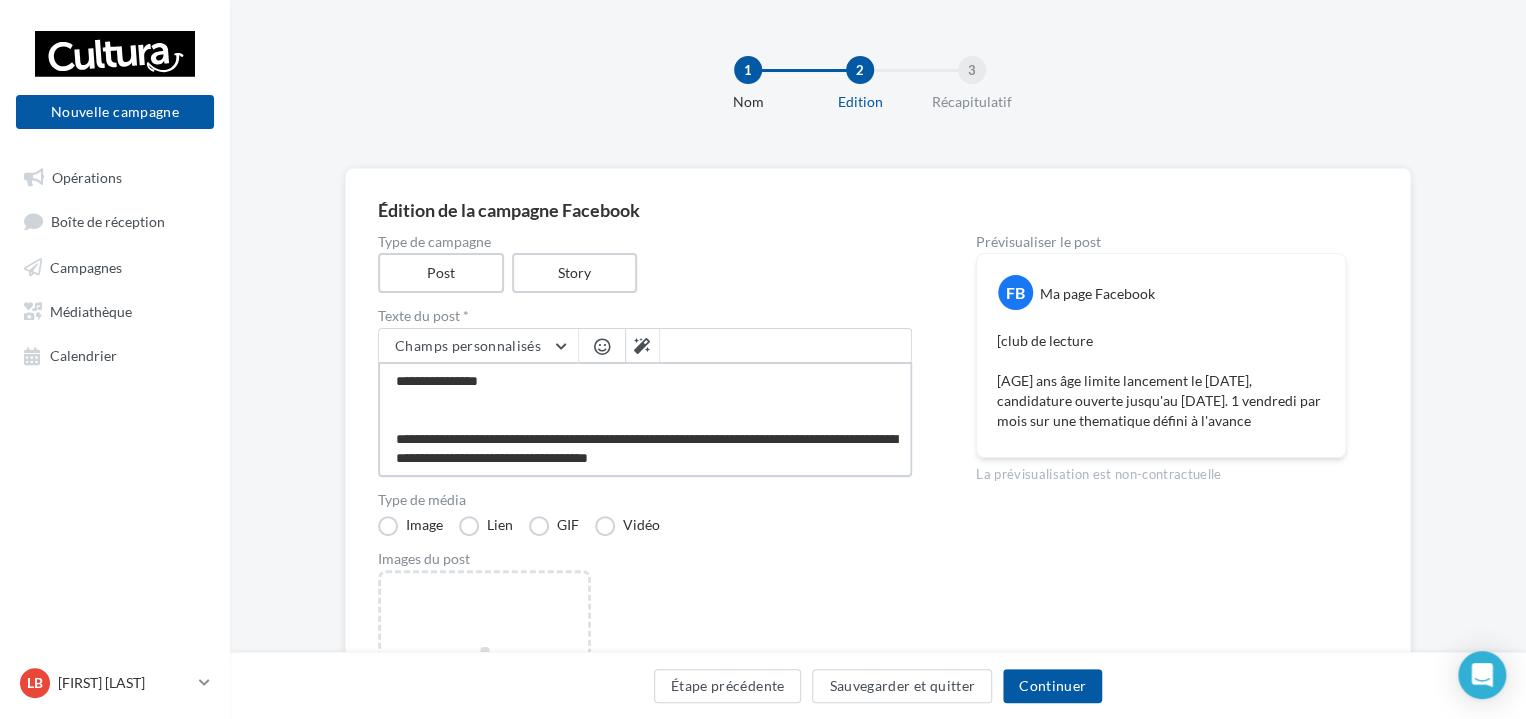 click on "**********" at bounding box center (645, 419) 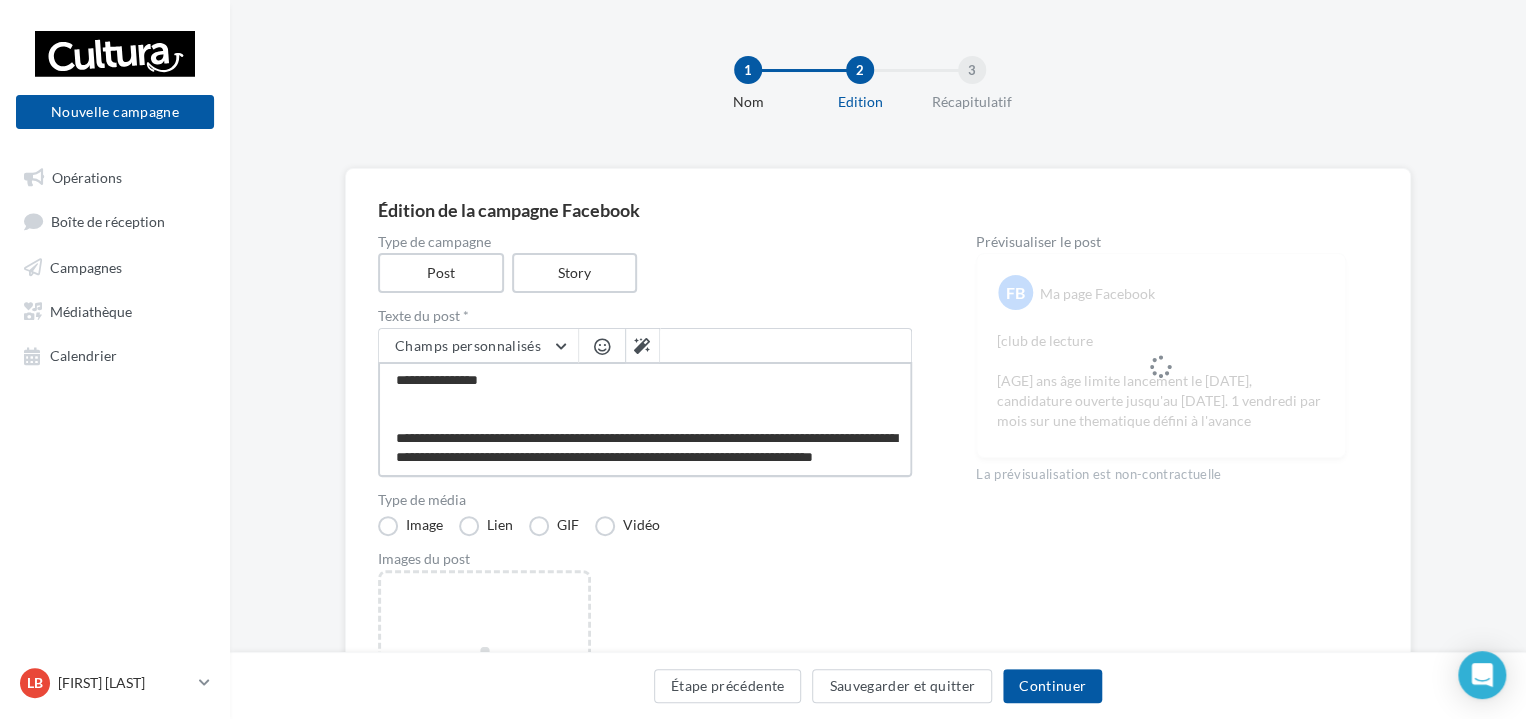 scroll, scrollTop: 0, scrollLeft: 0, axis: both 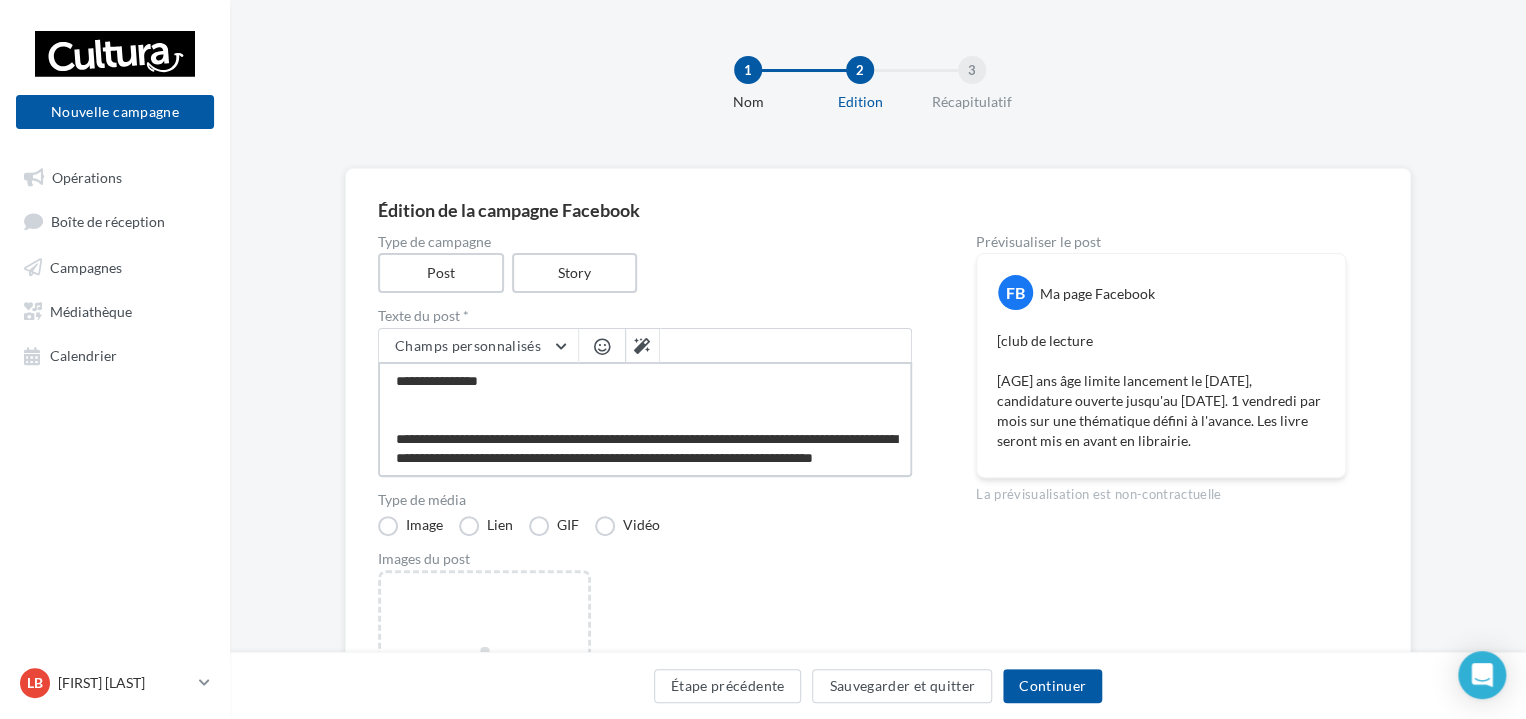 click on "**********" at bounding box center [645, 419] 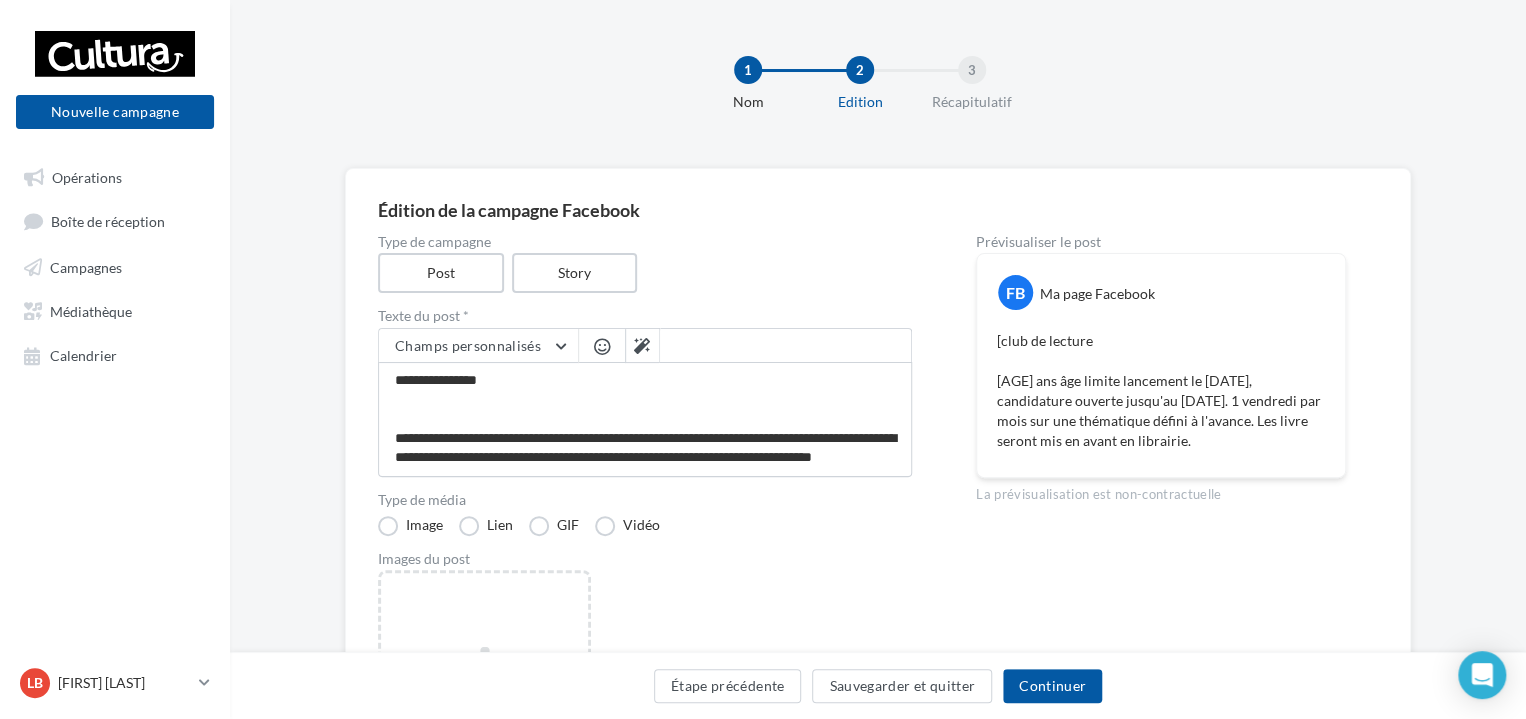 click at bounding box center (602, 346) 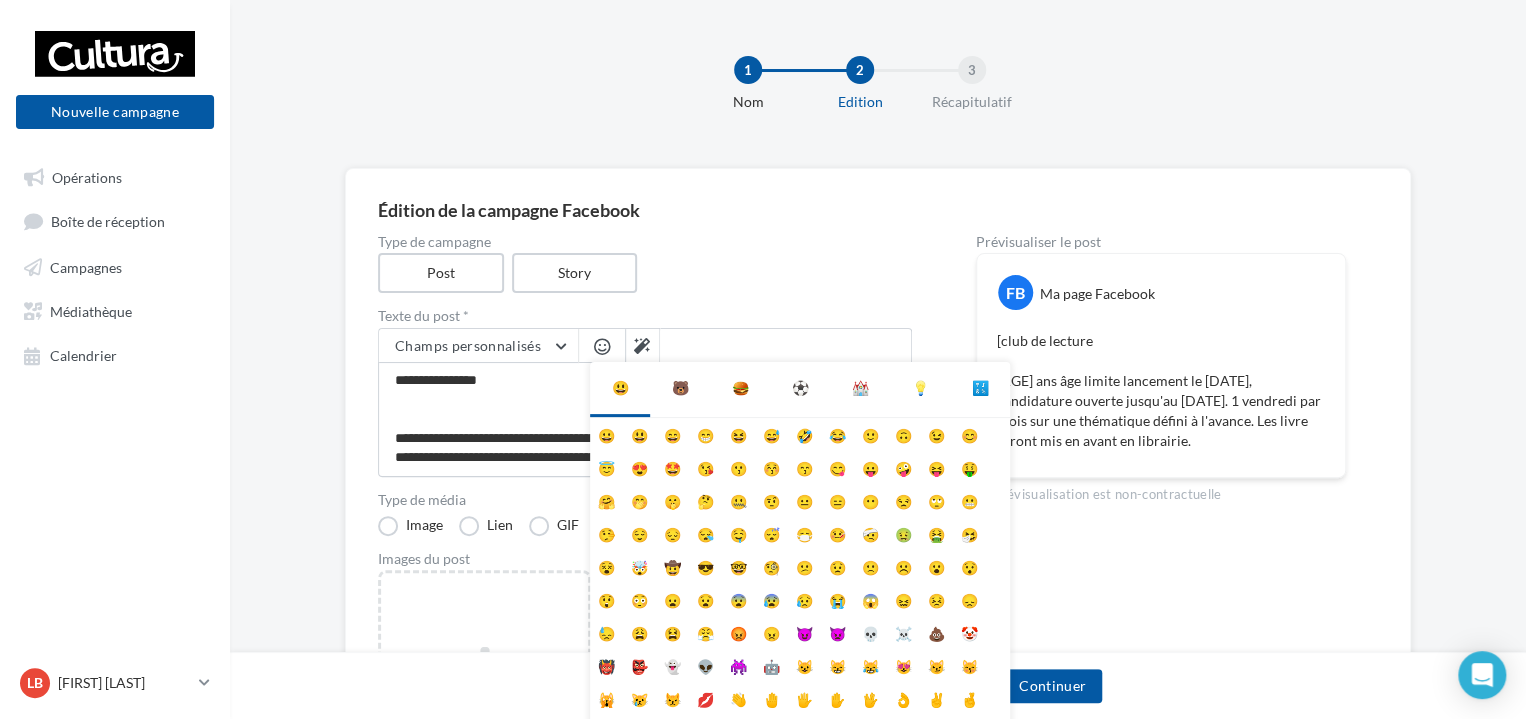 scroll, scrollTop: 0, scrollLeft: 0, axis: both 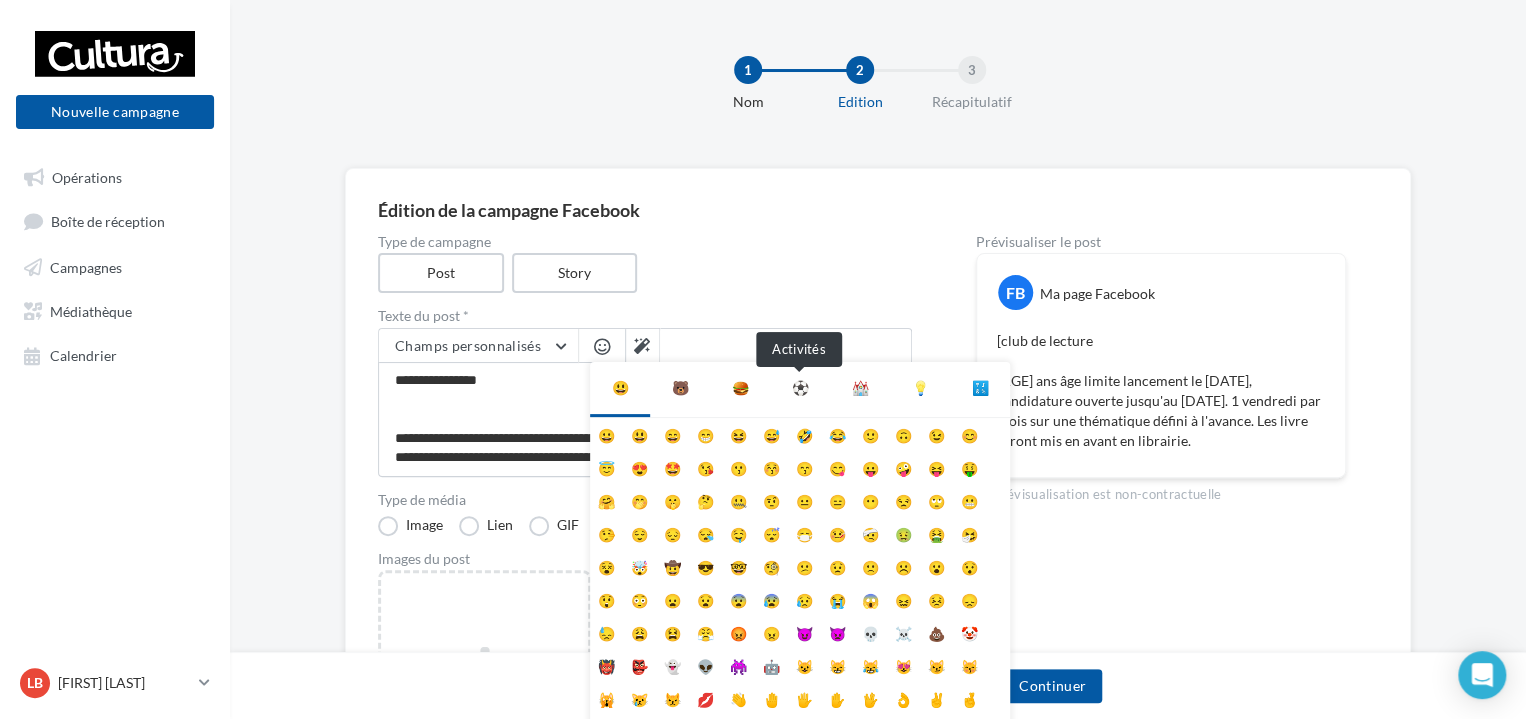 click on "⚽" at bounding box center [800, 388] 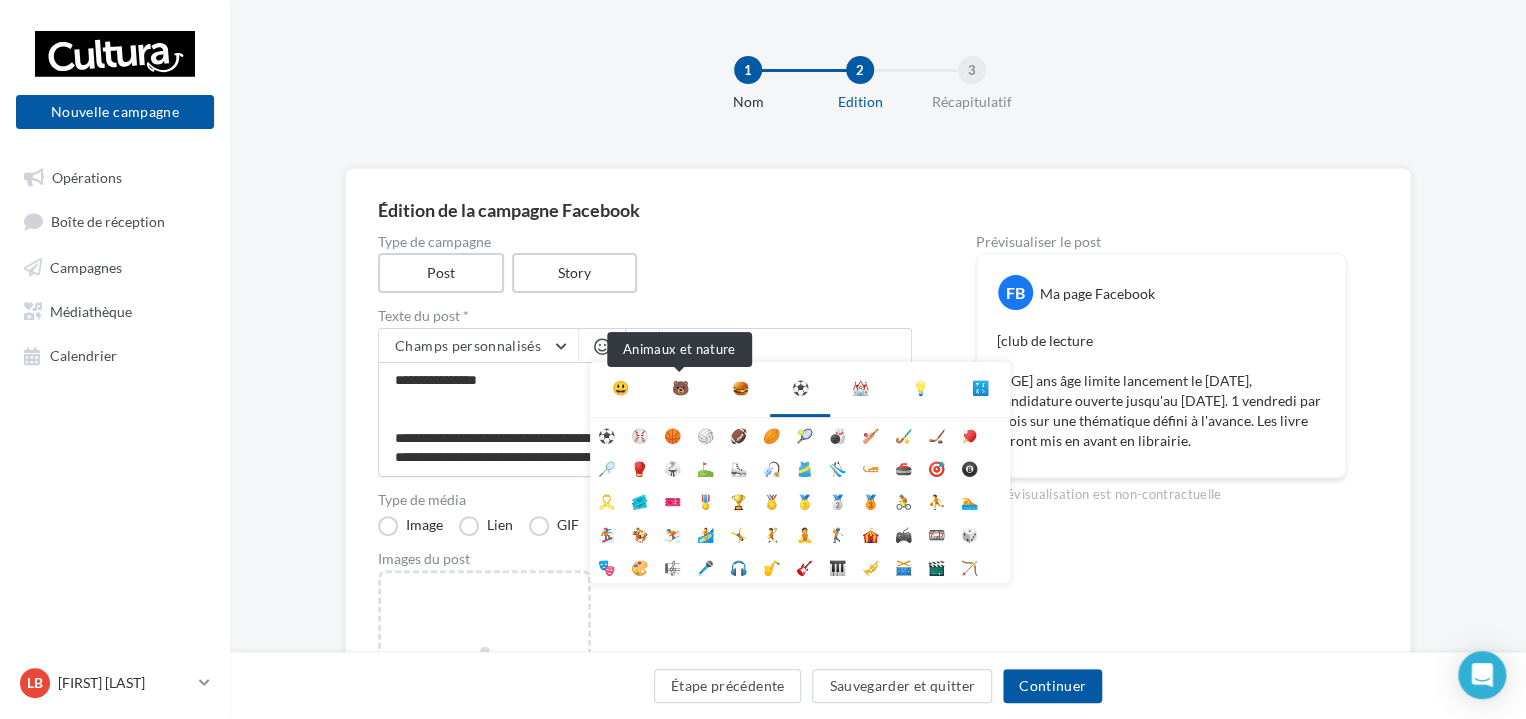 click on "🐻" at bounding box center [680, 388] 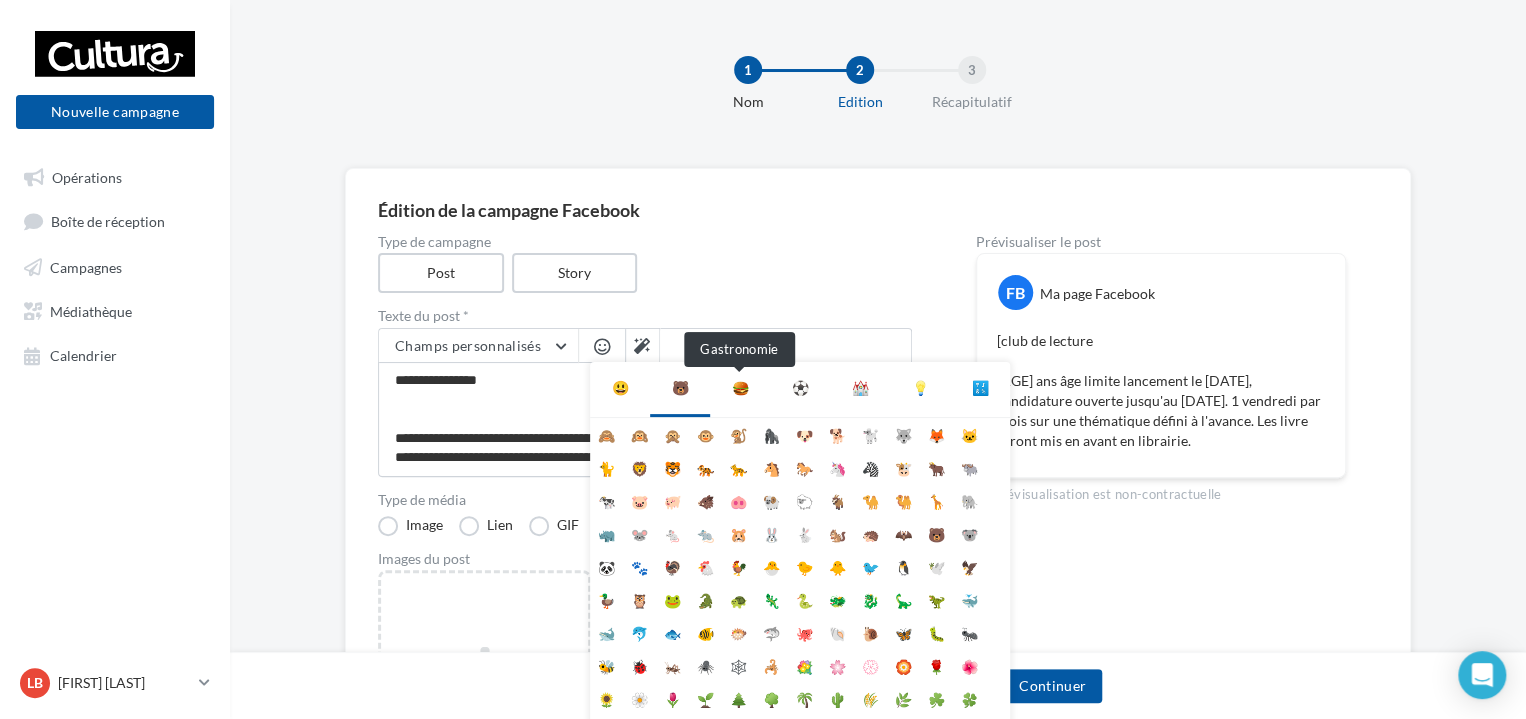 click on "🍔" at bounding box center (740, 388) 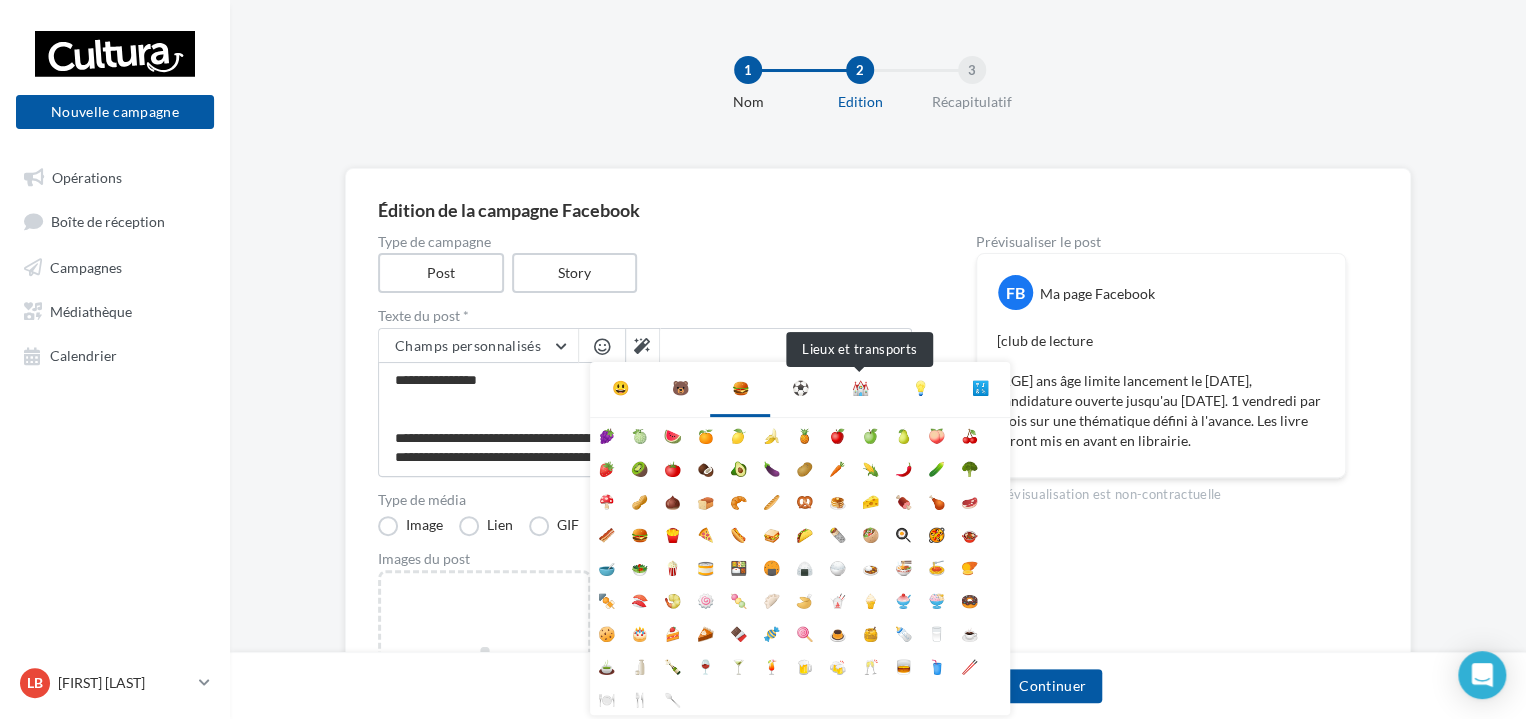 click on "⛪" at bounding box center [860, 388] 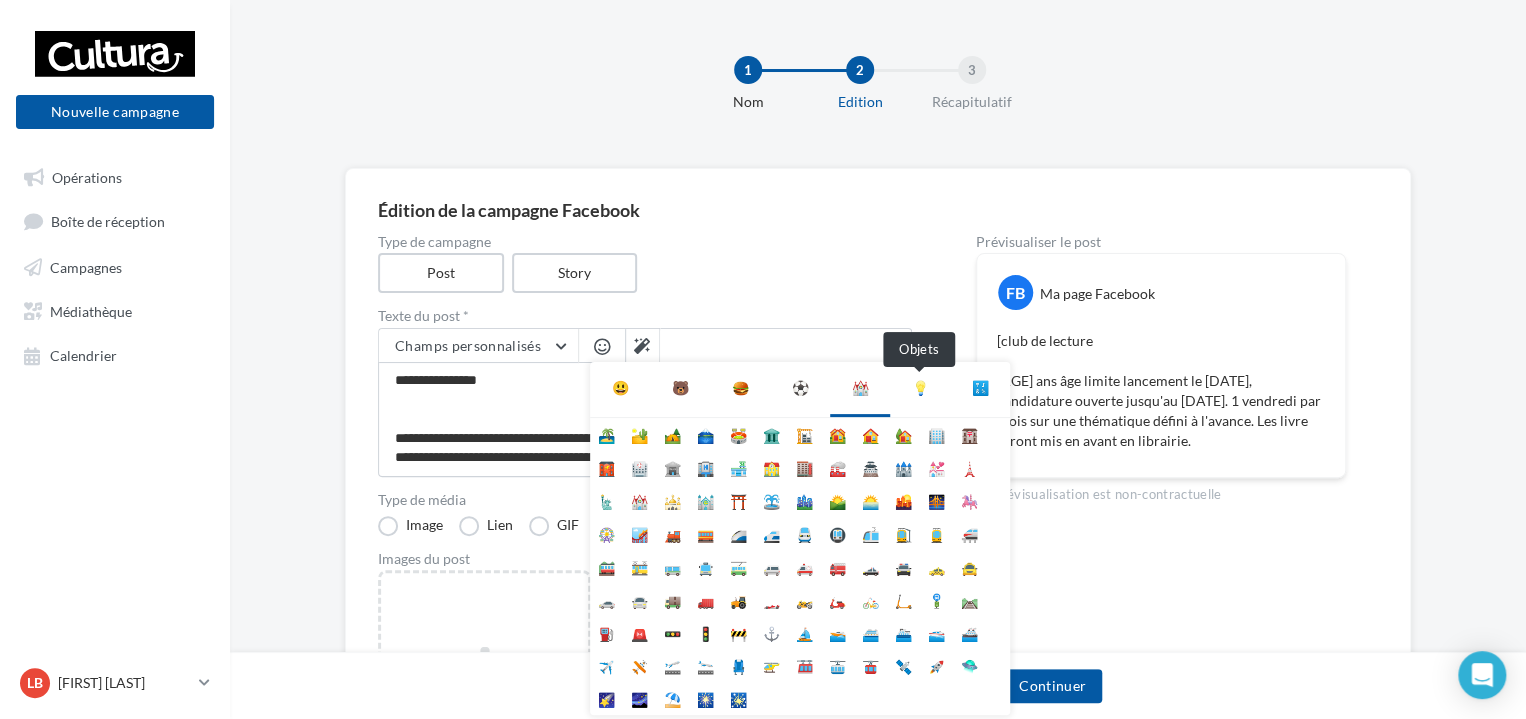 click on "💡" at bounding box center (920, 388) 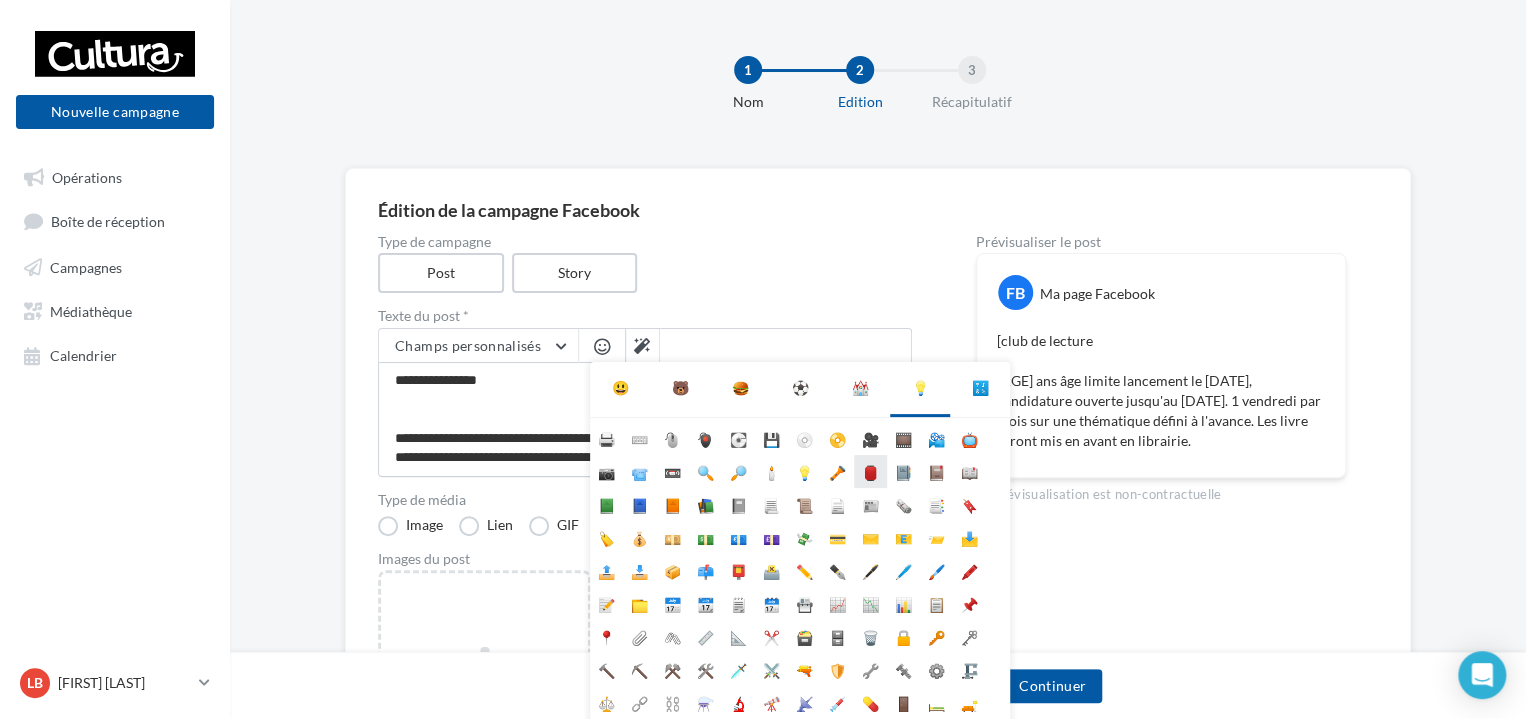 scroll, scrollTop: 96, scrollLeft: 0, axis: vertical 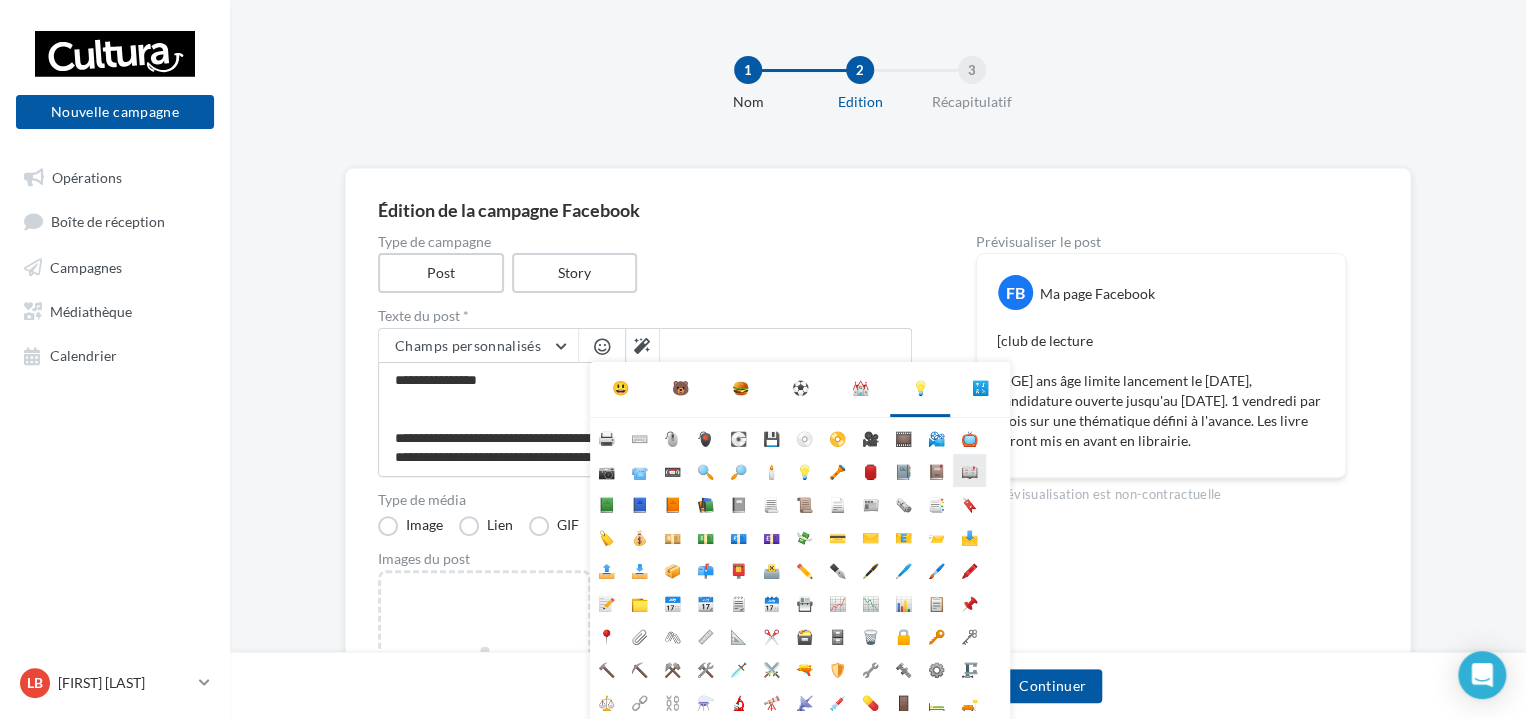 click on "📖" at bounding box center [969, 470] 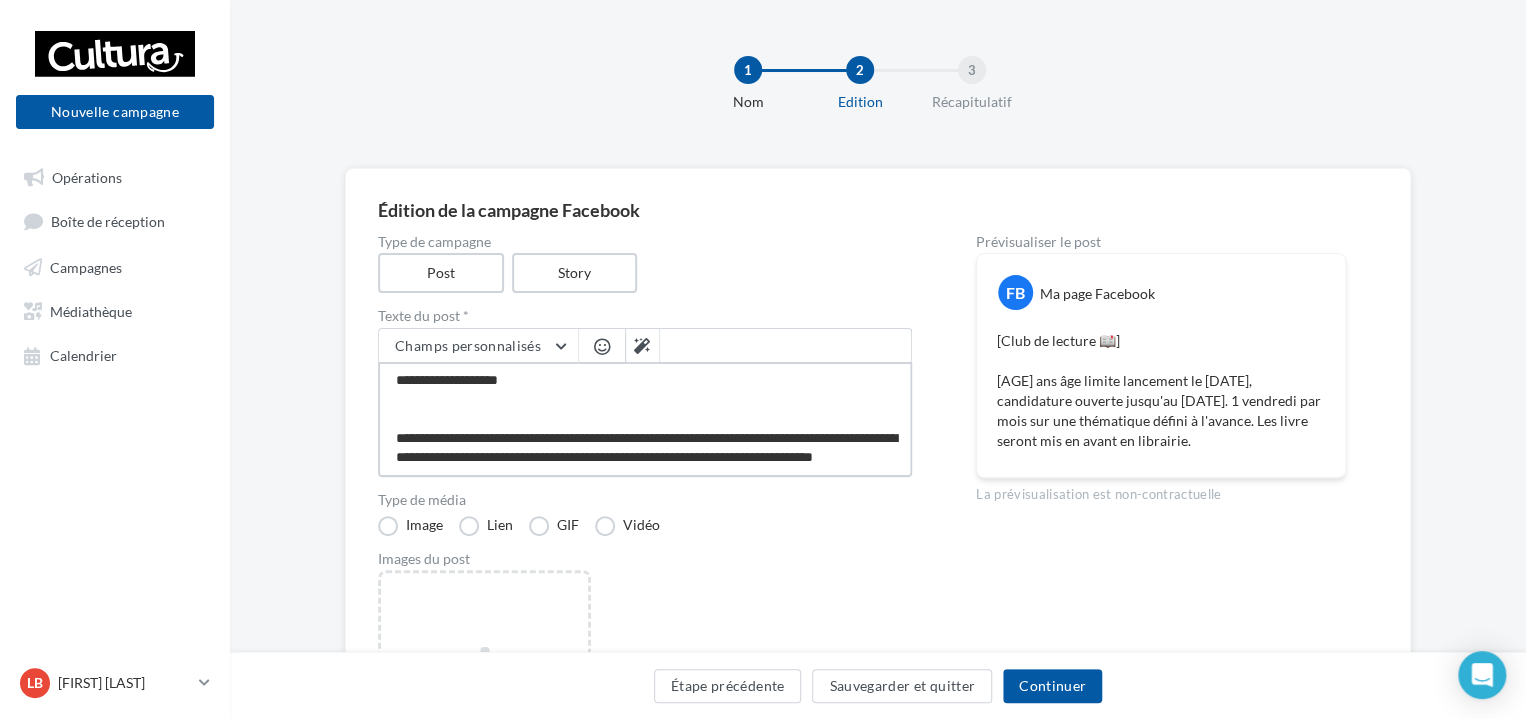 scroll, scrollTop: 19, scrollLeft: 0, axis: vertical 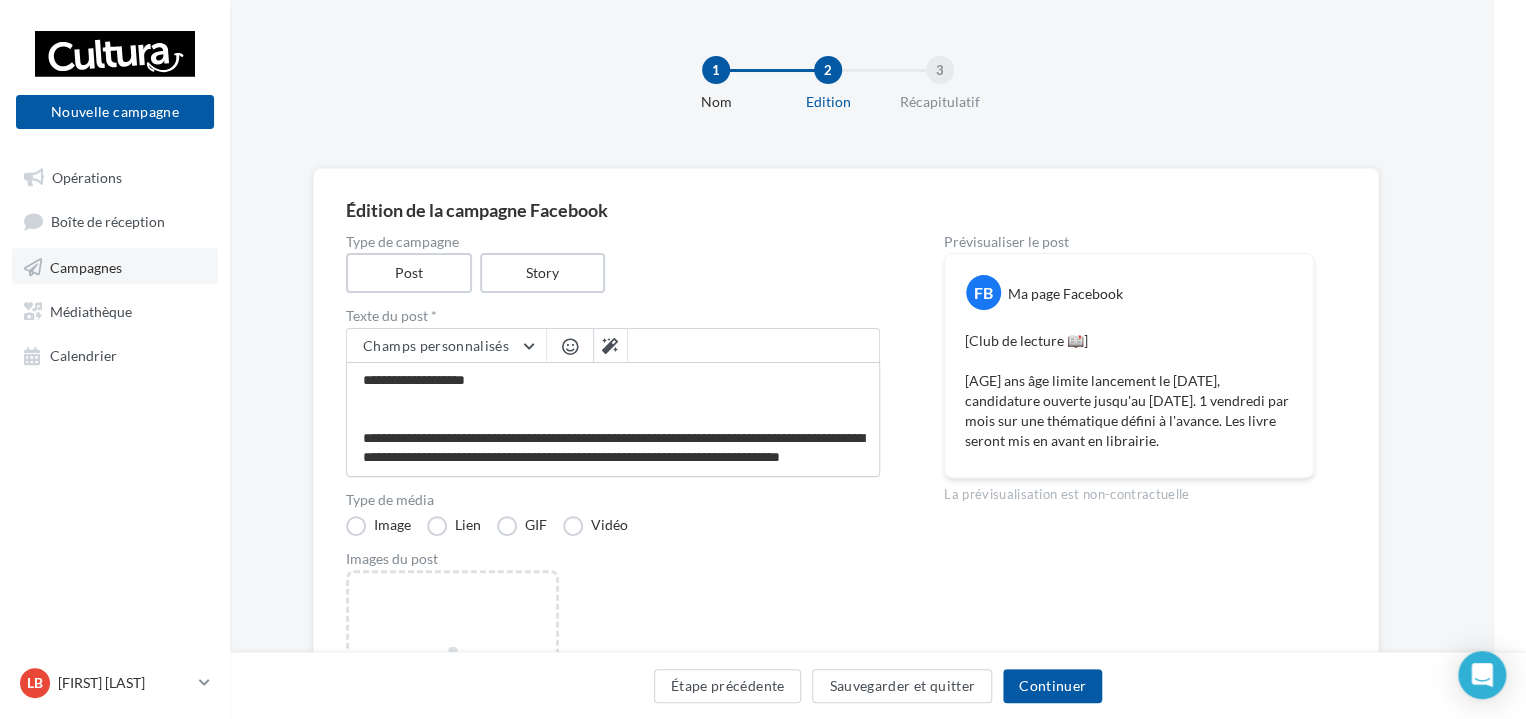 click on "Campagnes" at bounding box center [115, 266] 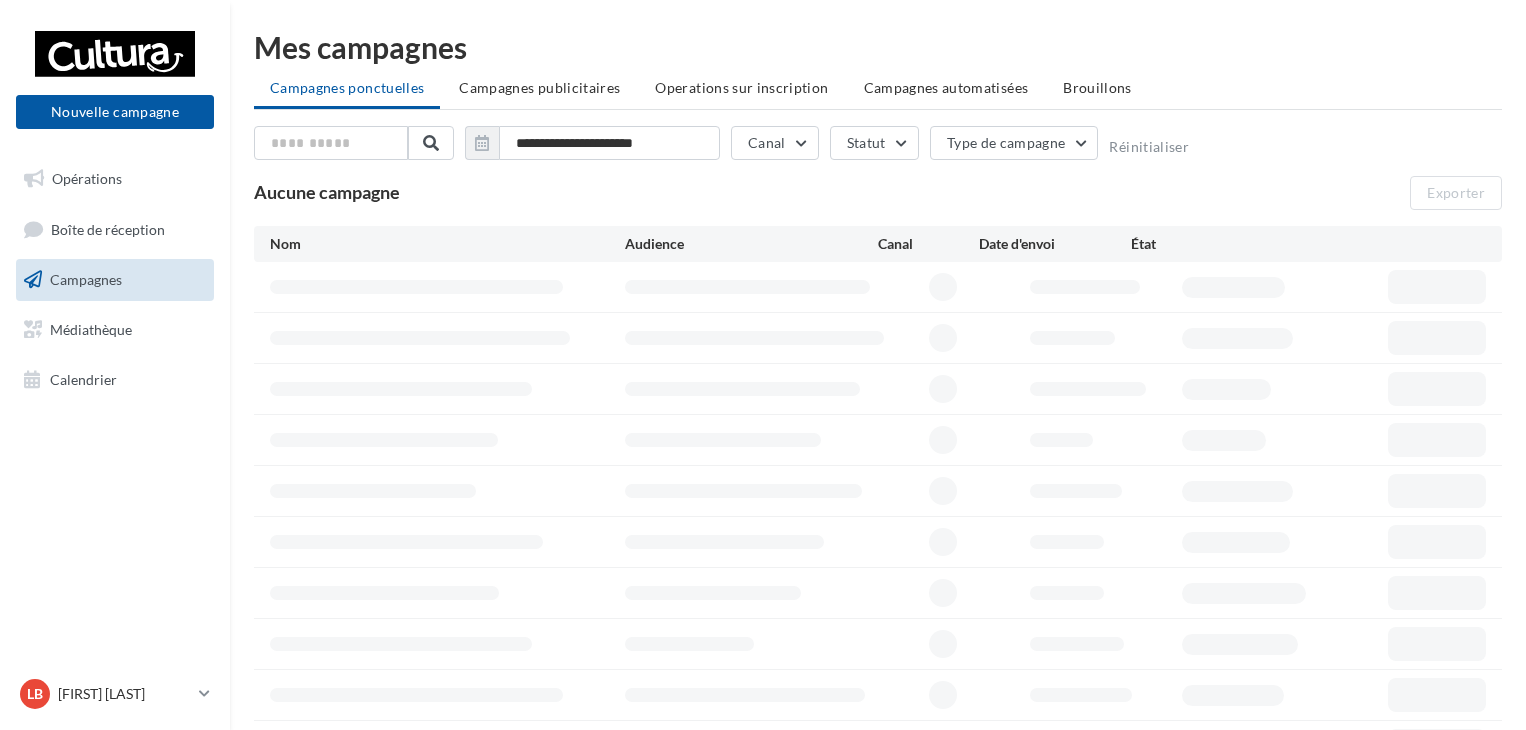 scroll, scrollTop: 0, scrollLeft: 0, axis: both 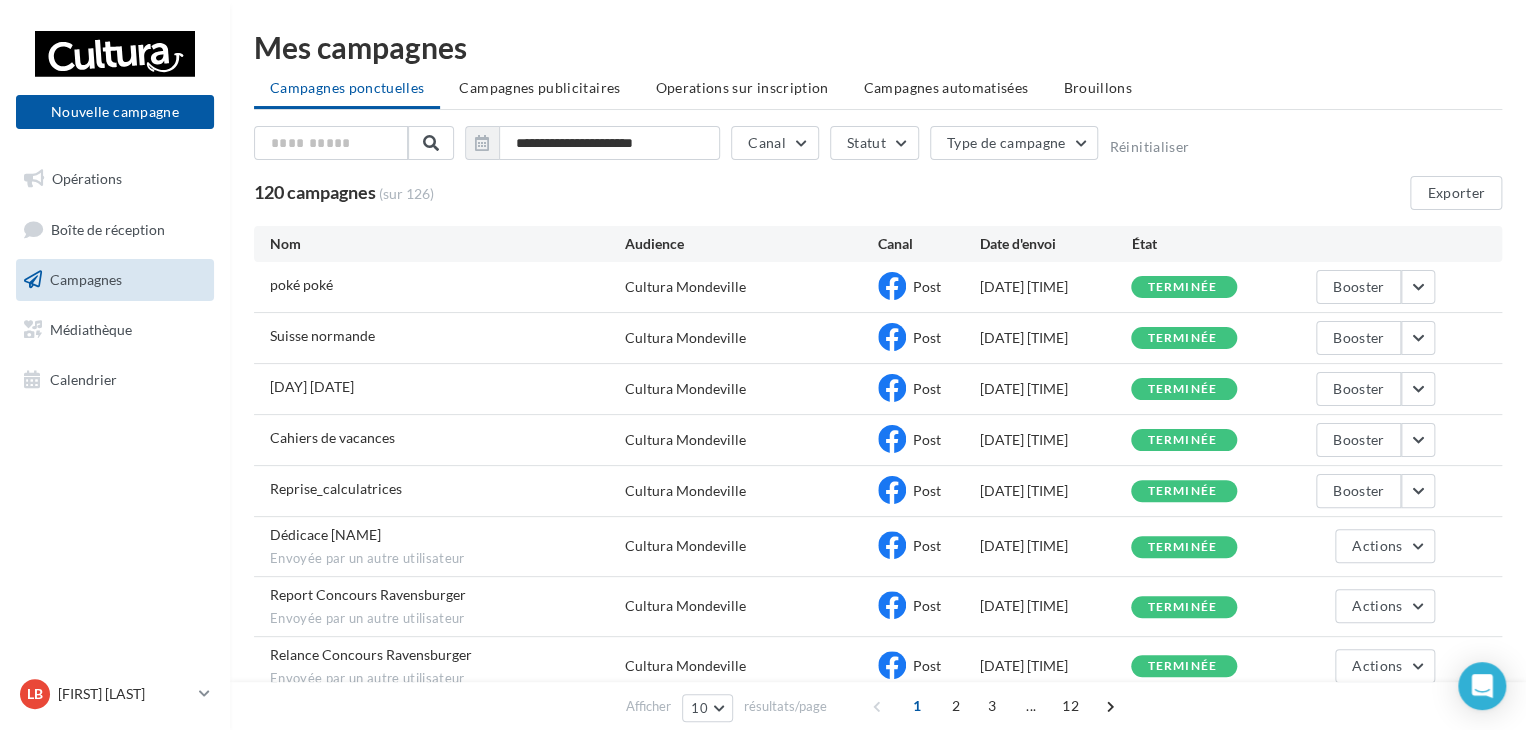 click on "Mes campagnes" at bounding box center (878, 47) 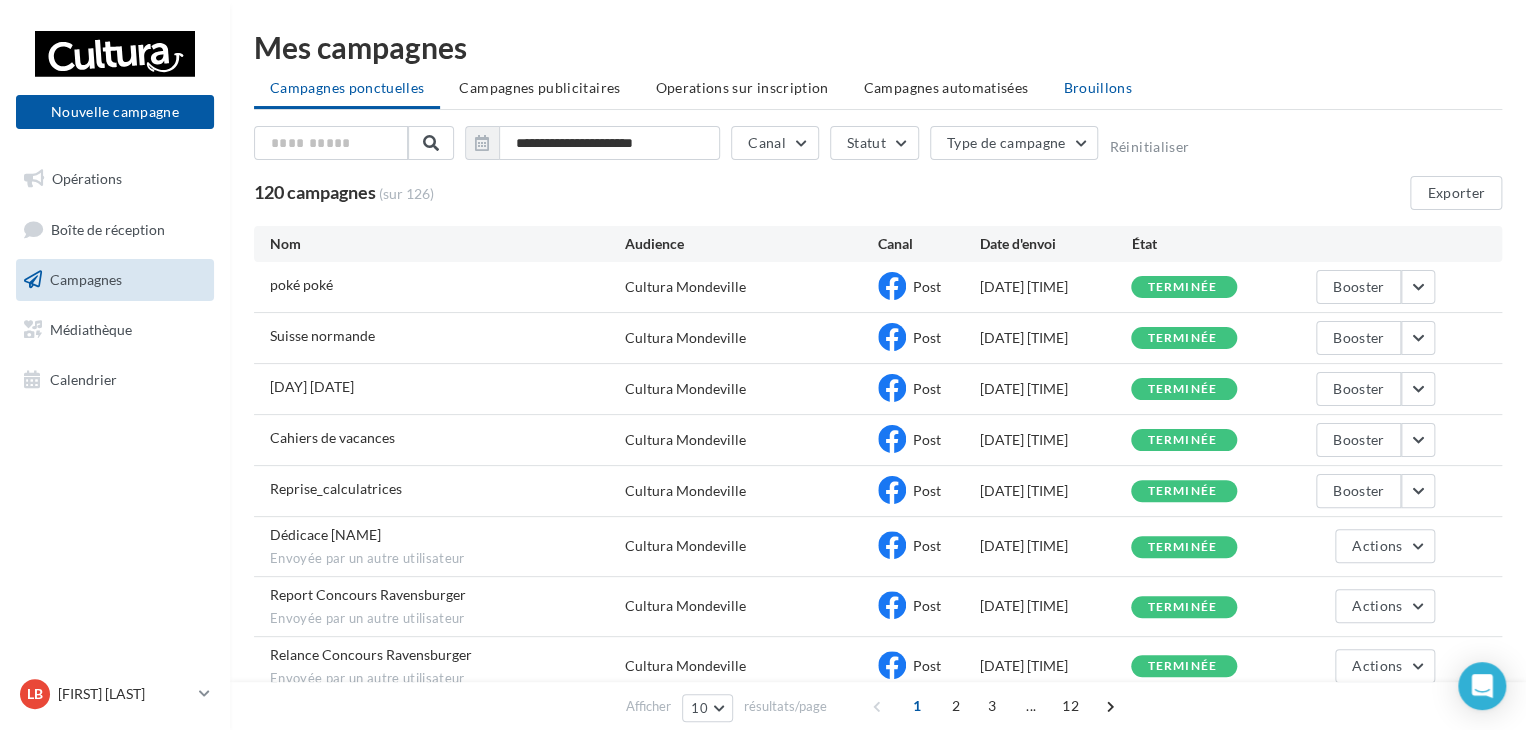 click on "Brouillons" at bounding box center (1097, 88) 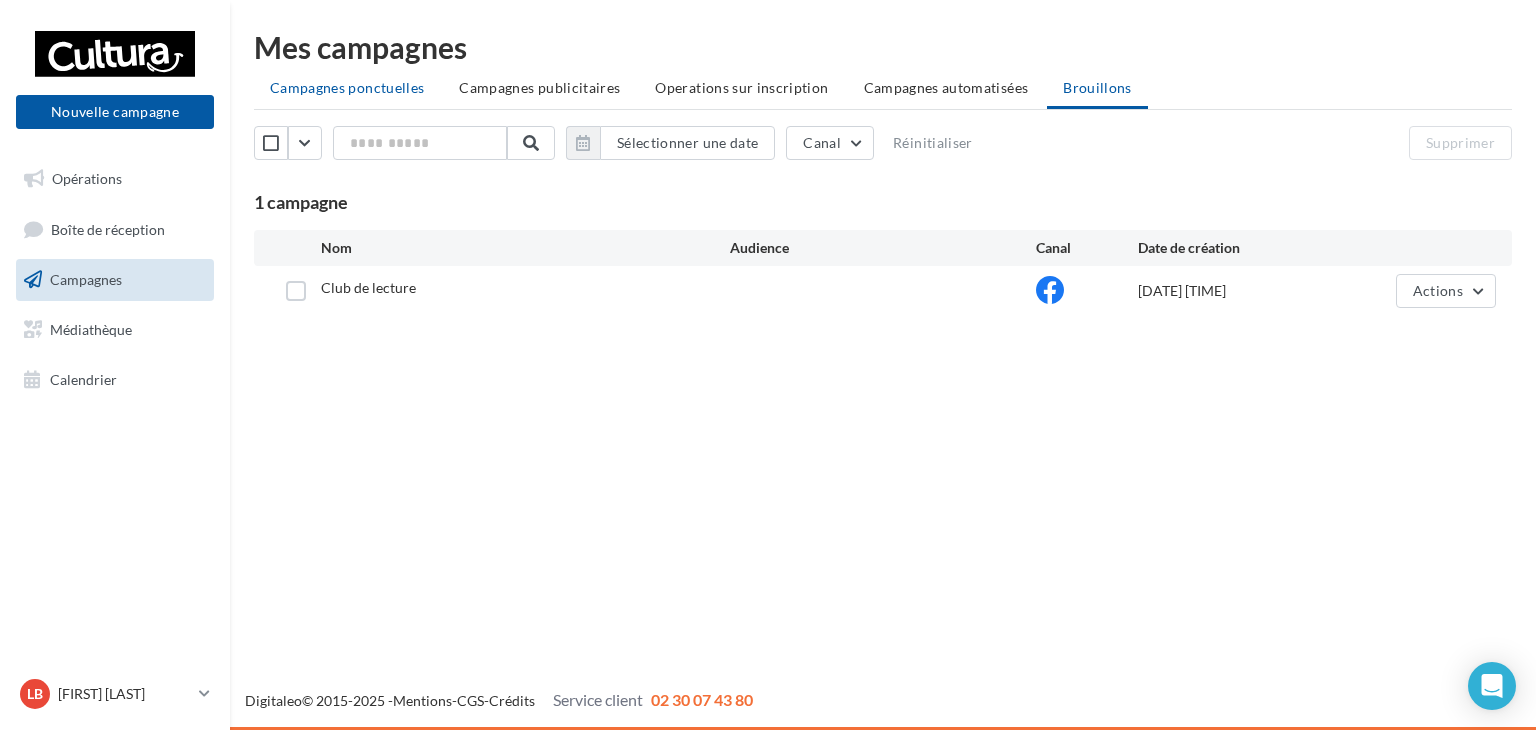 click on "Campagnes ponctuelles" at bounding box center [347, 88] 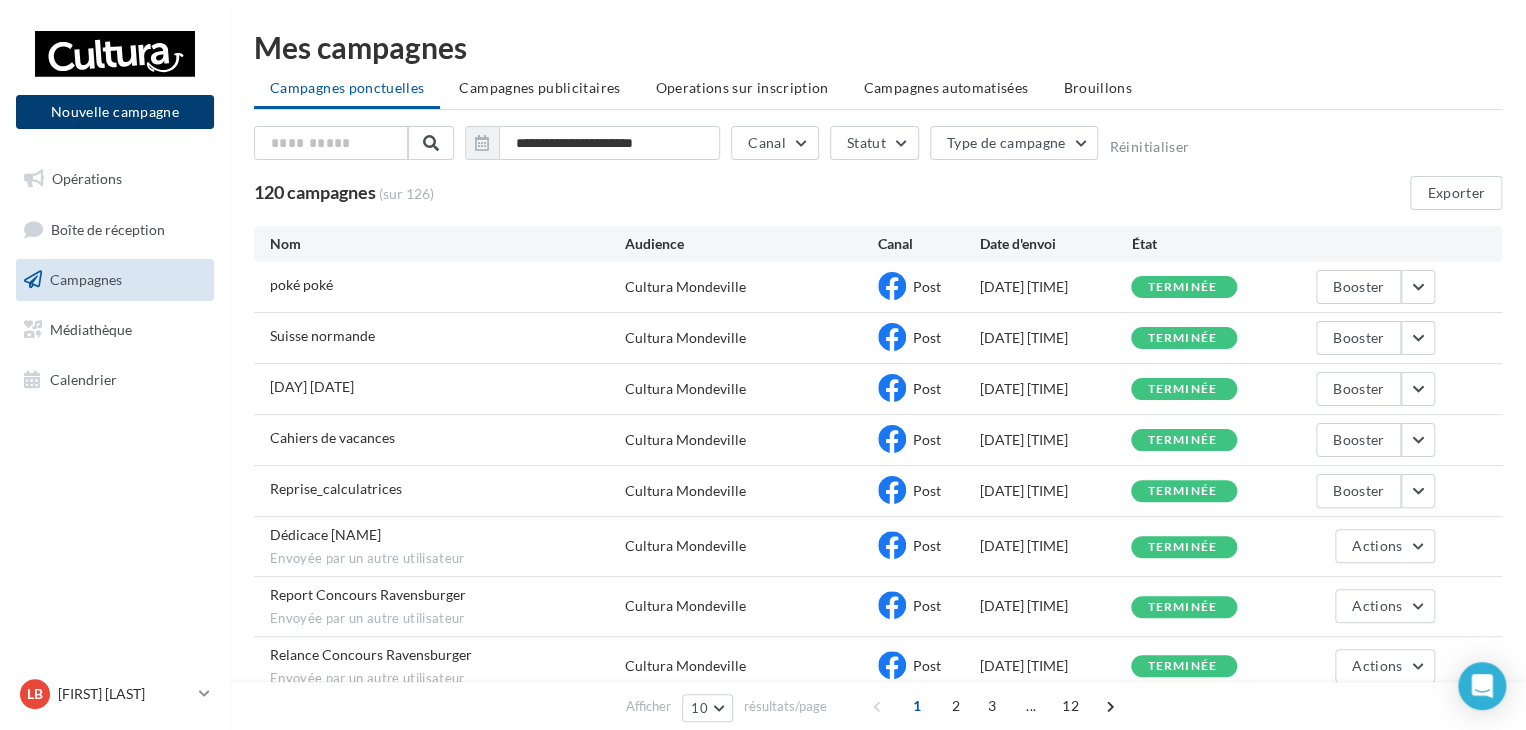 click on "Nouvelle campagne" at bounding box center (115, 112) 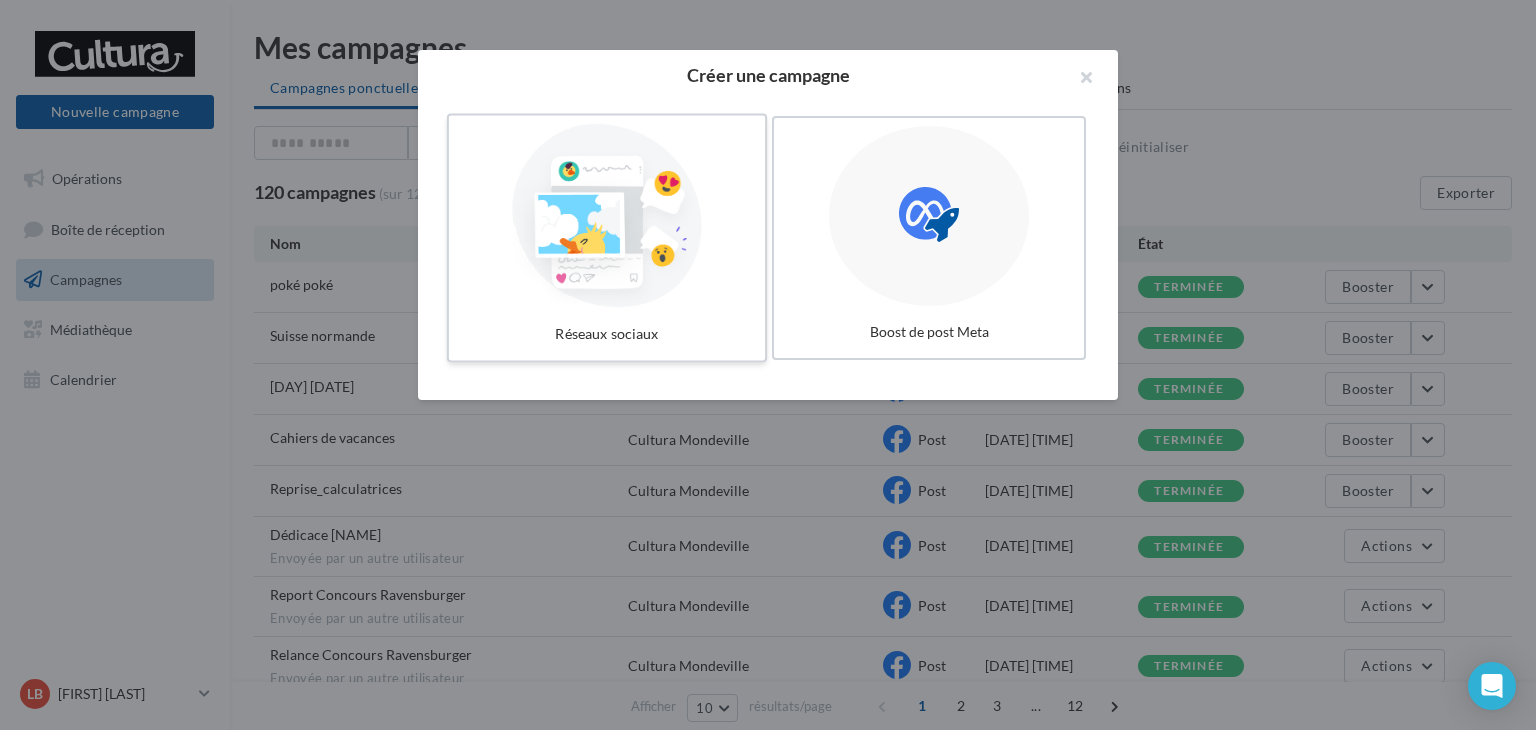 click at bounding box center (607, 216) 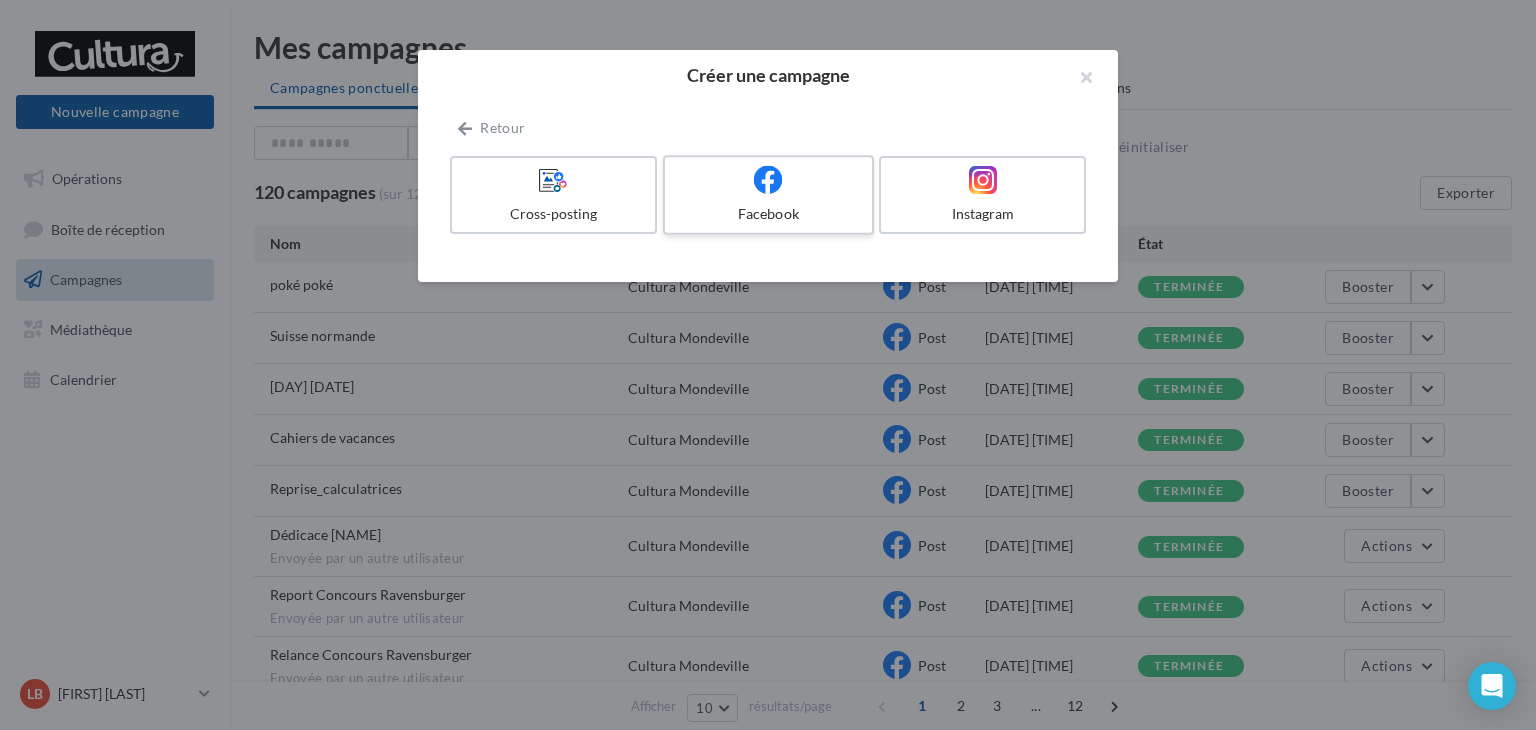 click on "Facebook" at bounding box center (768, 214) 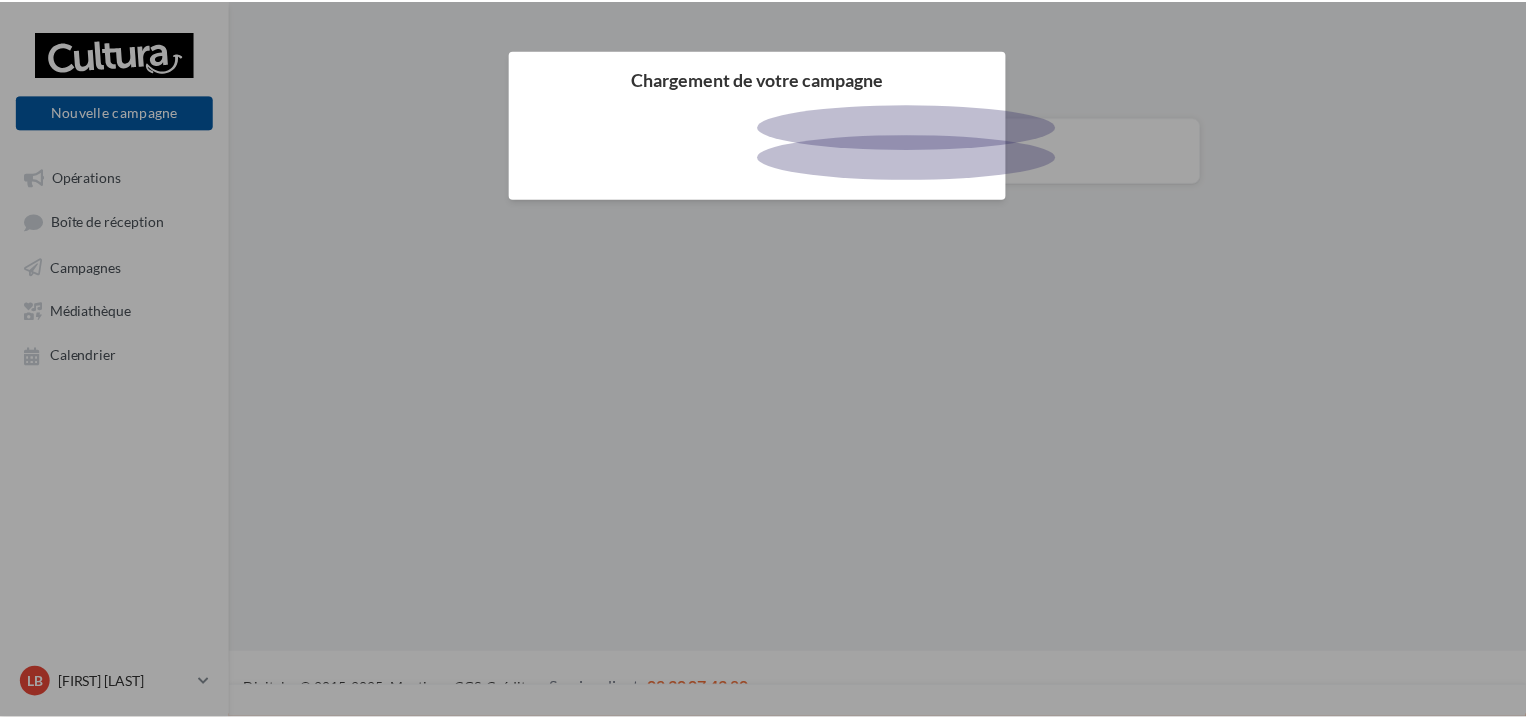scroll, scrollTop: 0, scrollLeft: 0, axis: both 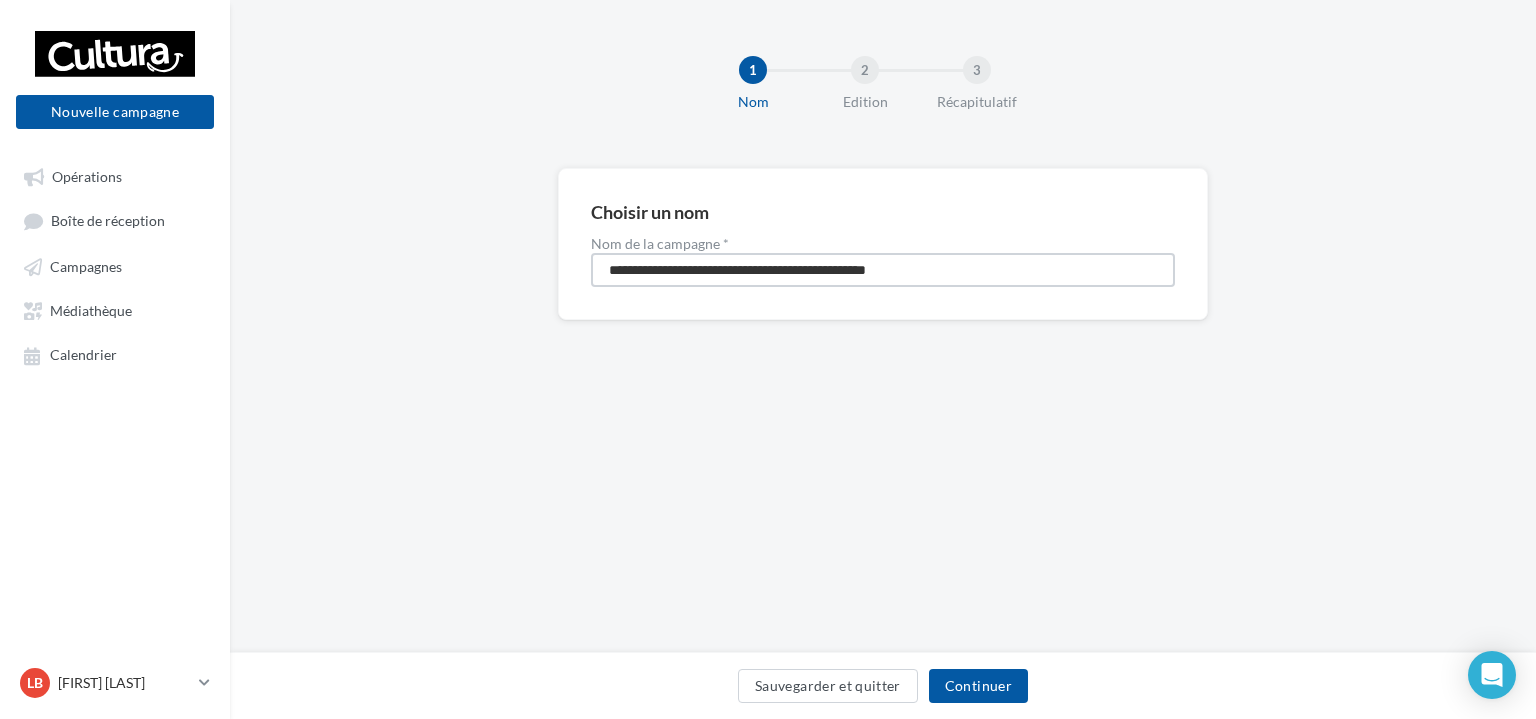 drag, startPoint x: 989, startPoint y: 255, endPoint x: 401, endPoint y: 325, distance: 592.152 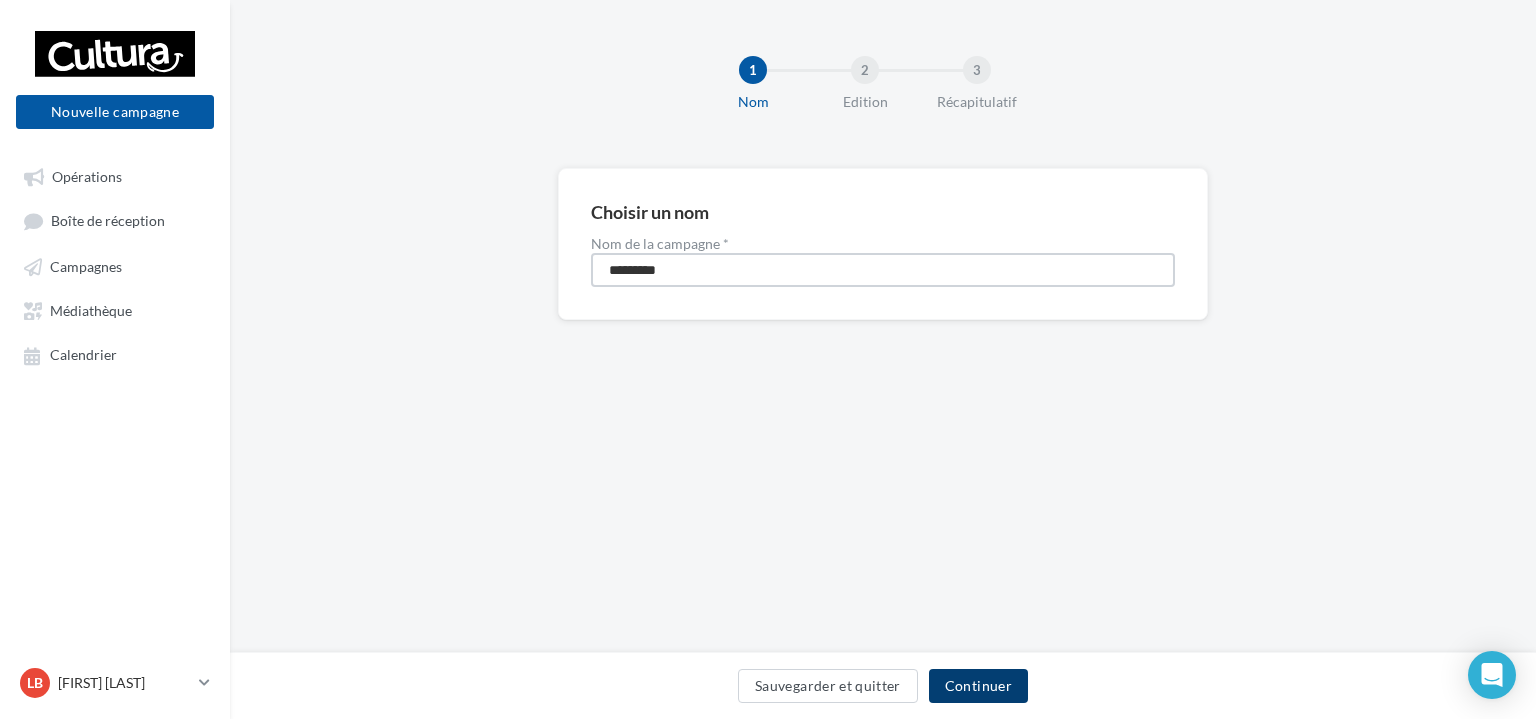 type on "*********" 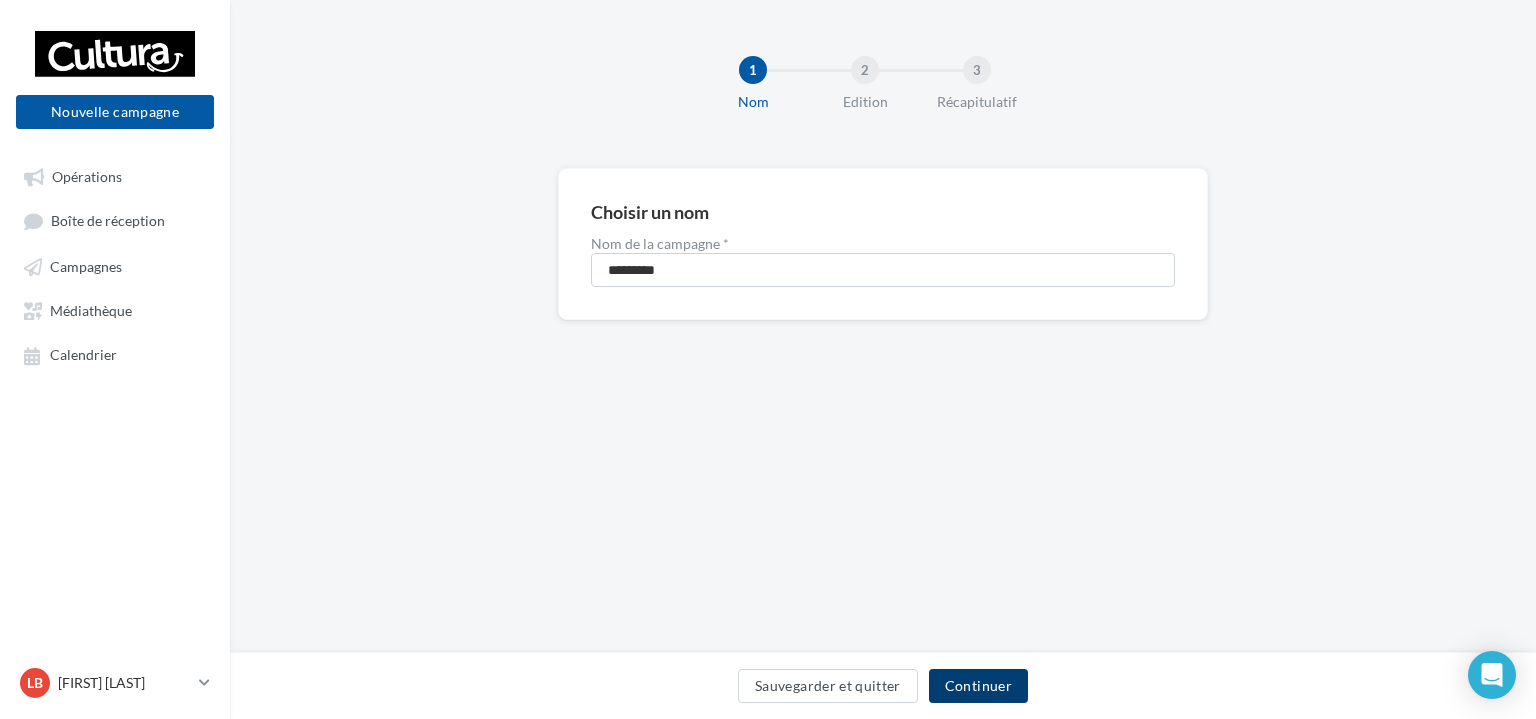 click on "Continuer" at bounding box center [978, 686] 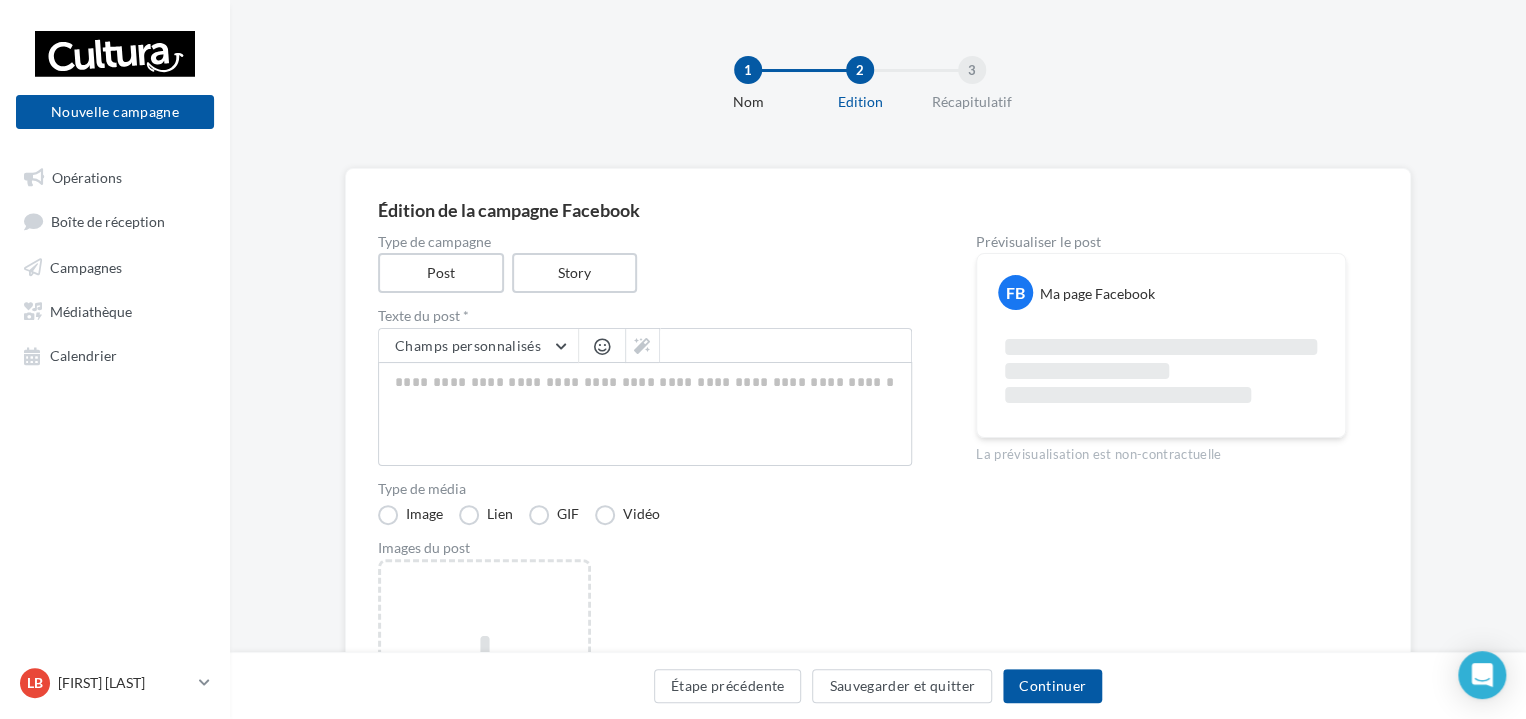 click on "Type de campagne
Post
Story
Texte du post
*       Champs personnalisés         Adresse de l'entreprise     Nom de l'entreprise     Site internet de l'entreprise     Téléphone de l'entreprise     Signature de l'entreprise     Code Postal     Ville                                          Type de média
Image   Lien   GIF   Vidéo
Images du post
Ajouter une image     Format: png, jpg
Prévisualiser le post
FB
Ma page Facebook
La prévisualisation est non-contractuelle" at bounding box center (878, 533) 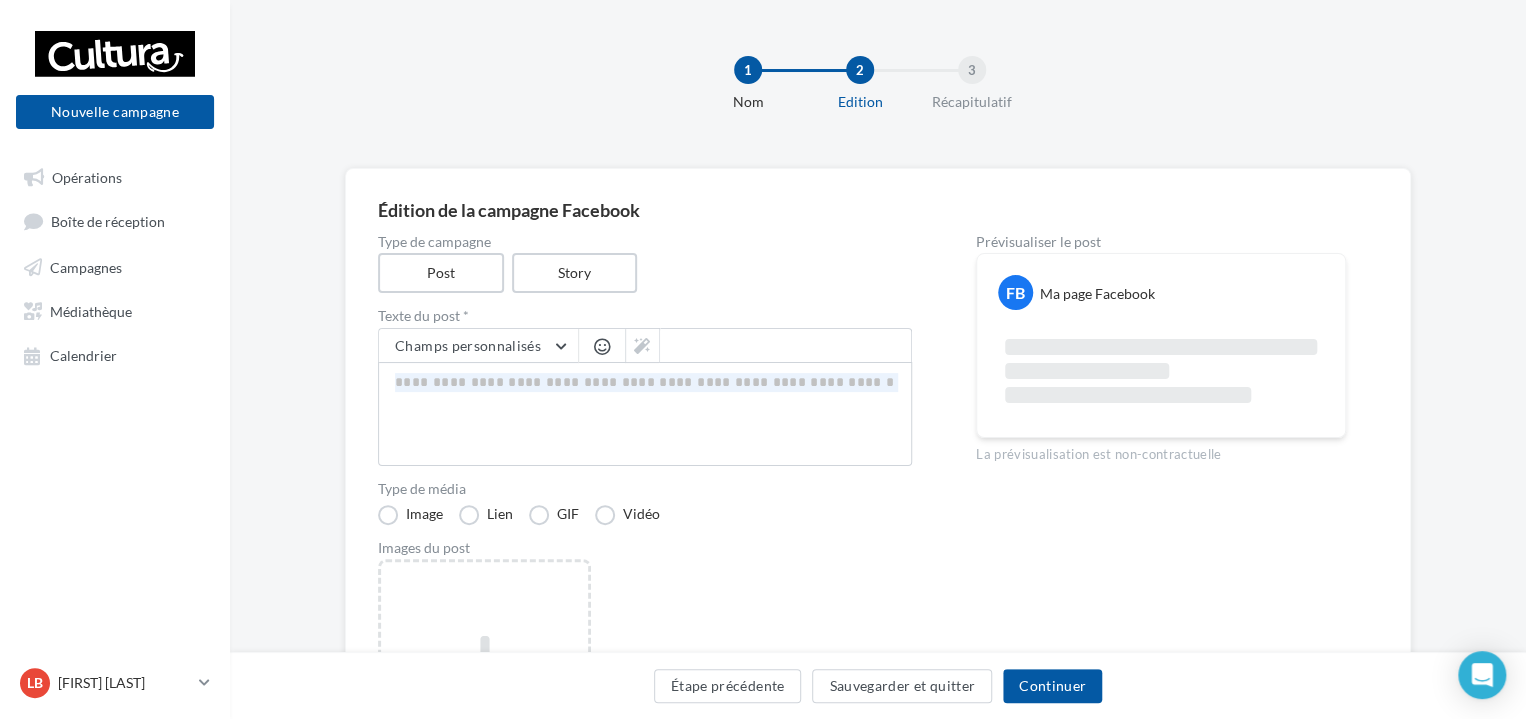 click on "Type de campagne
Post
Story
Texte du post
*       Champs personnalisés         Adresse de l'entreprise     Nom de l'entreprise     Site internet de l'entreprise     Téléphone de l'entreprise     Signature de l'entreprise     Code Postal     Ville                                          Type de média
Image   Lien   GIF   Vidéo
Images du post
Ajouter une image     Format: png, jpg
Prévisualiser le post
FB
Ma page Facebook
La prévisualisation est non-contractuelle" at bounding box center (878, 533) 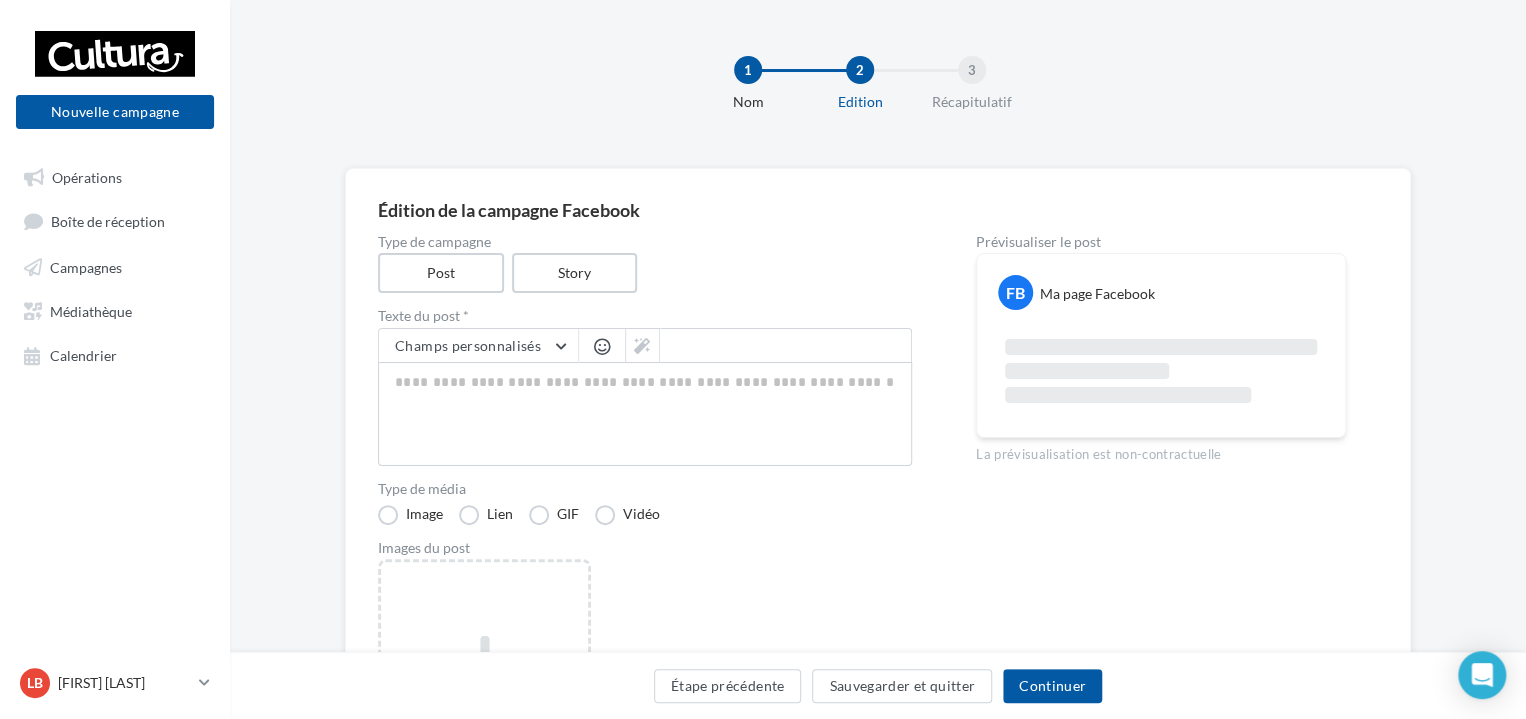 click on "Type de média" at bounding box center [645, 489] 